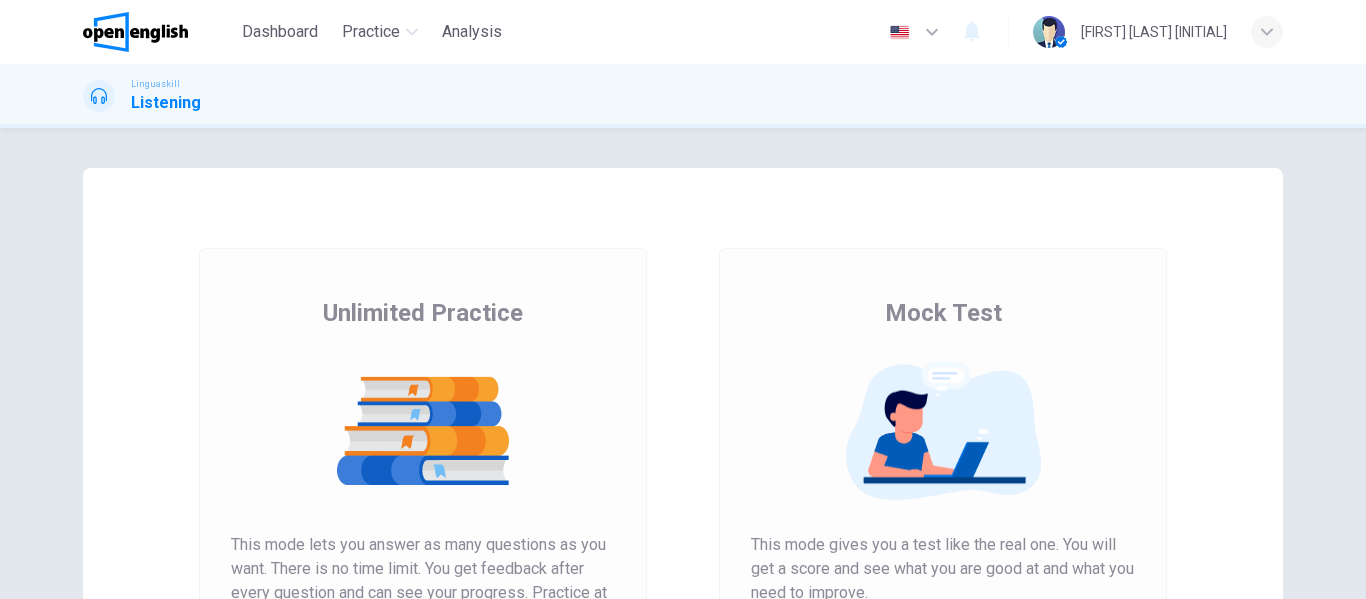 scroll, scrollTop: 0, scrollLeft: 0, axis: both 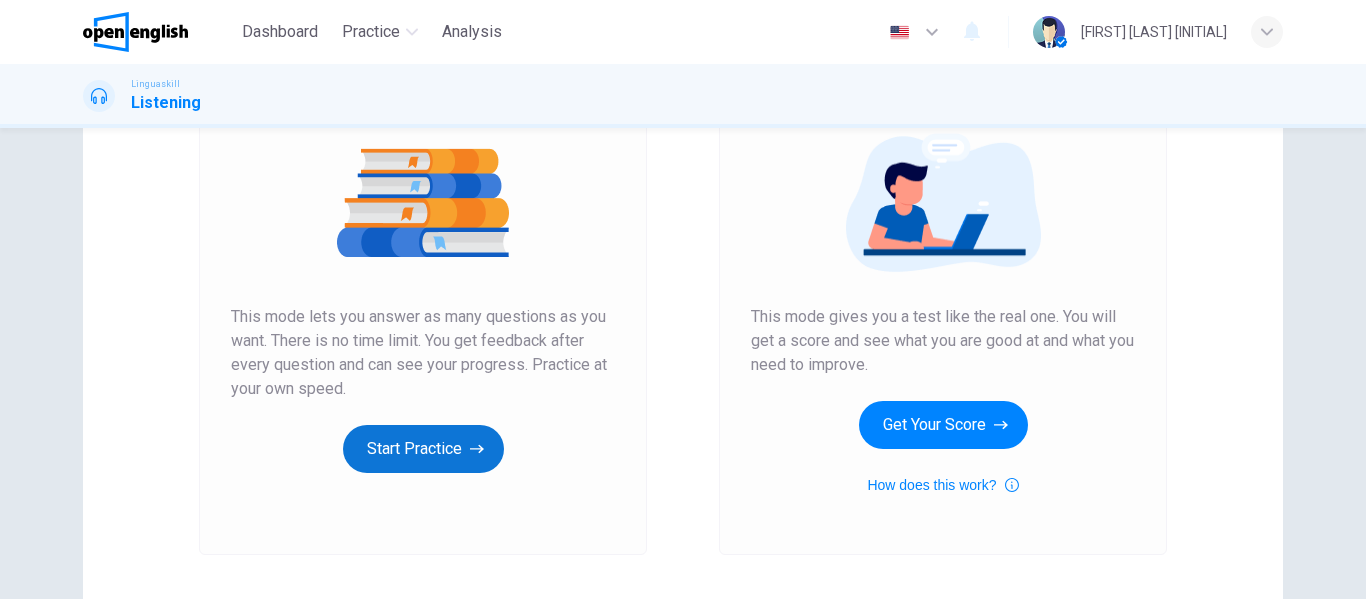 click on "Start Practice" at bounding box center (423, 449) 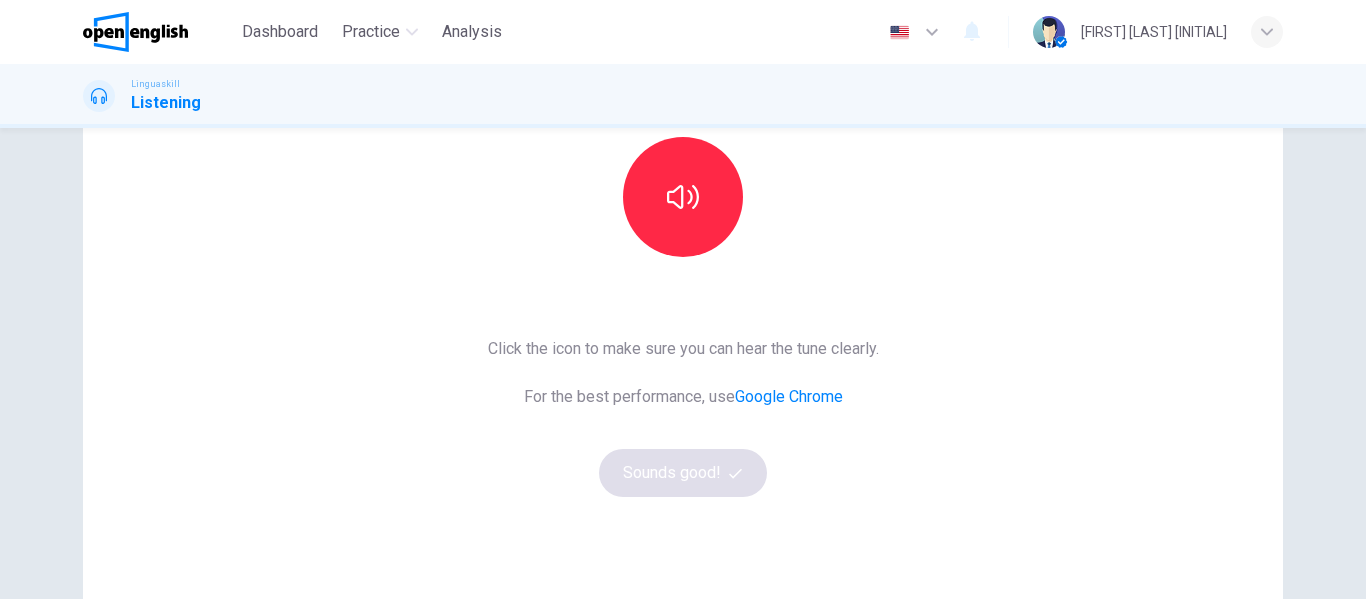 scroll, scrollTop: 216, scrollLeft: 0, axis: vertical 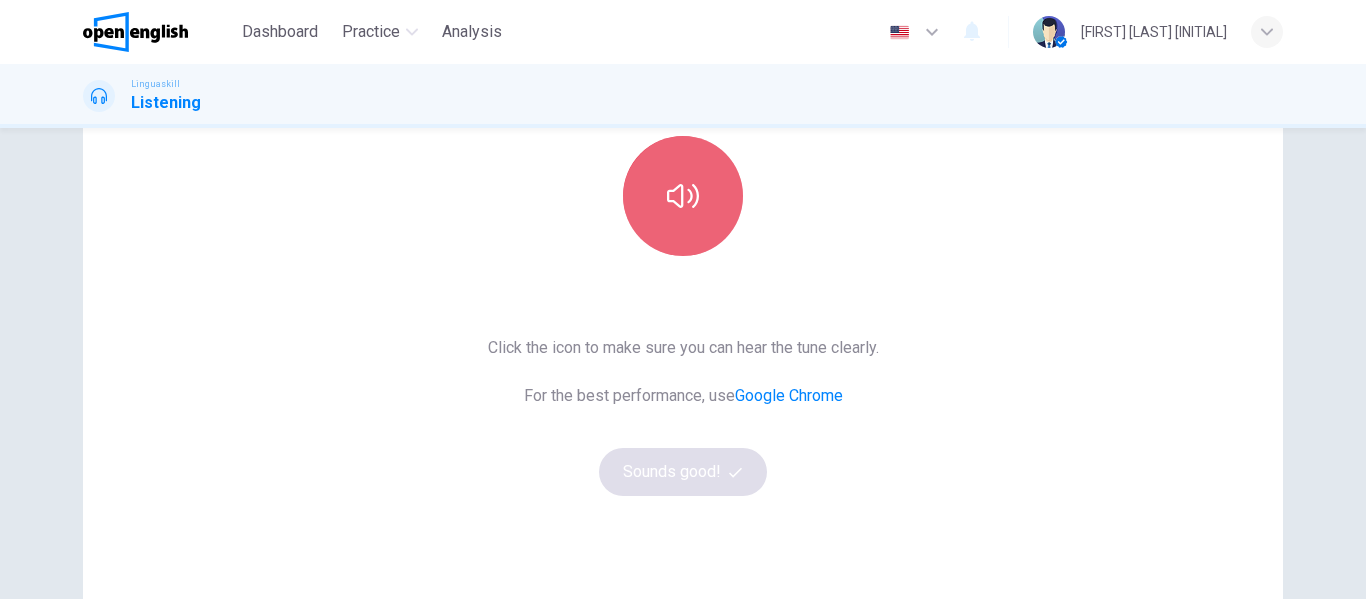 click at bounding box center (683, 196) 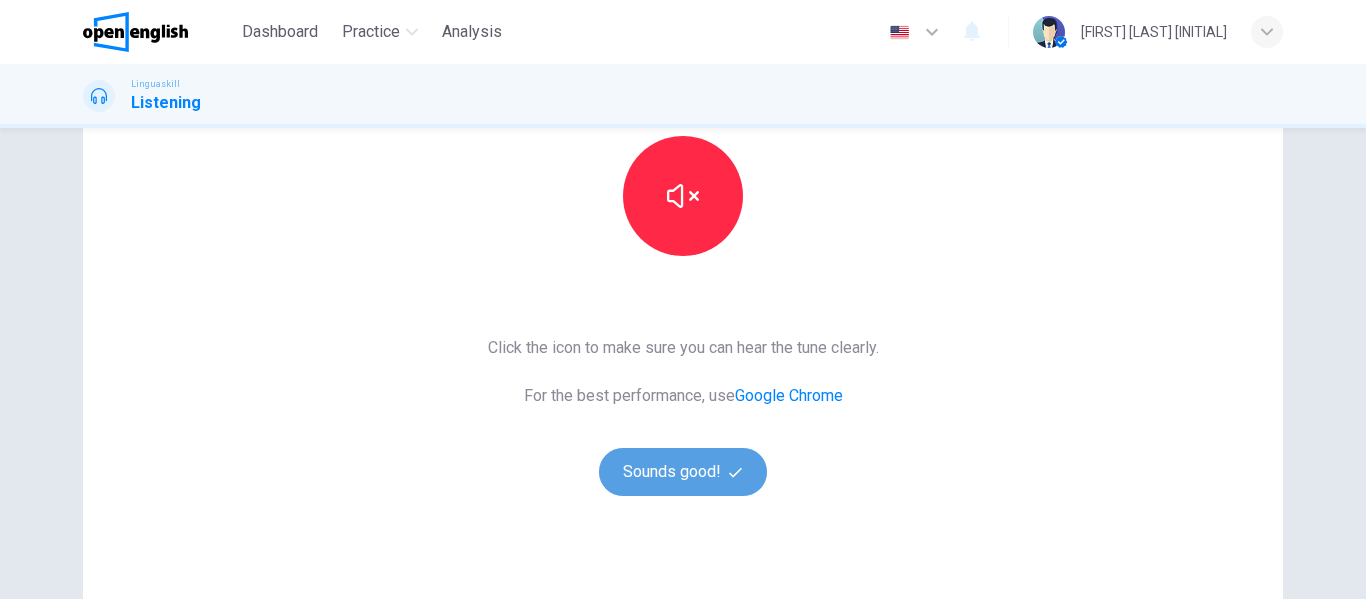click on "Sounds good!" at bounding box center [683, 472] 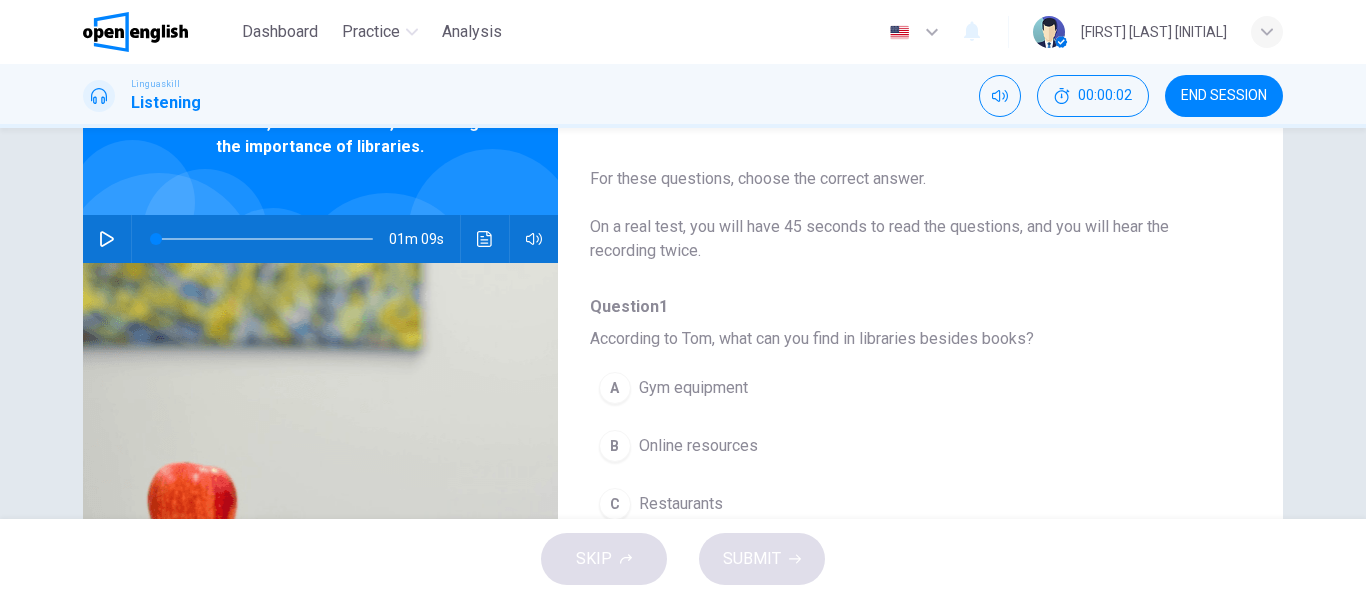 scroll, scrollTop: 11, scrollLeft: 0, axis: vertical 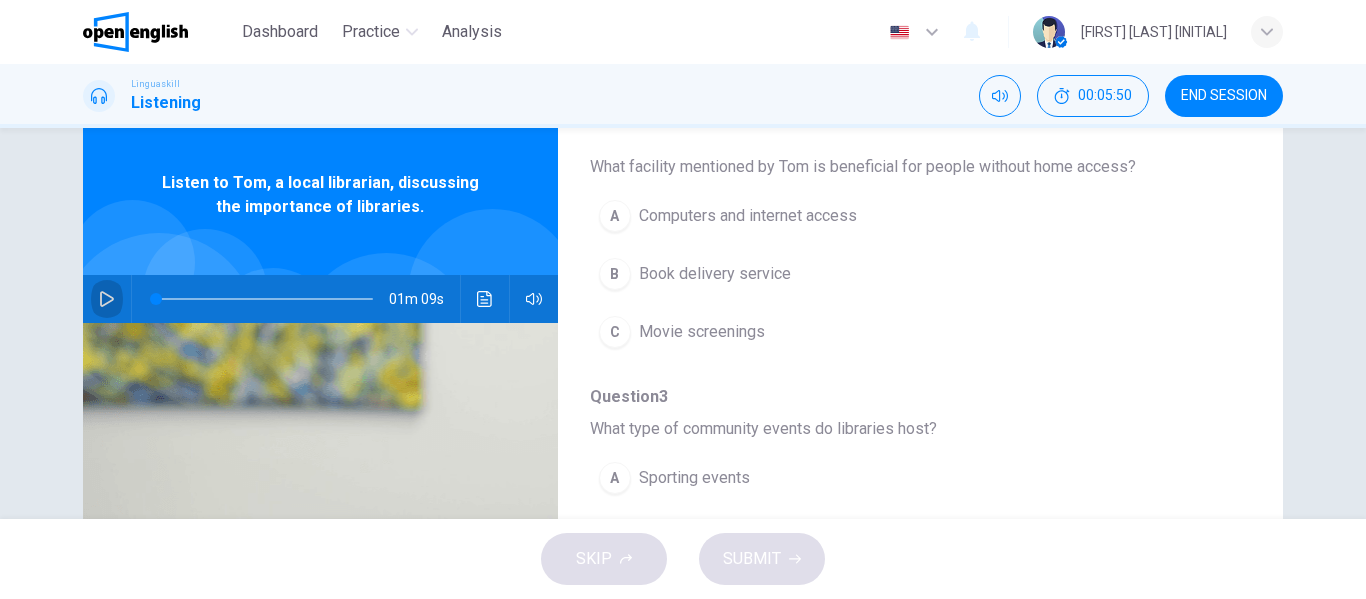 click at bounding box center [107, 299] 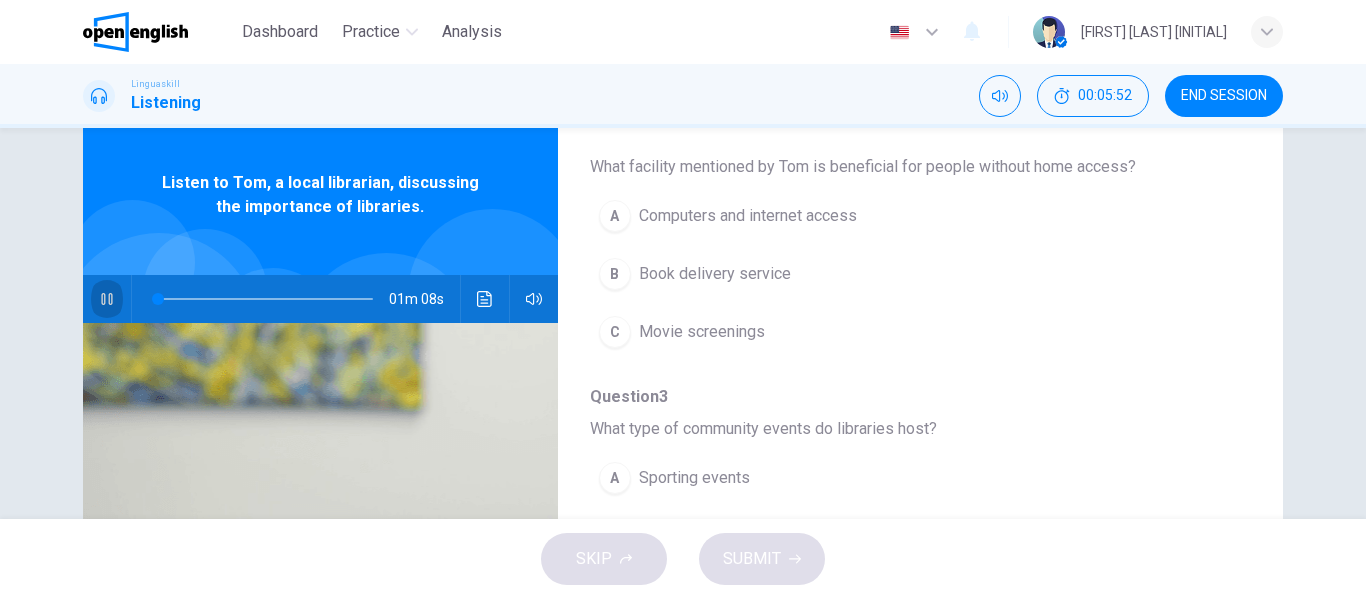 click at bounding box center (107, 299) 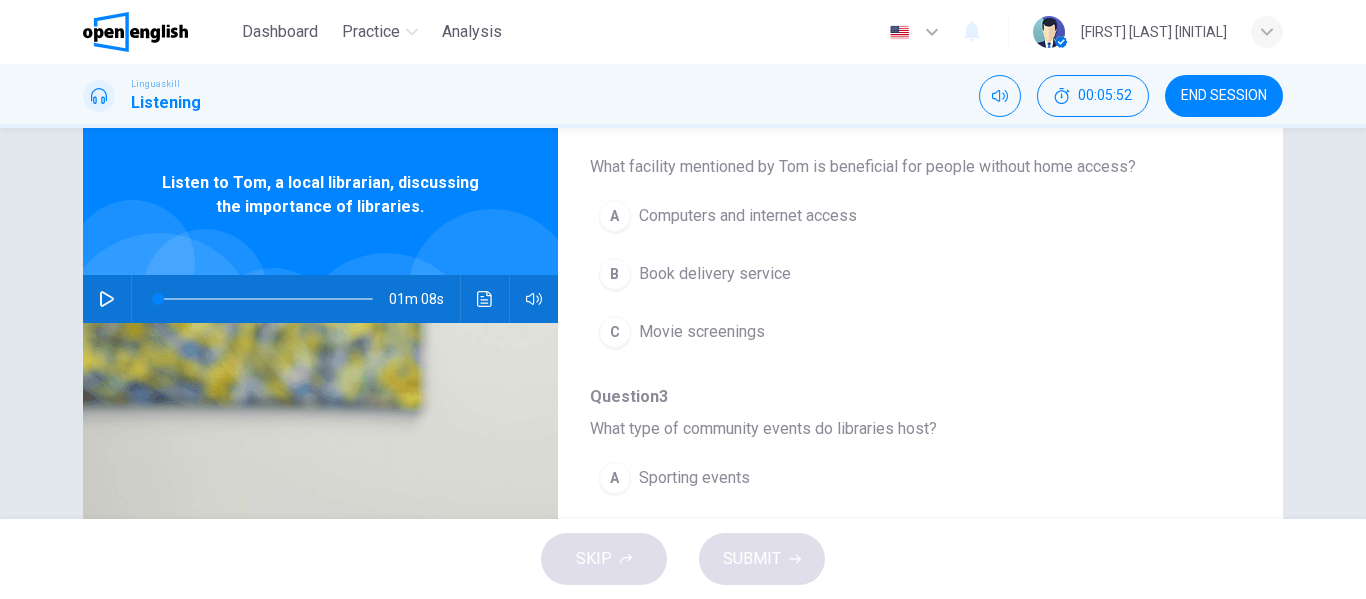 type 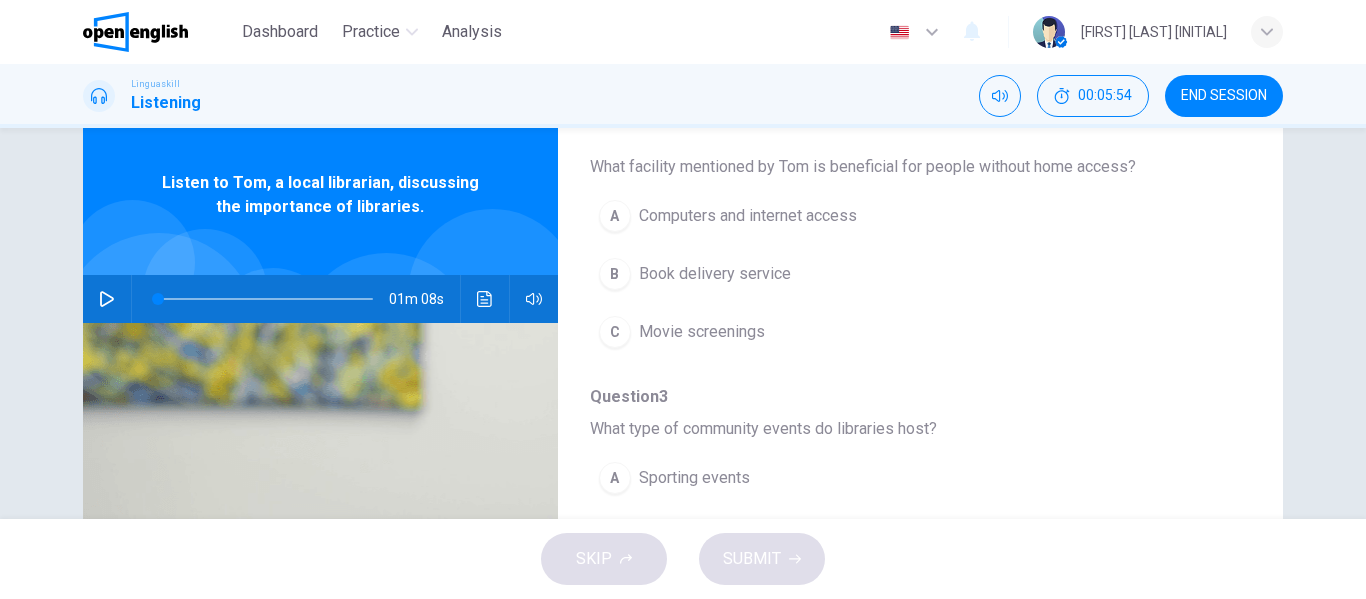 click at bounding box center (107, 299) 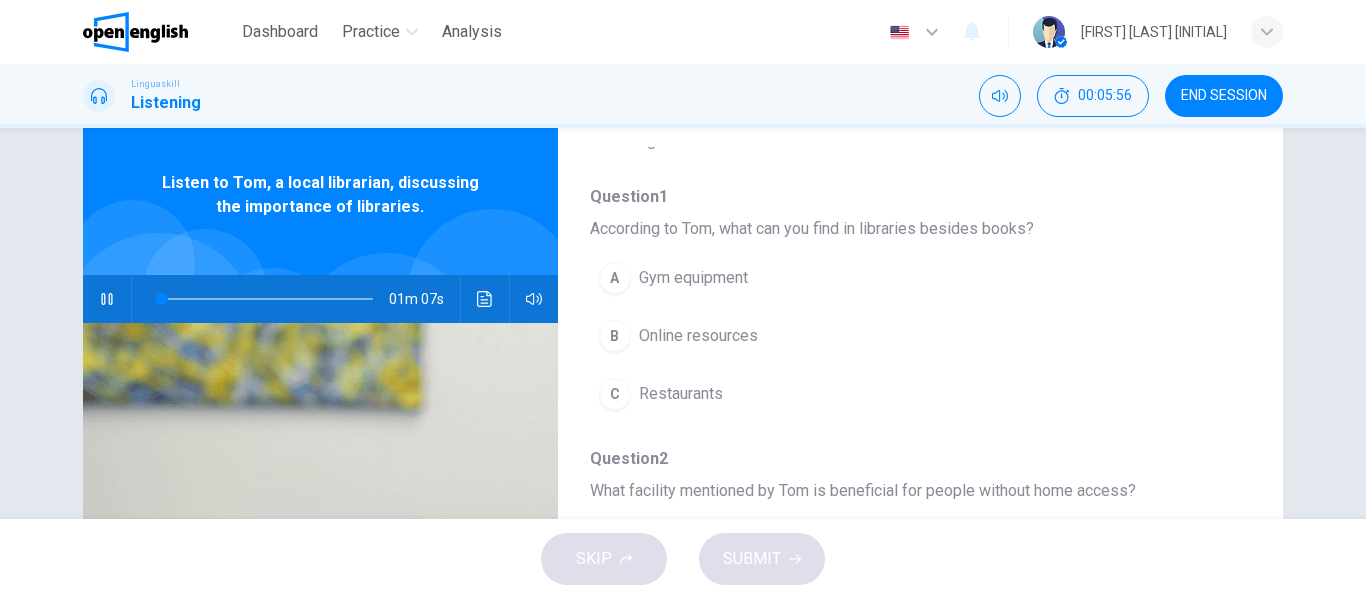 scroll, scrollTop: 165, scrollLeft: 0, axis: vertical 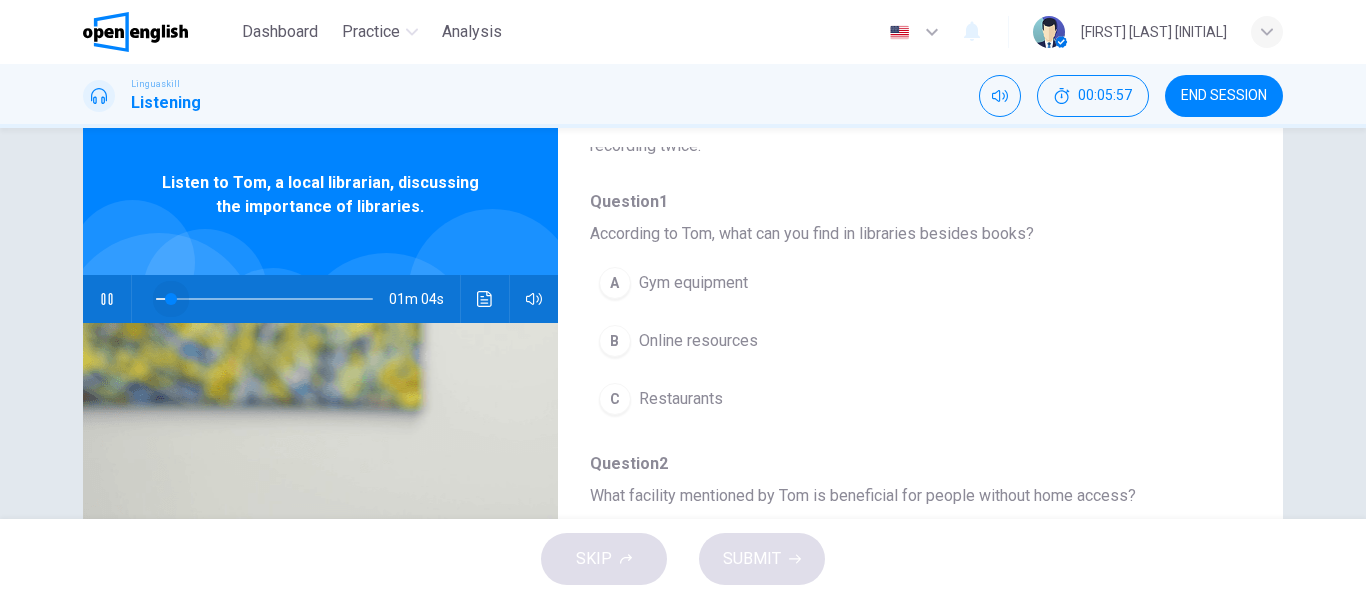 drag, startPoint x: 167, startPoint y: 299, endPoint x: 91, endPoint y: 318, distance: 78.339005 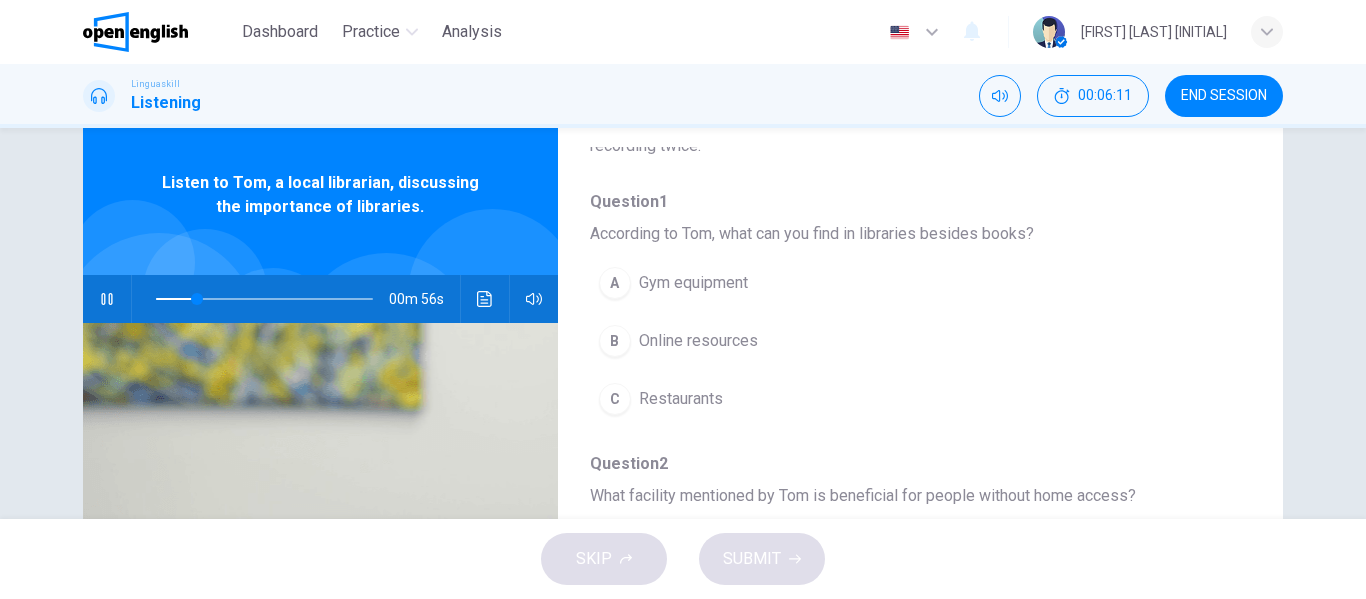 drag, startPoint x: 79, startPoint y: 285, endPoint x: 89, endPoint y: 290, distance: 11.18034 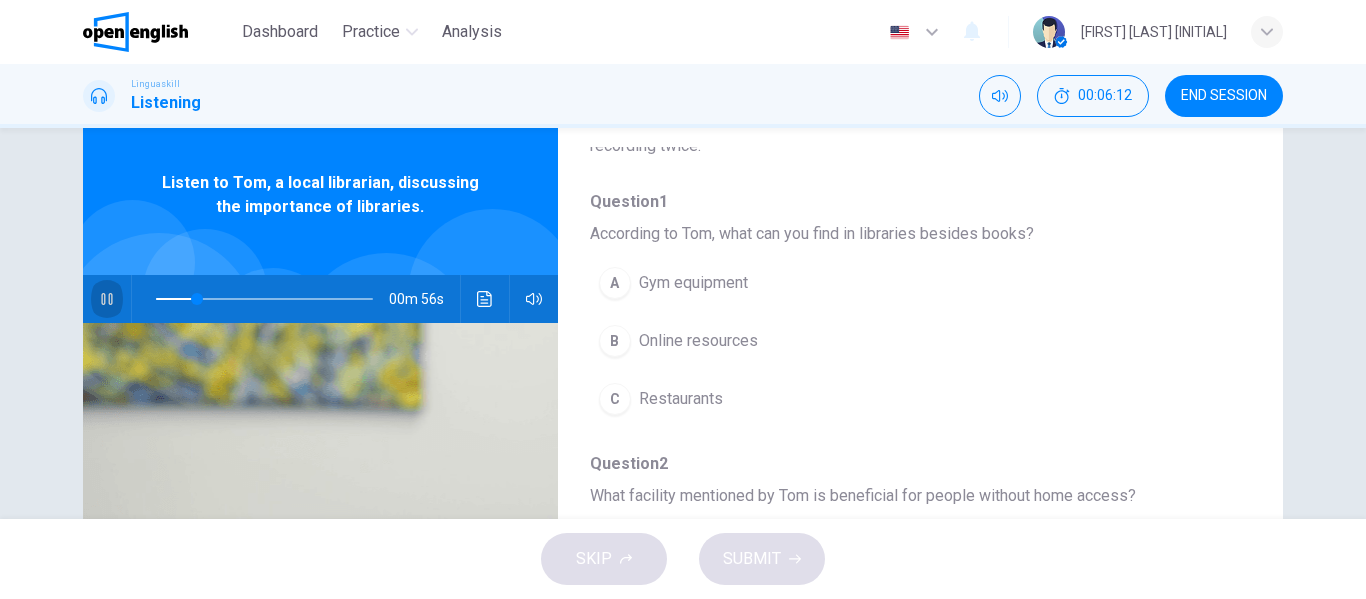 click at bounding box center [107, 299] 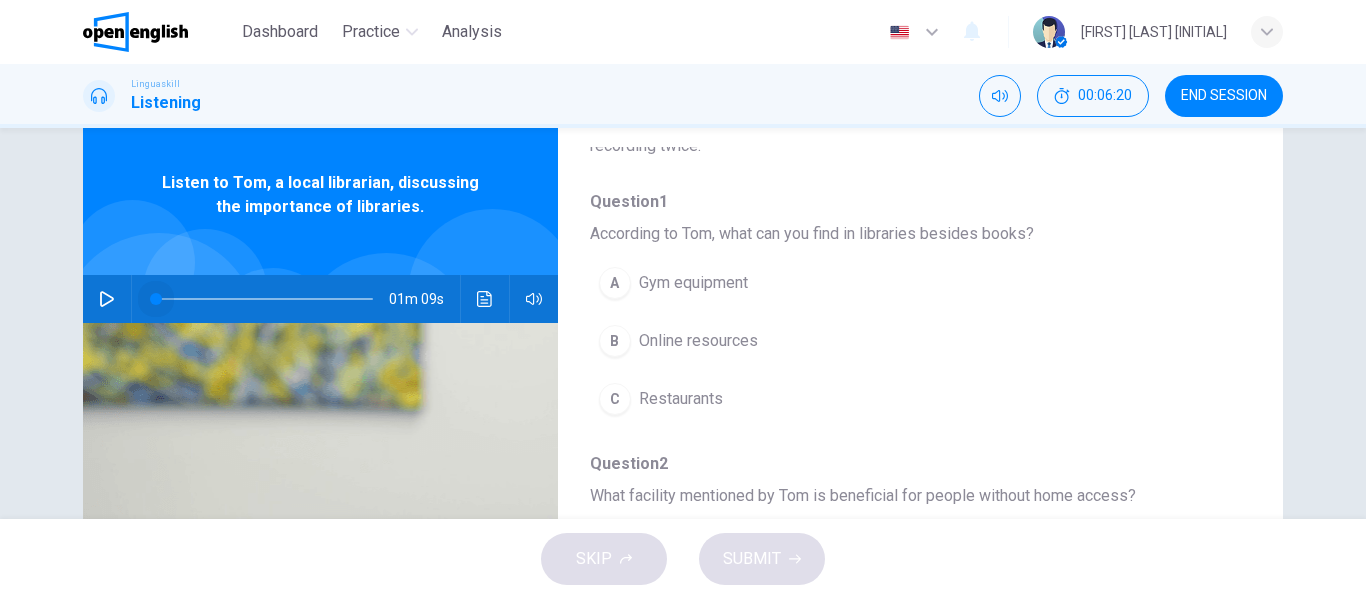 drag, startPoint x: 190, startPoint y: 297, endPoint x: 98, endPoint y: 324, distance: 95.880135 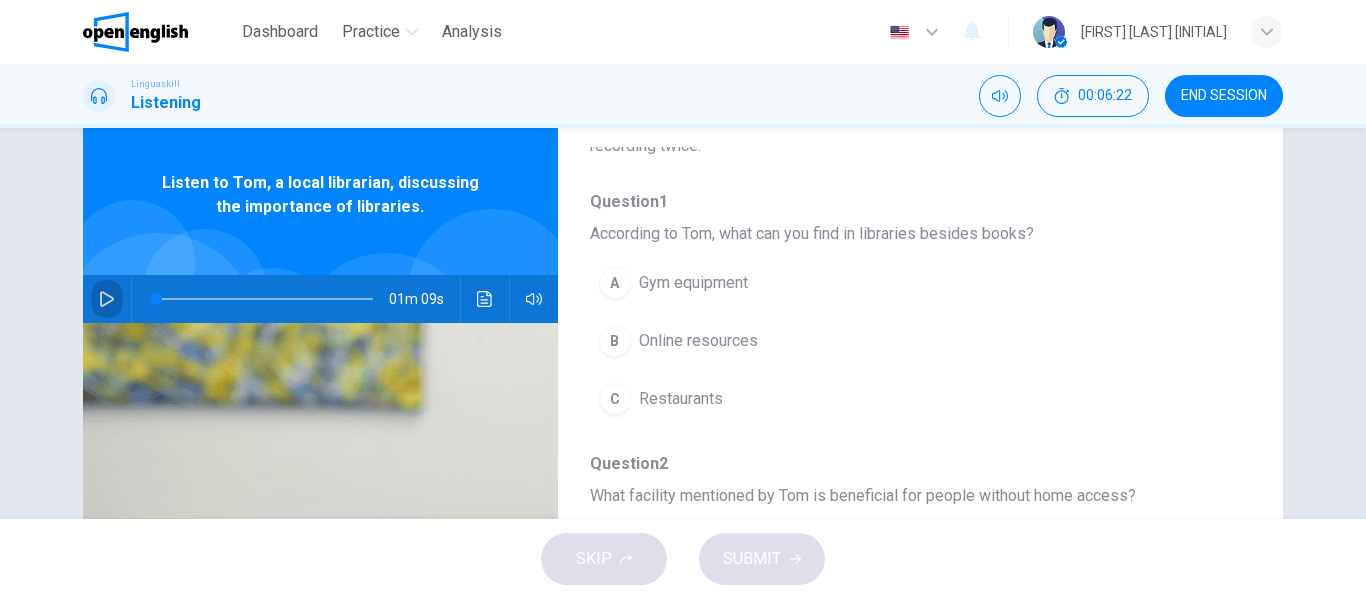 click 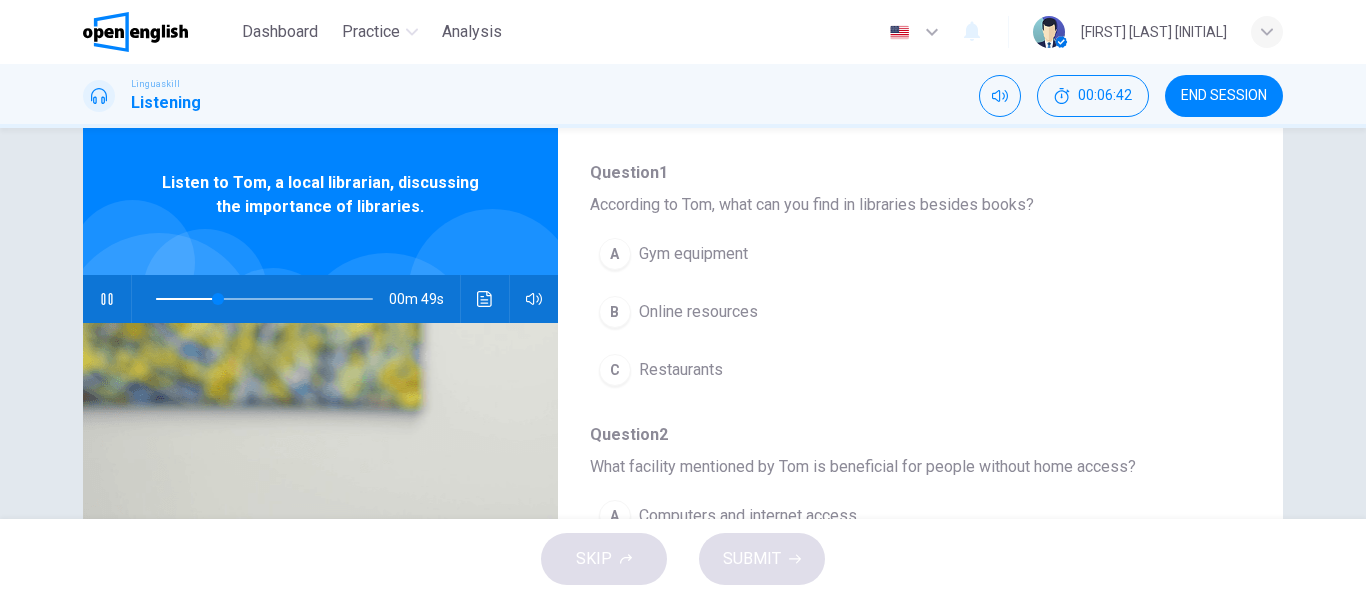 scroll, scrollTop: 195, scrollLeft: 0, axis: vertical 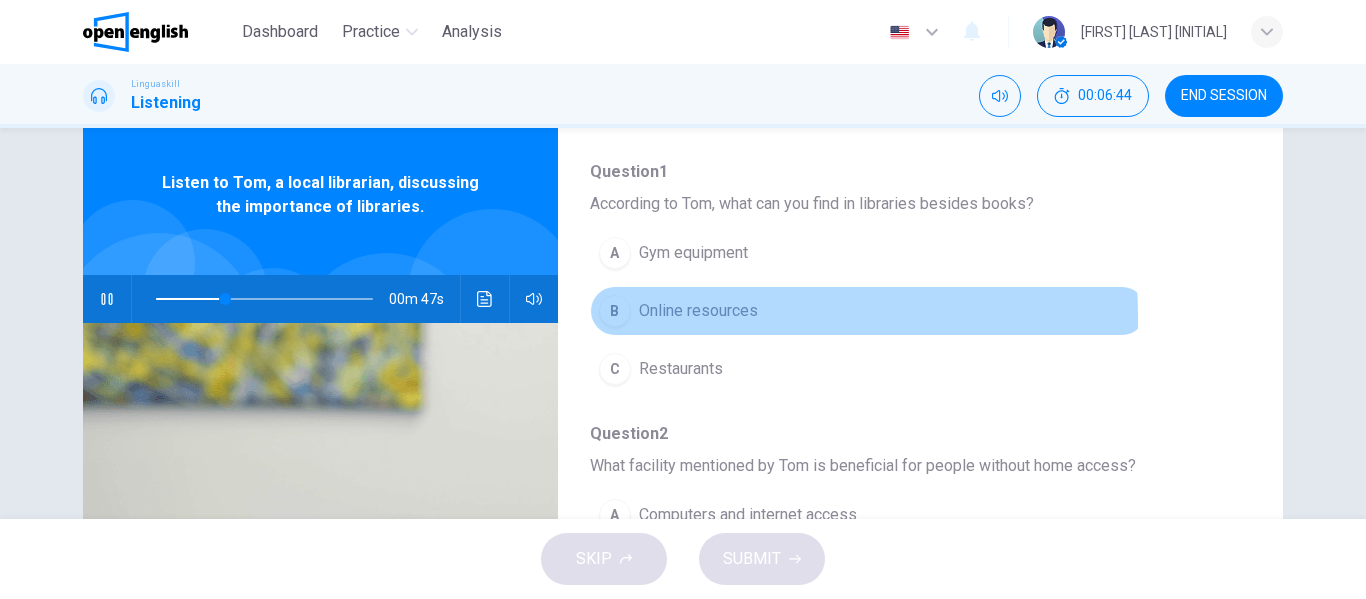 click on "B" at bounding box center (615, 311) 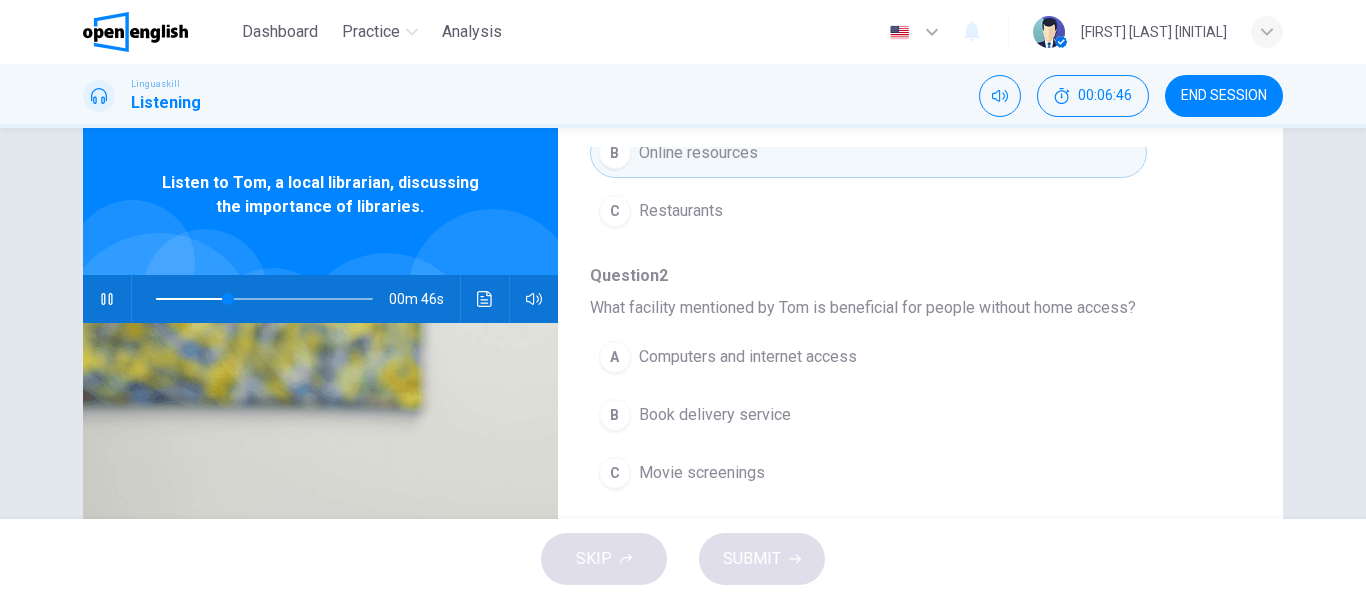 scroll, scrollTop: 393, scrollLeft: 0, axis: vertical 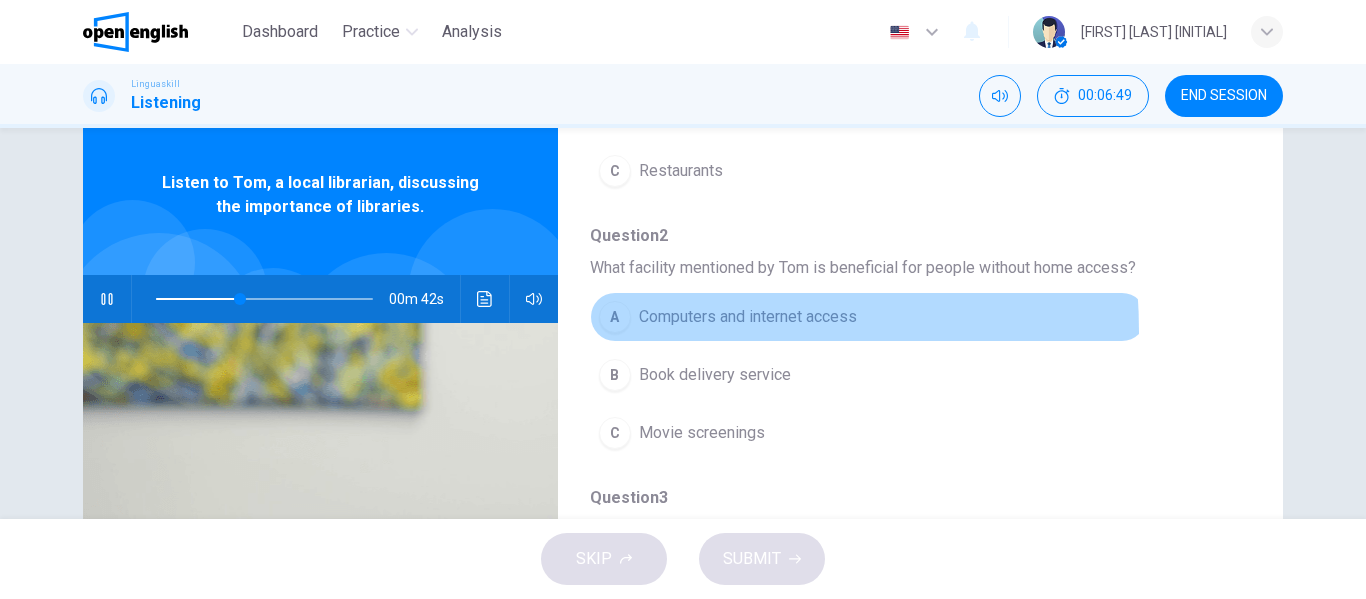 click on "A Computers and internet access" at bounding box center [868, 317] 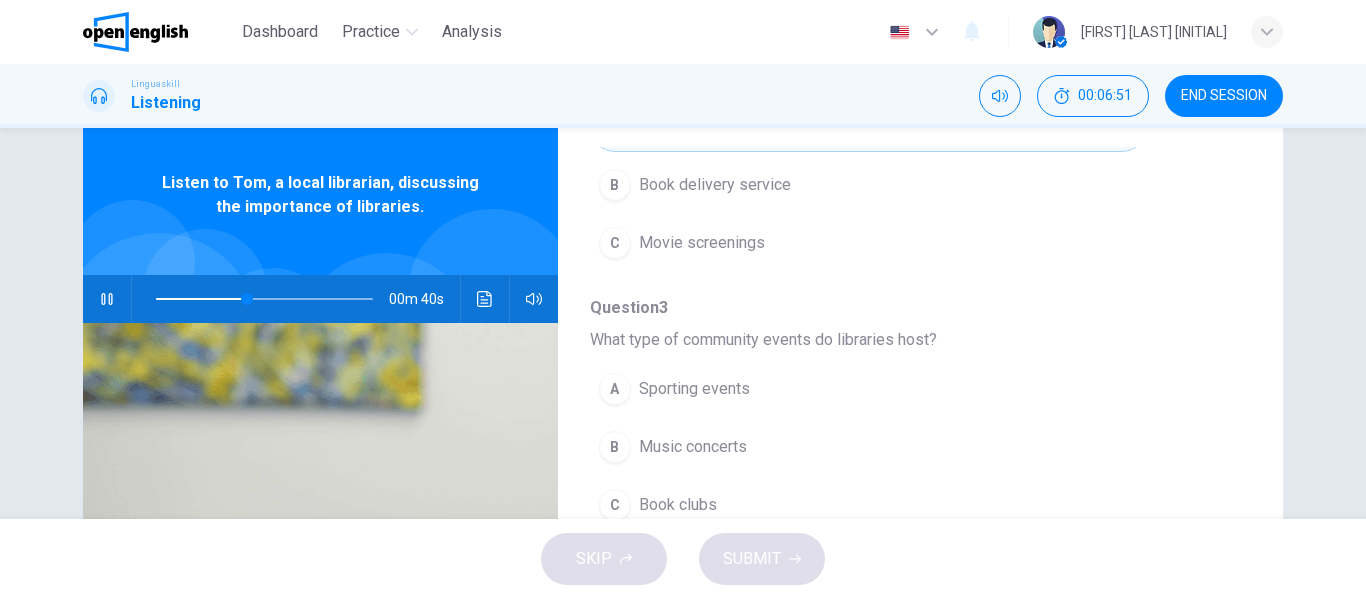 scroll, scrollTop: 650, scrollLeft: 0, axis: vertical 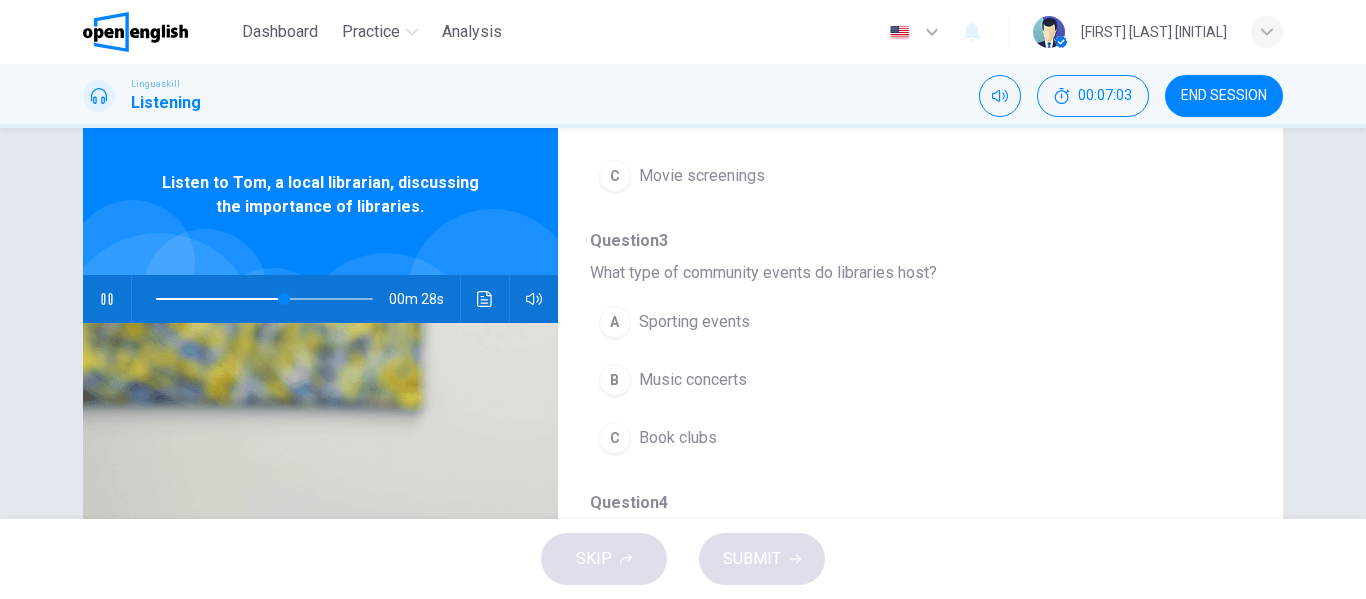 click on "C" at bounding box center (615, 438) 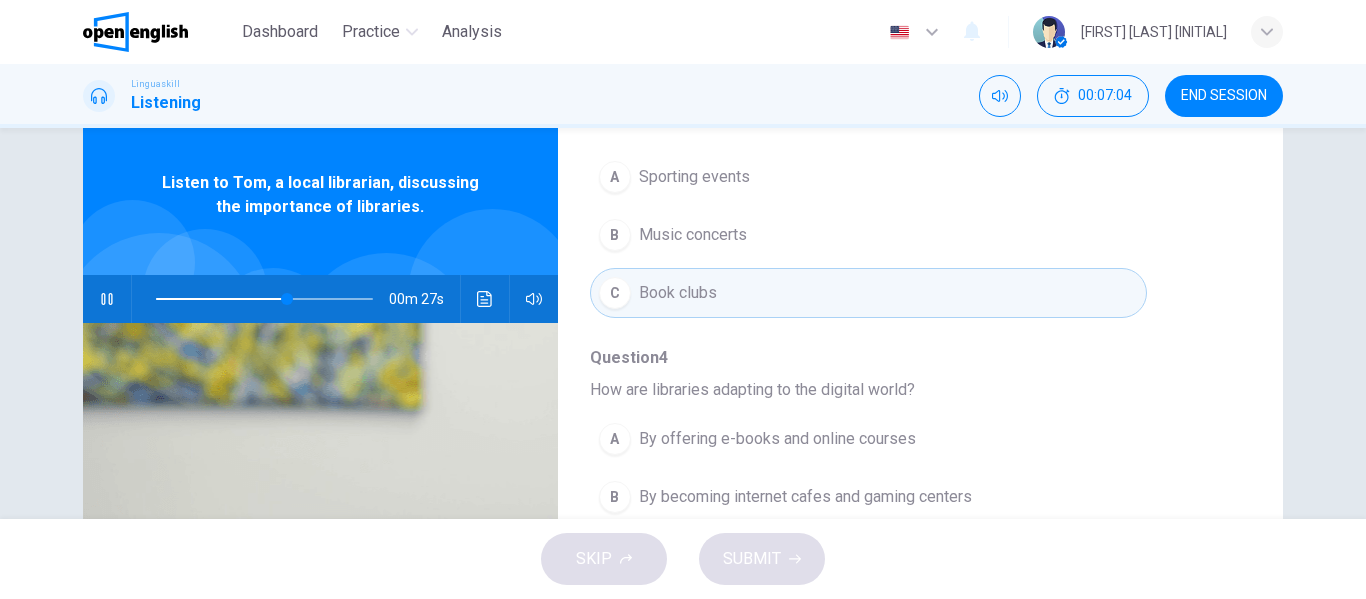scroll, scrollTop: 863, scrollLeft: 0, axis: vertical 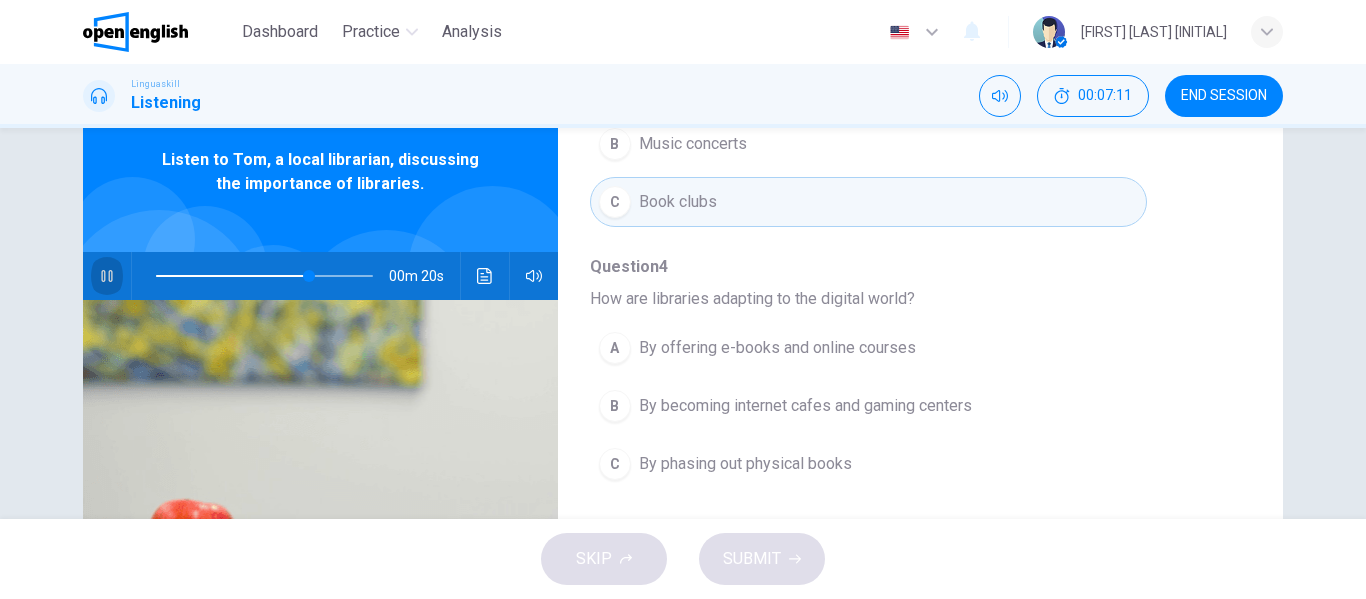 click at bounding box center [107, 276] 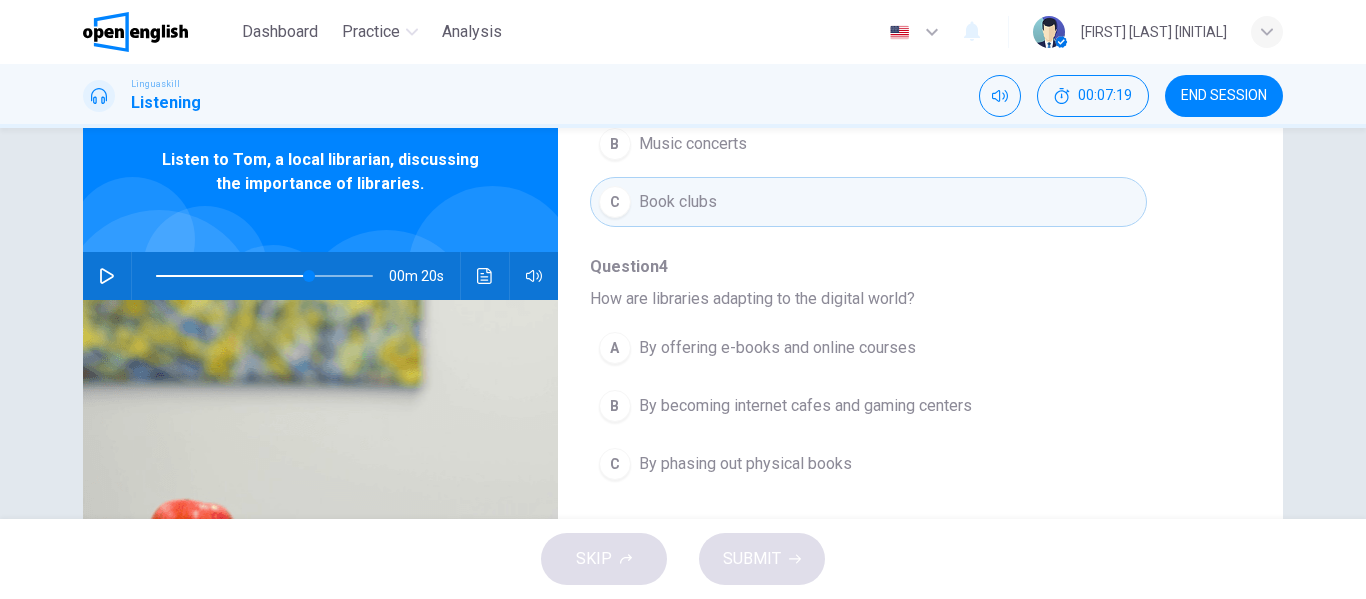 click at bounding box center [107, 276] 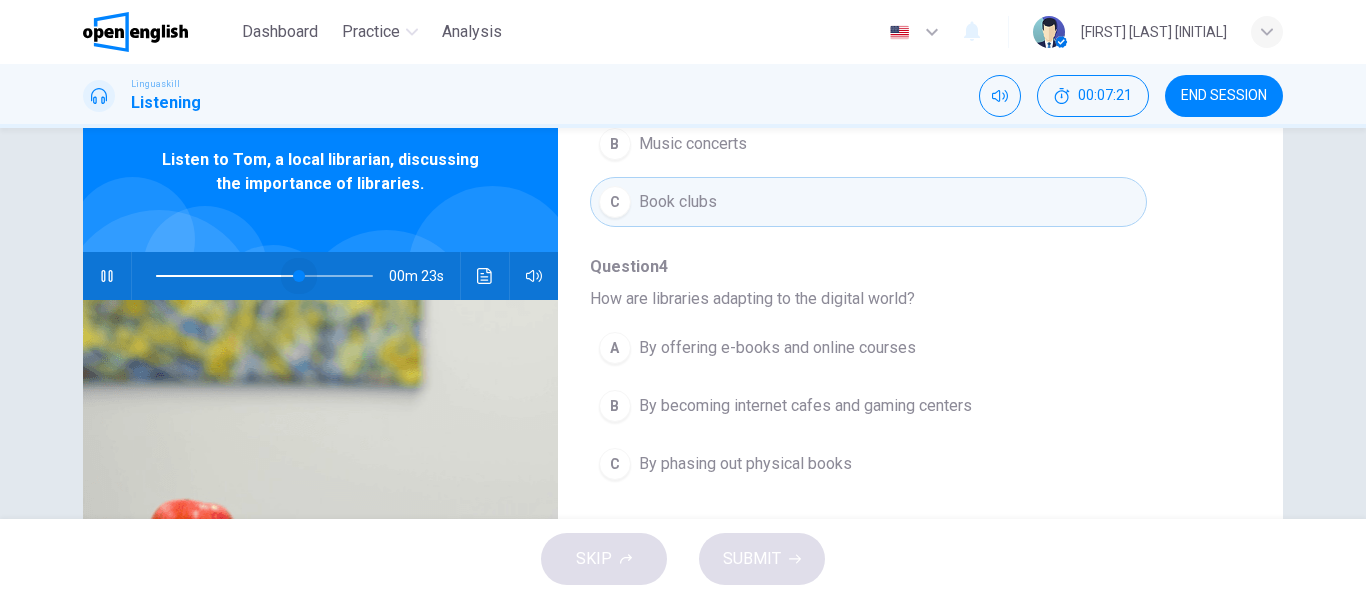 drag, startPoint x: 307, startPoint y: 278, endPoint x: 290, endPoint y: 279, distance: 17.029387 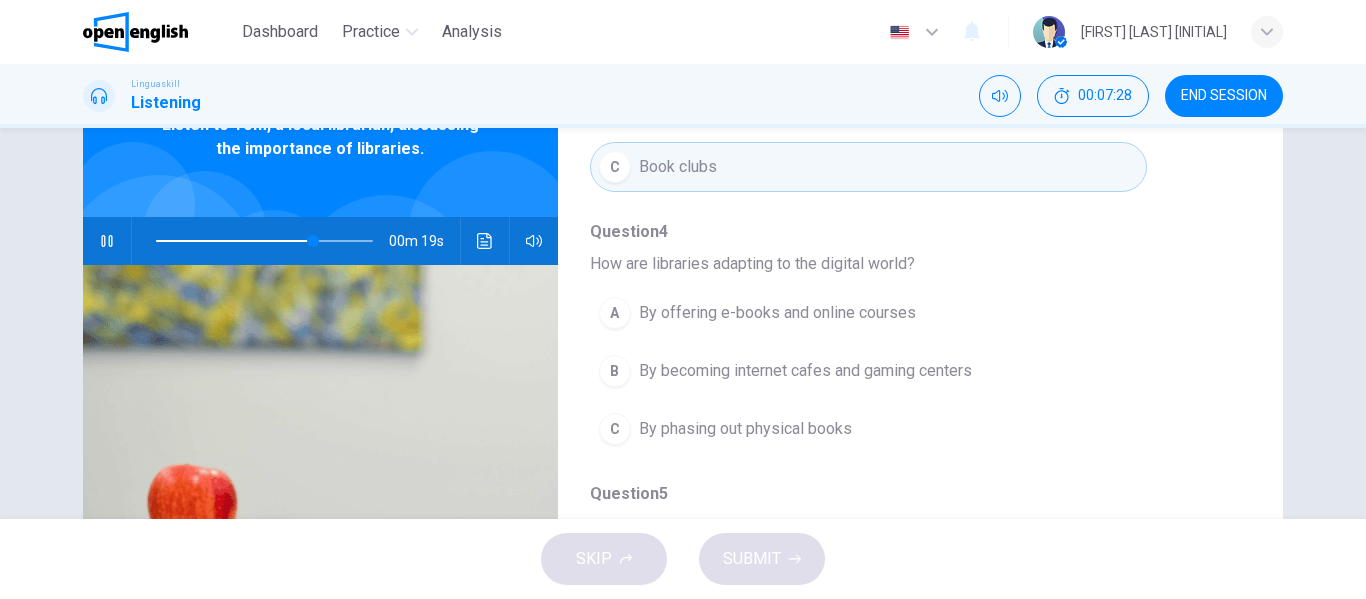 scroll, scrollTop: 113, scrollLeft: 0, axis: vertical 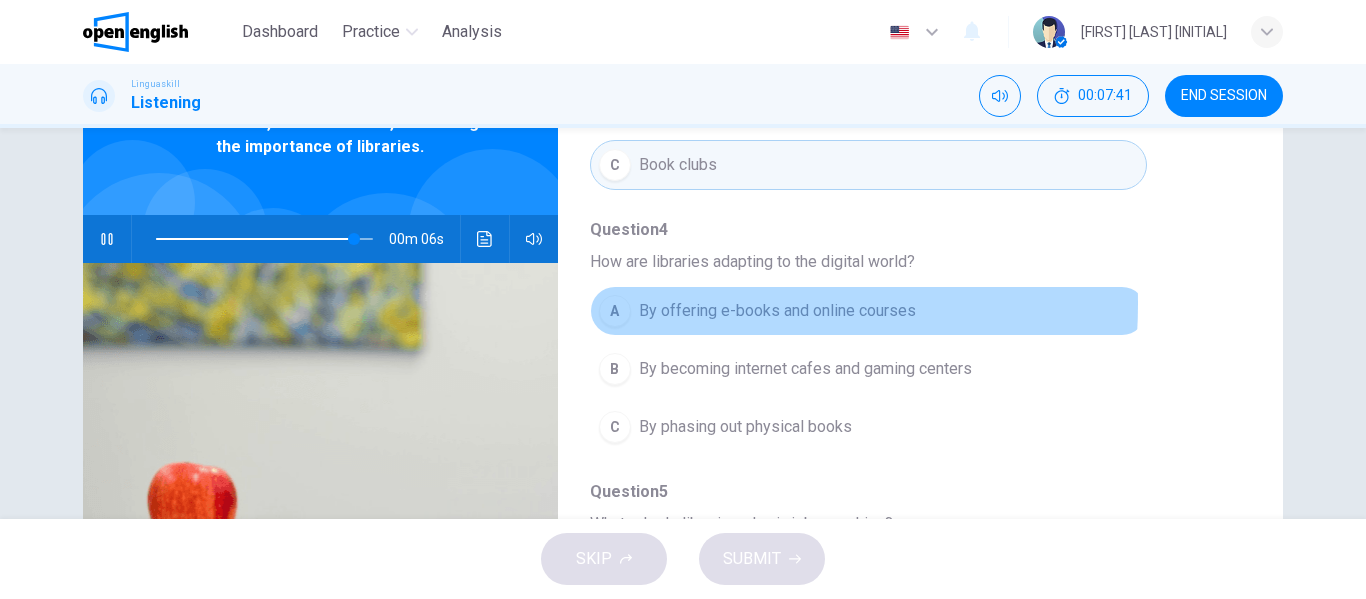 click on "A" at bounding box center (615, 311) 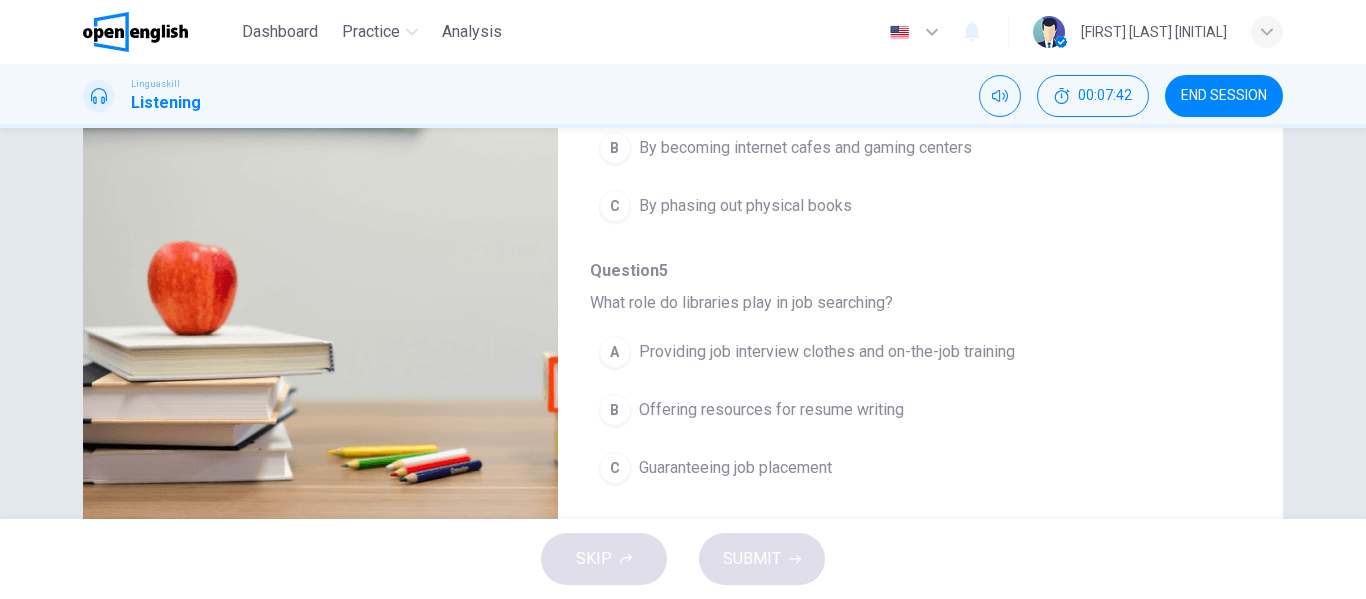 scroll, scrollTop: 335, scrollLeft: 0, axis: vertical 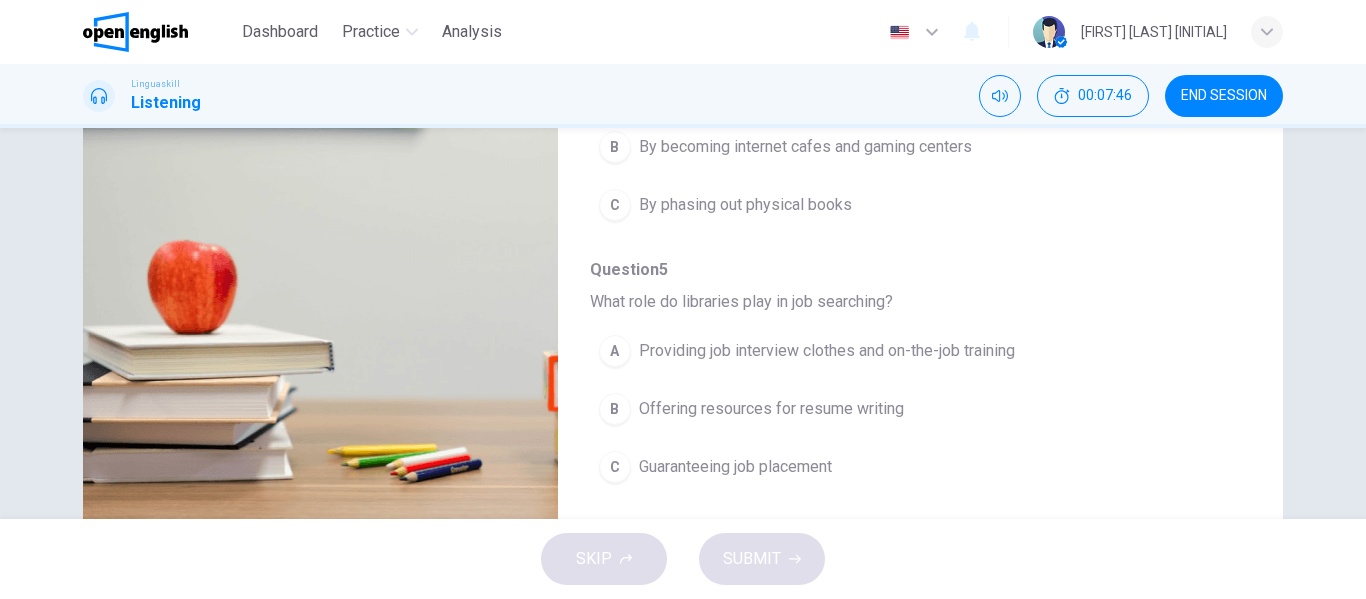 type on "*" 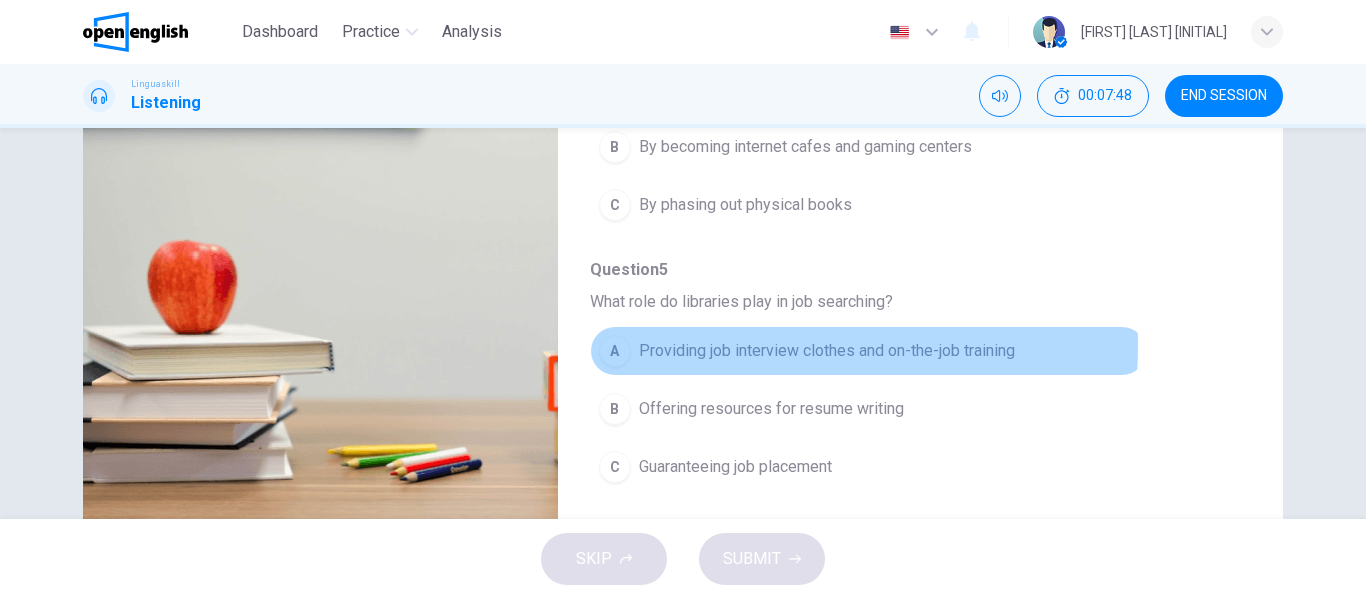click on "A" at bounding box center (615, 351) 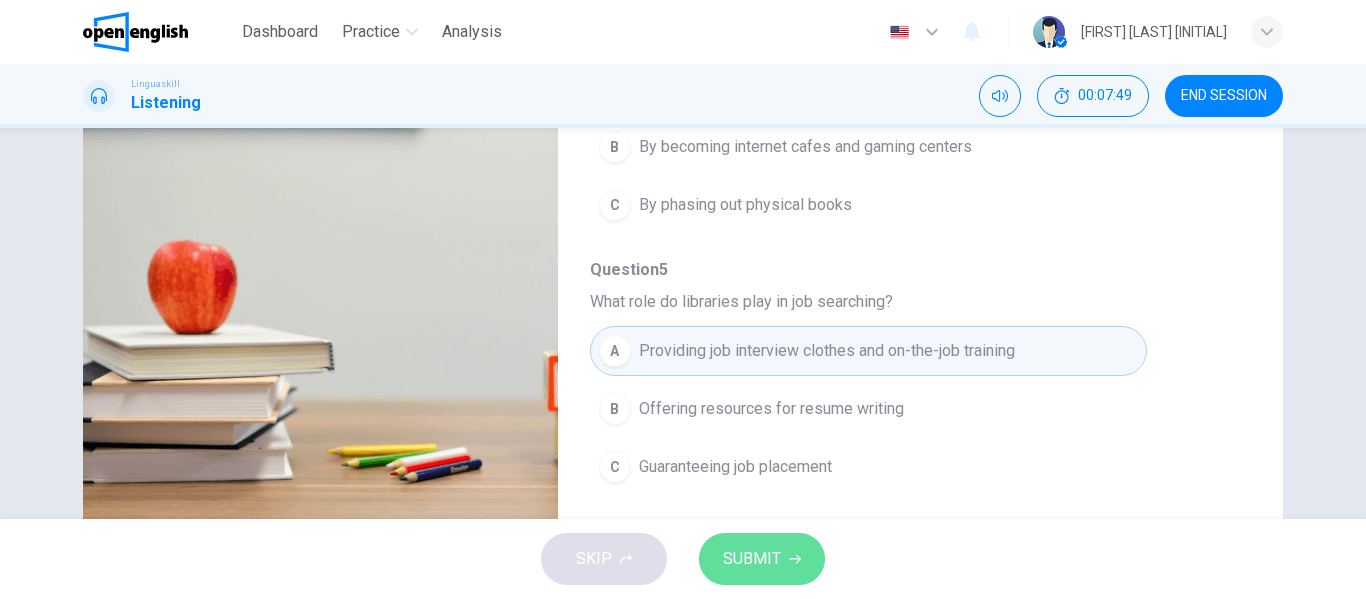 click on "SUBMIT" at bounding box center [752, 559] 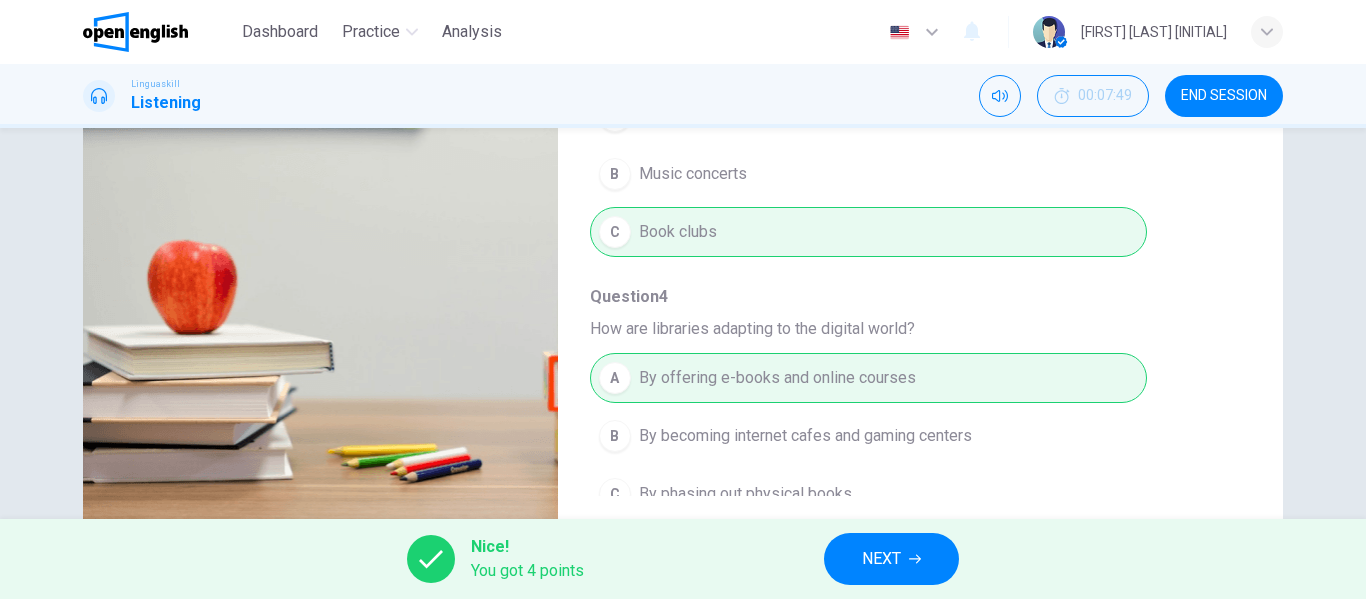 scroll, scrollTop: 642, scrollLeft: 0, axis: vertical 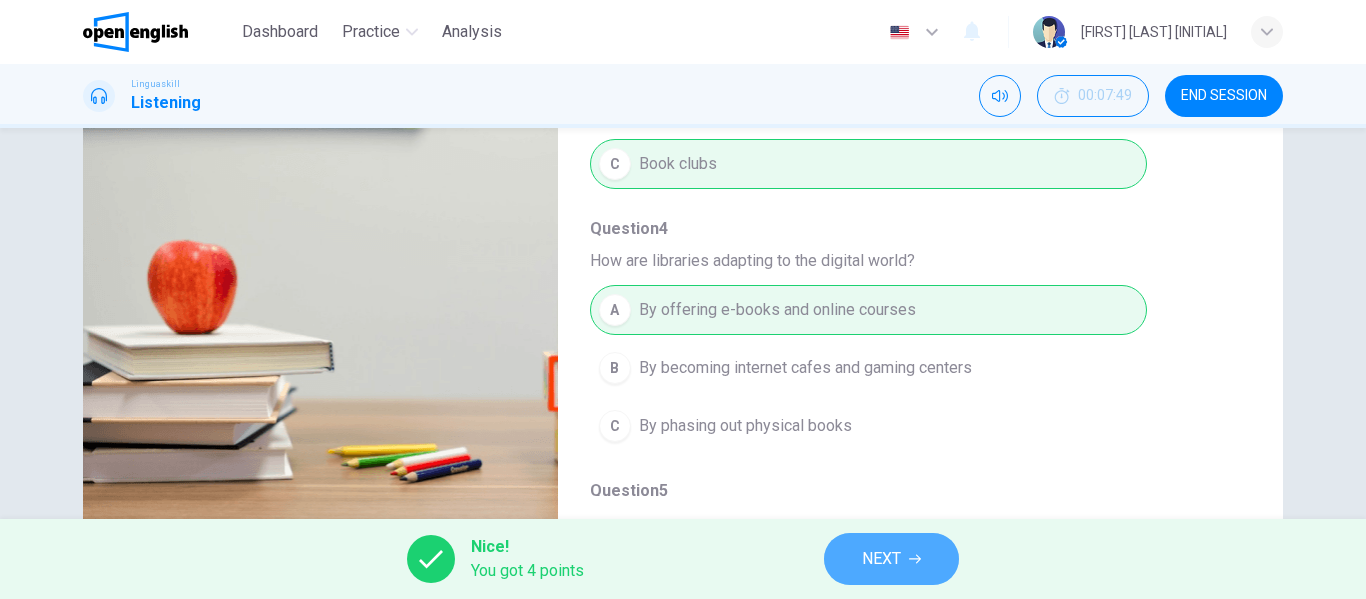 click on "NEXT" at bounding box center [891, 559] 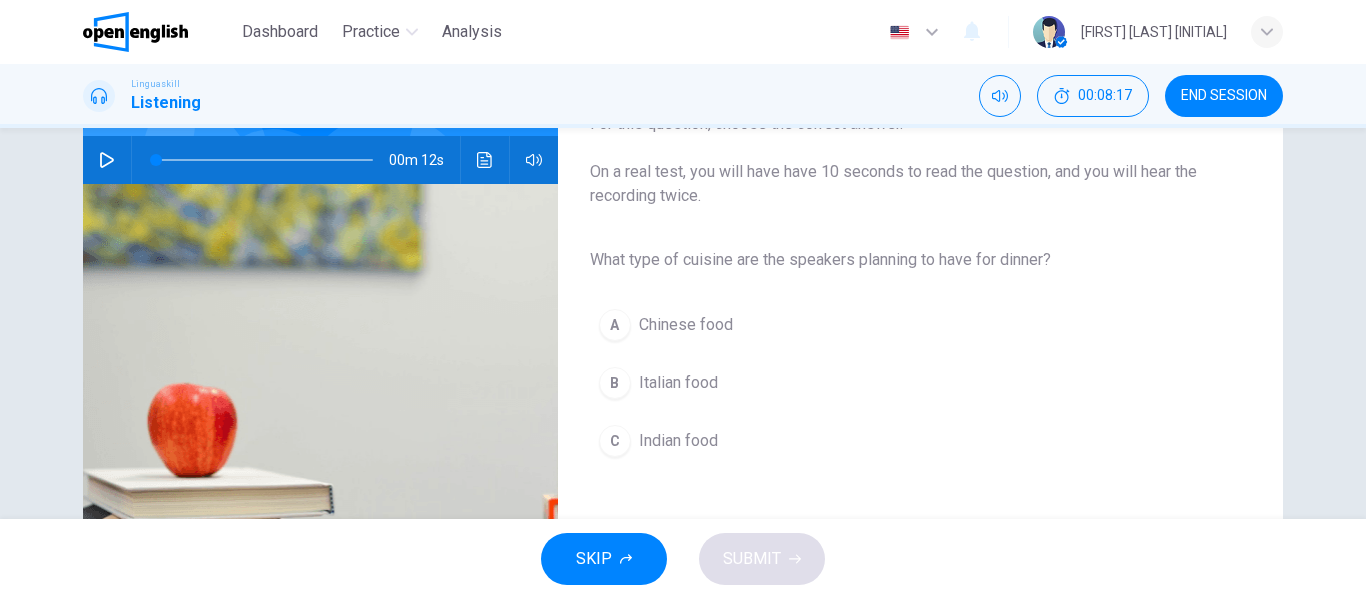 scroll, scrollTop: 157, scrollLeft: 0, axis: vertical 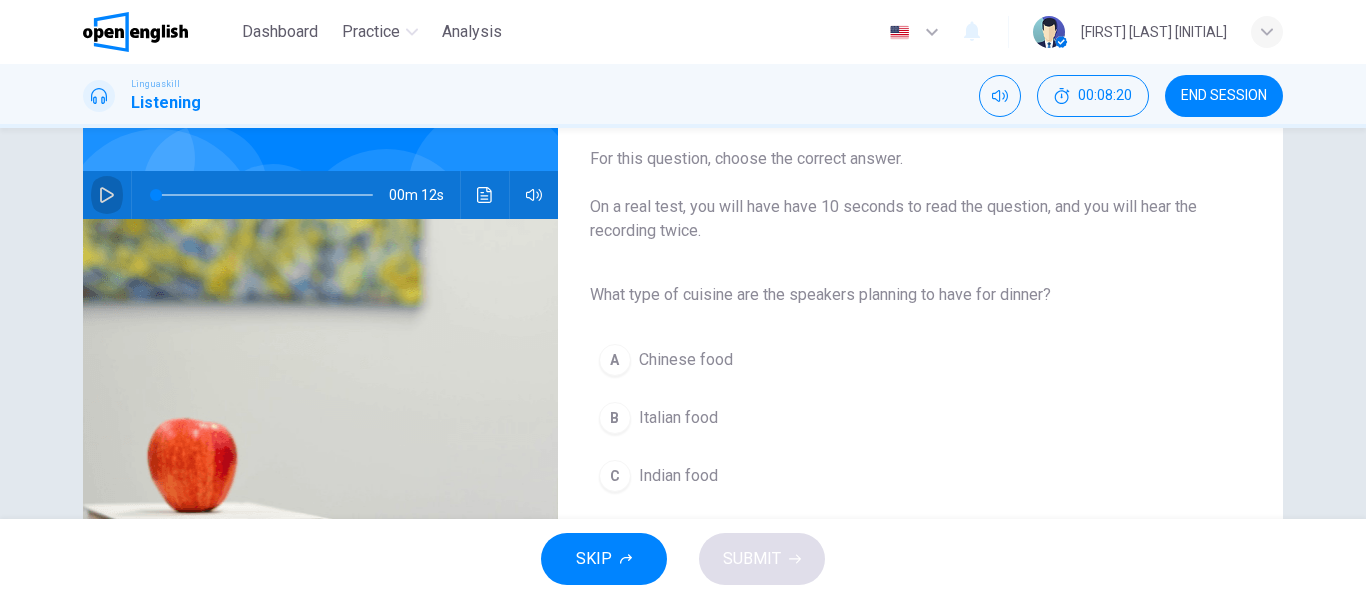 click at bounding box center (107, 195) 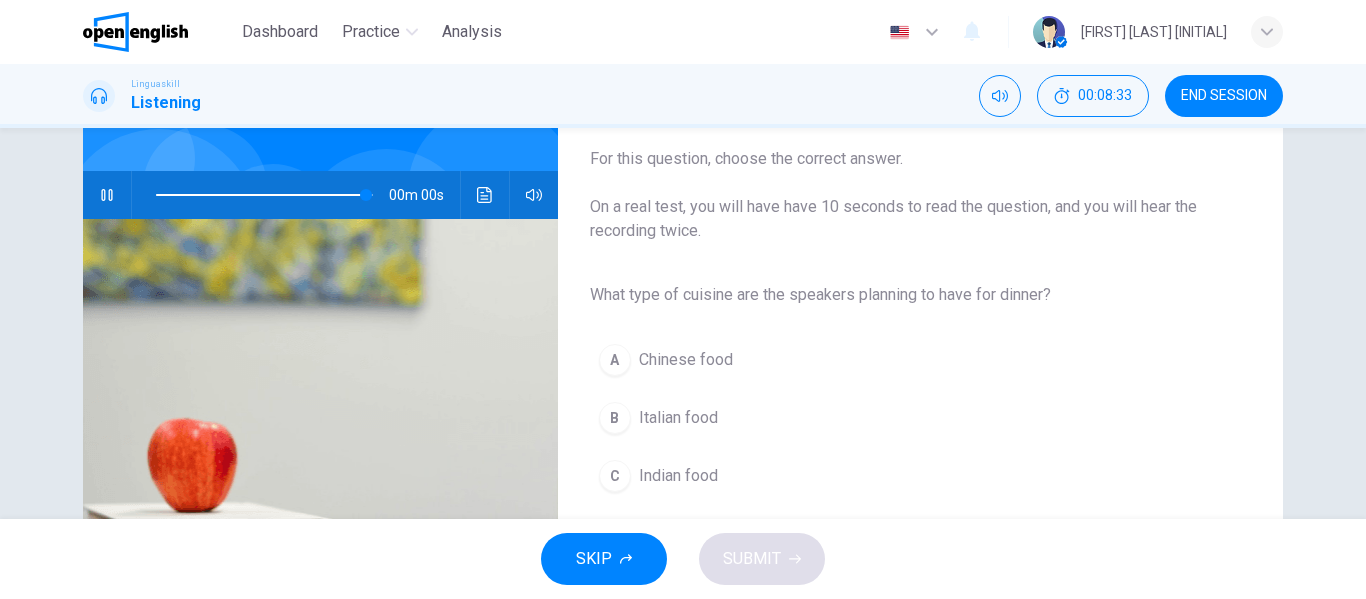 type on "*" 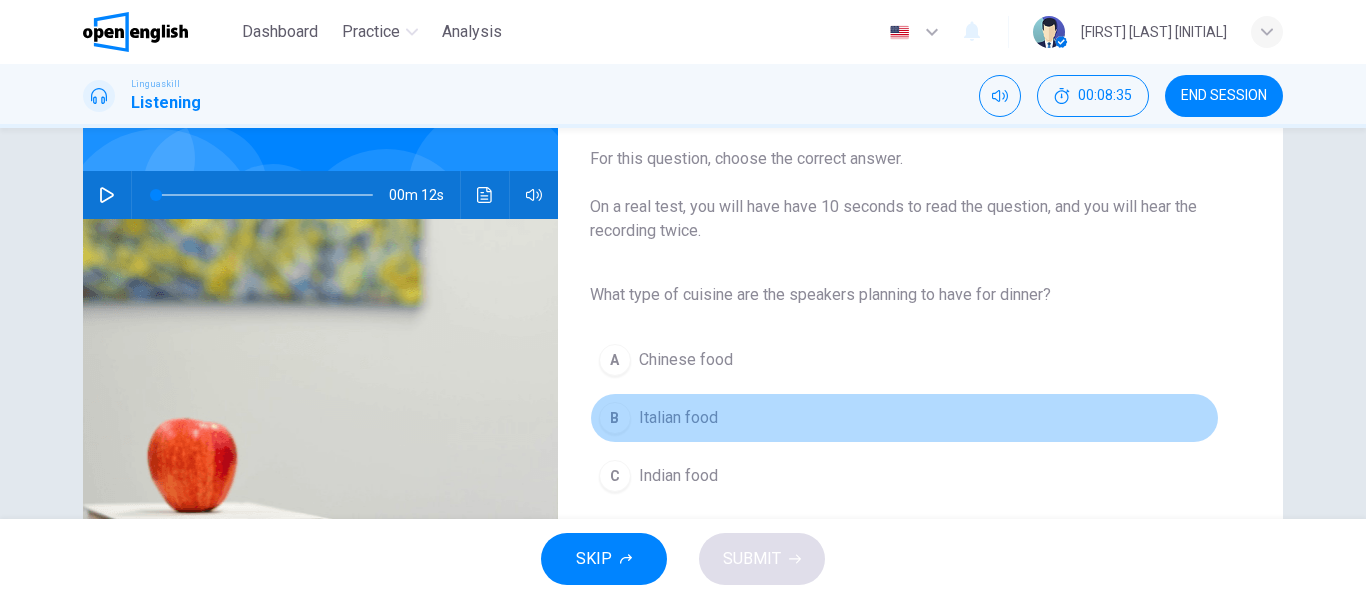 click on "B Italian food" at bounding box center [904, 418] 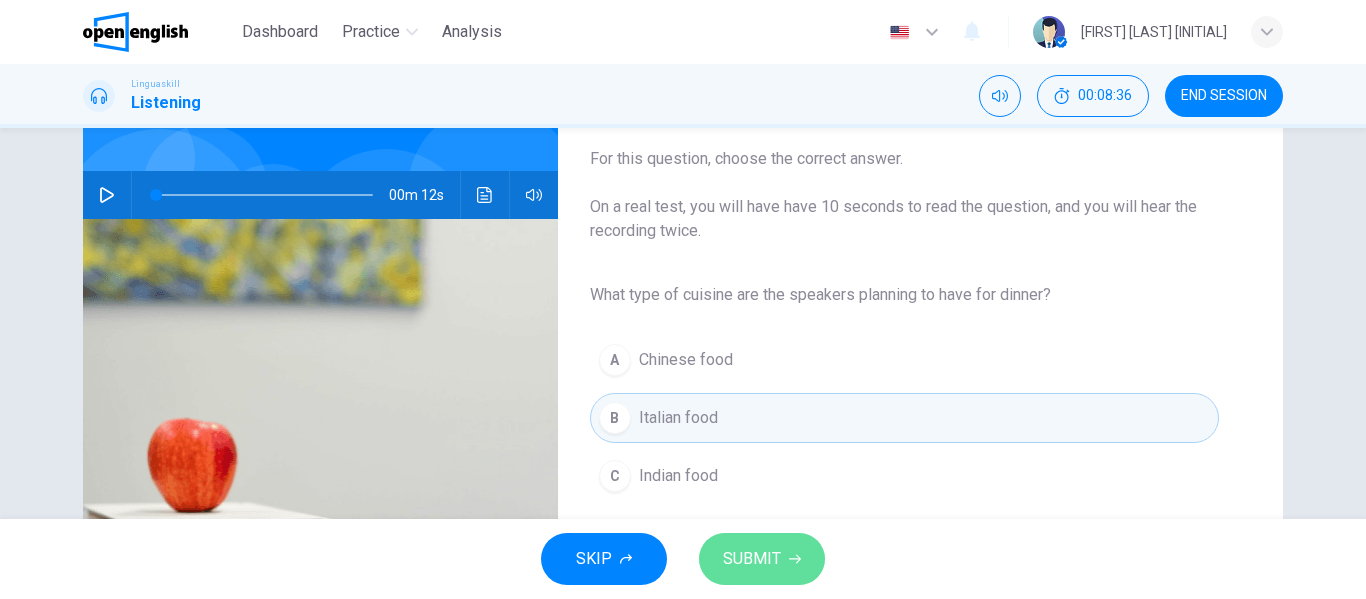 click 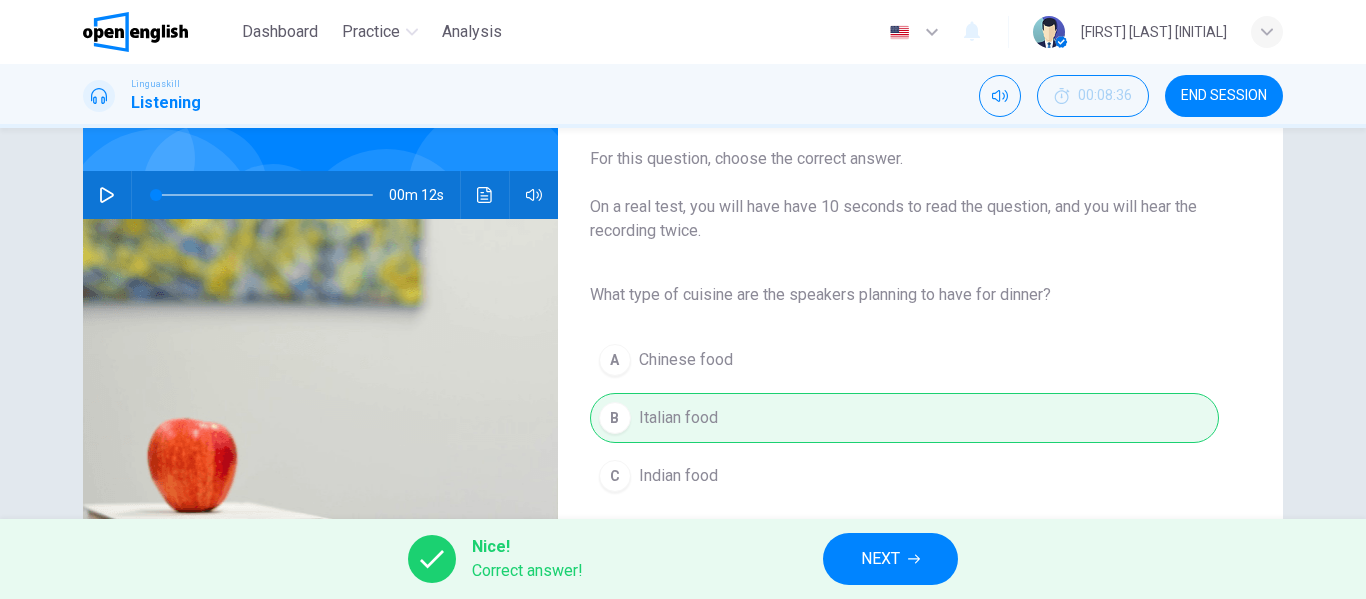 scroll, scrollTop: 384, scrollLeft: 0, axis: vertical 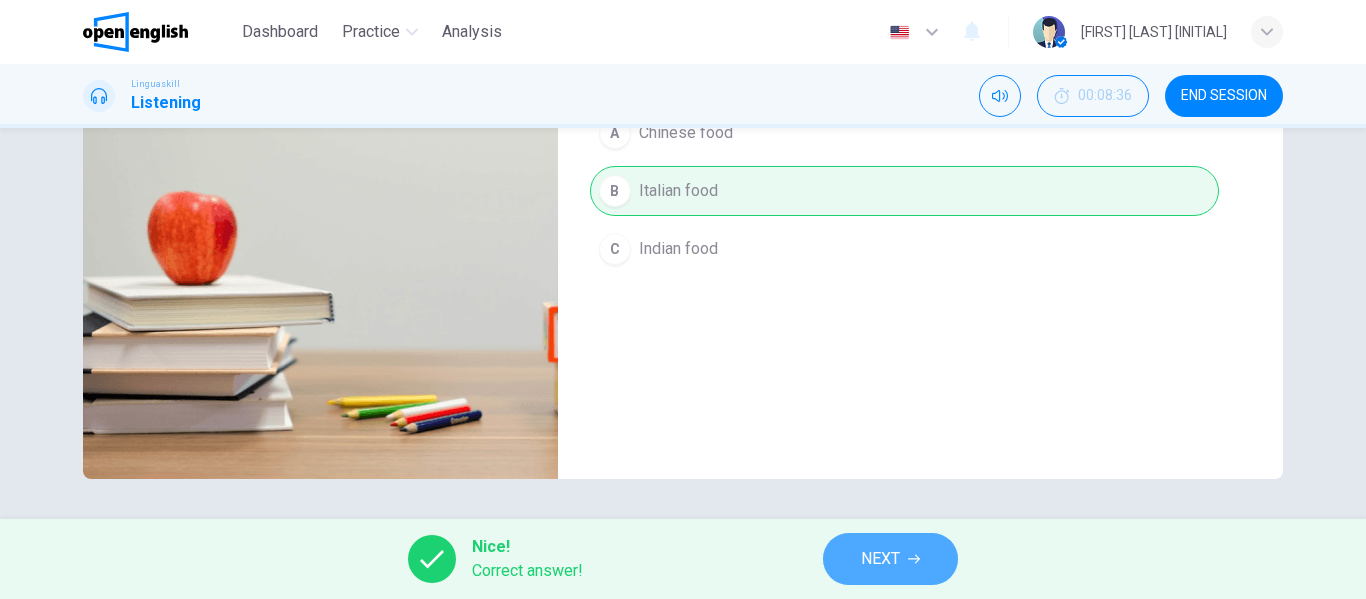 click on "NEXT" at bounding box center (880, 559) 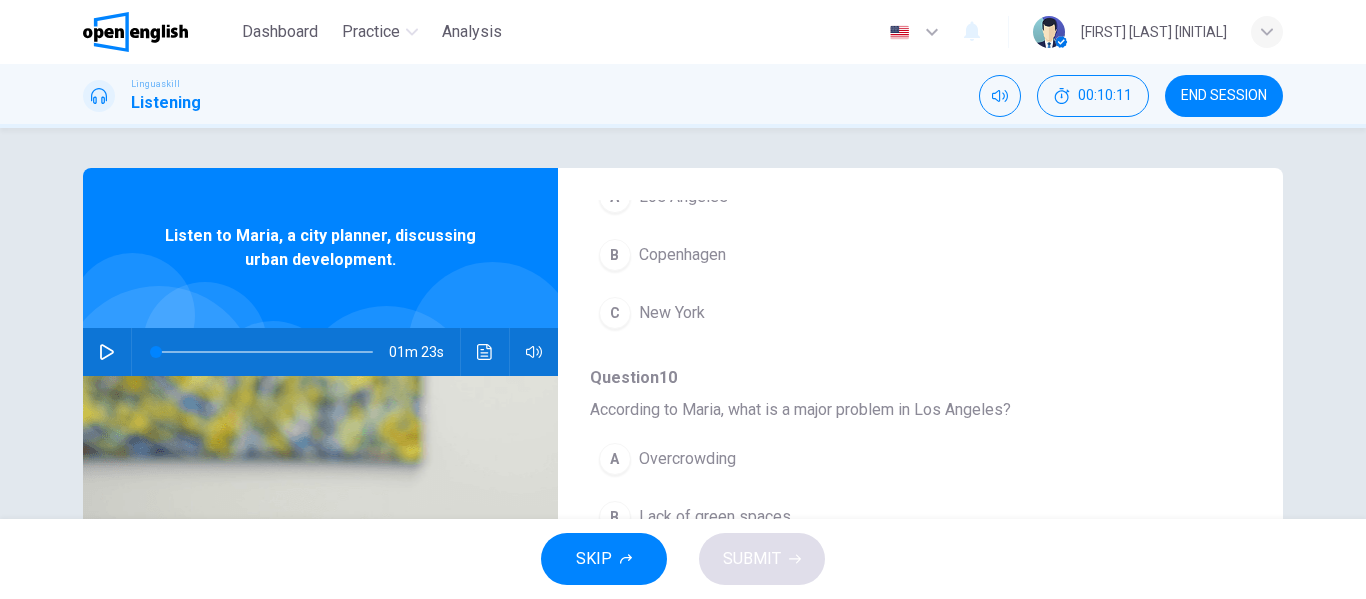 scroll, scrollTop: 863, scrollLeft: 0, axis: vertical 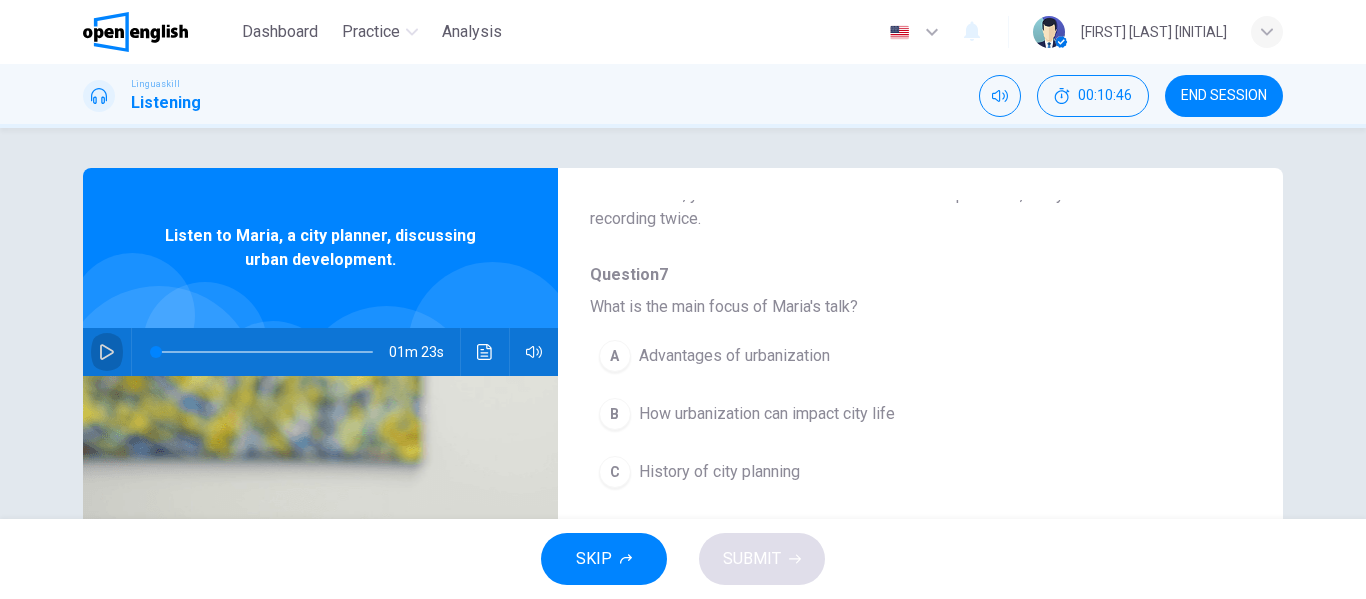 click 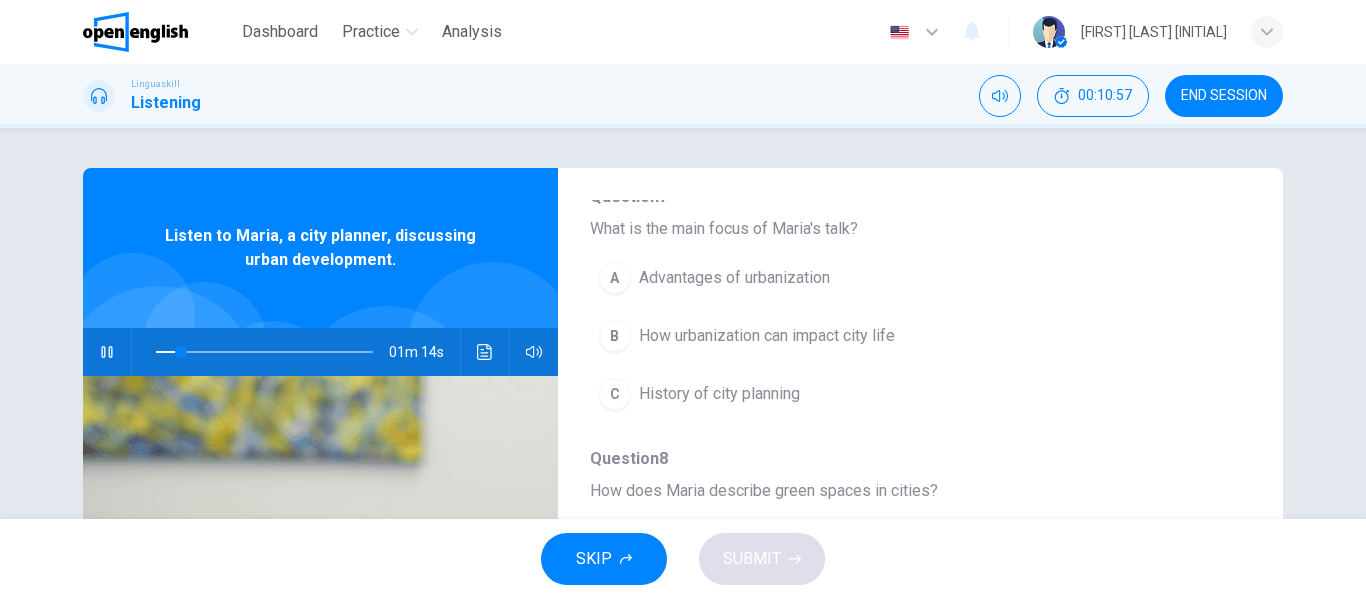 scroll, scrollTop: 227, scrollLeft: 0, axis: vertical 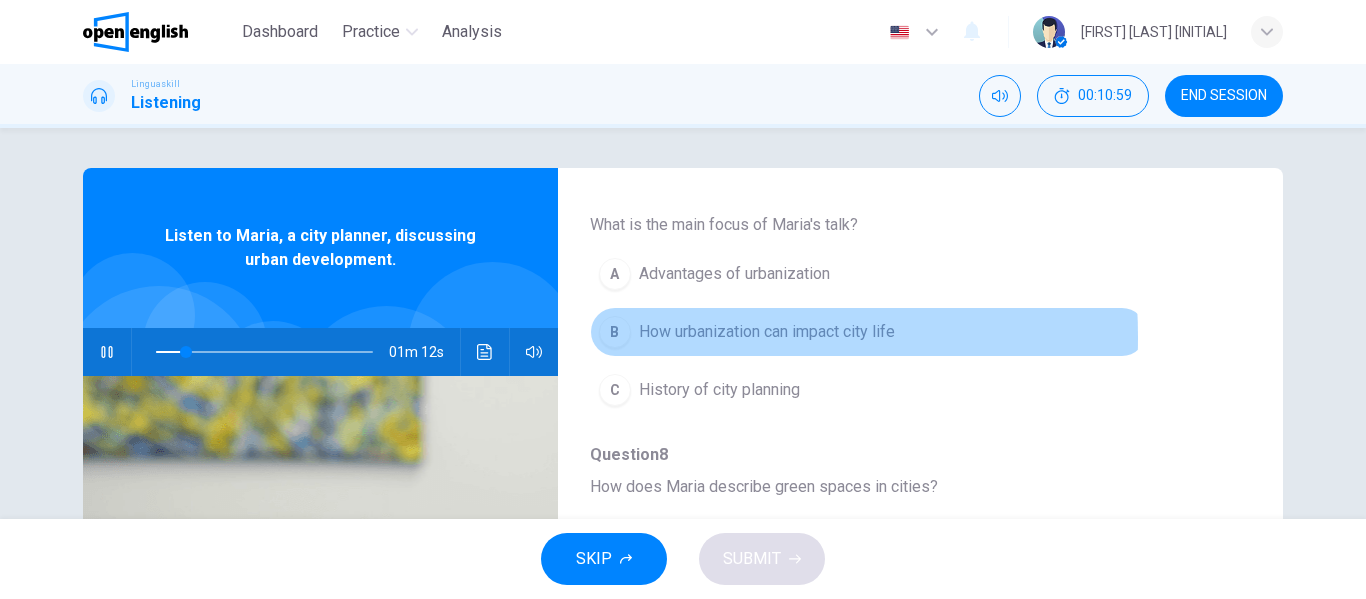 click on "B" at bounding box center [615, 332] 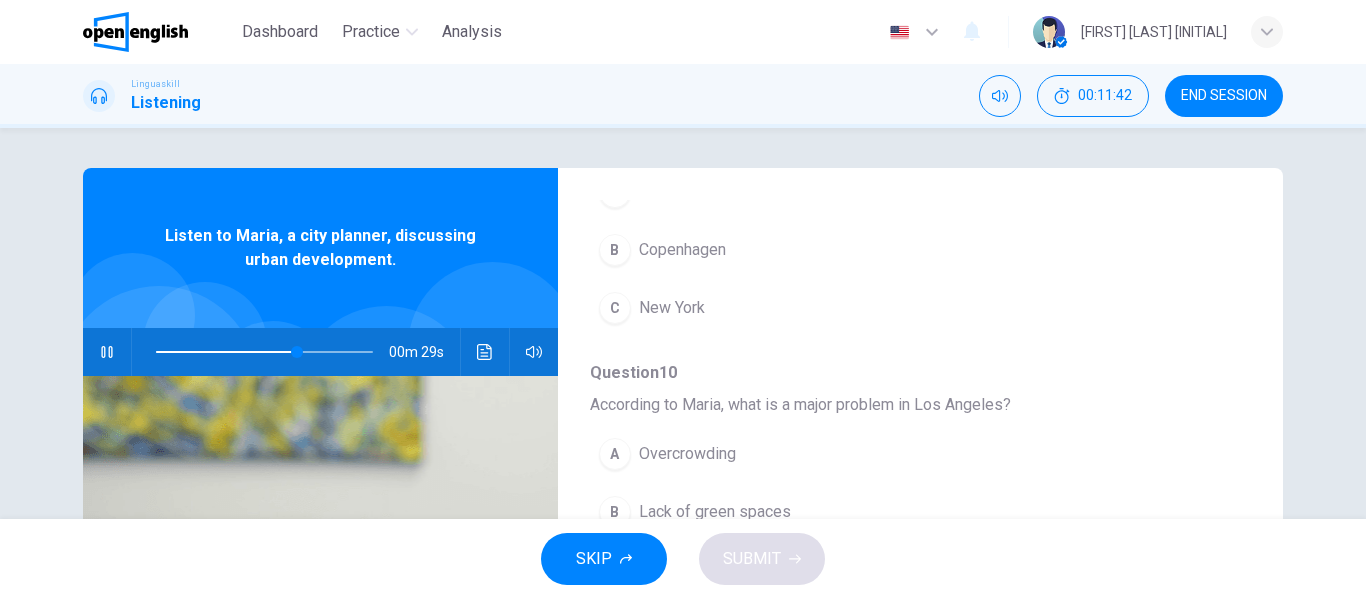 scroll, scrollTop: 863, scrollLeft: 0, axis: vertical 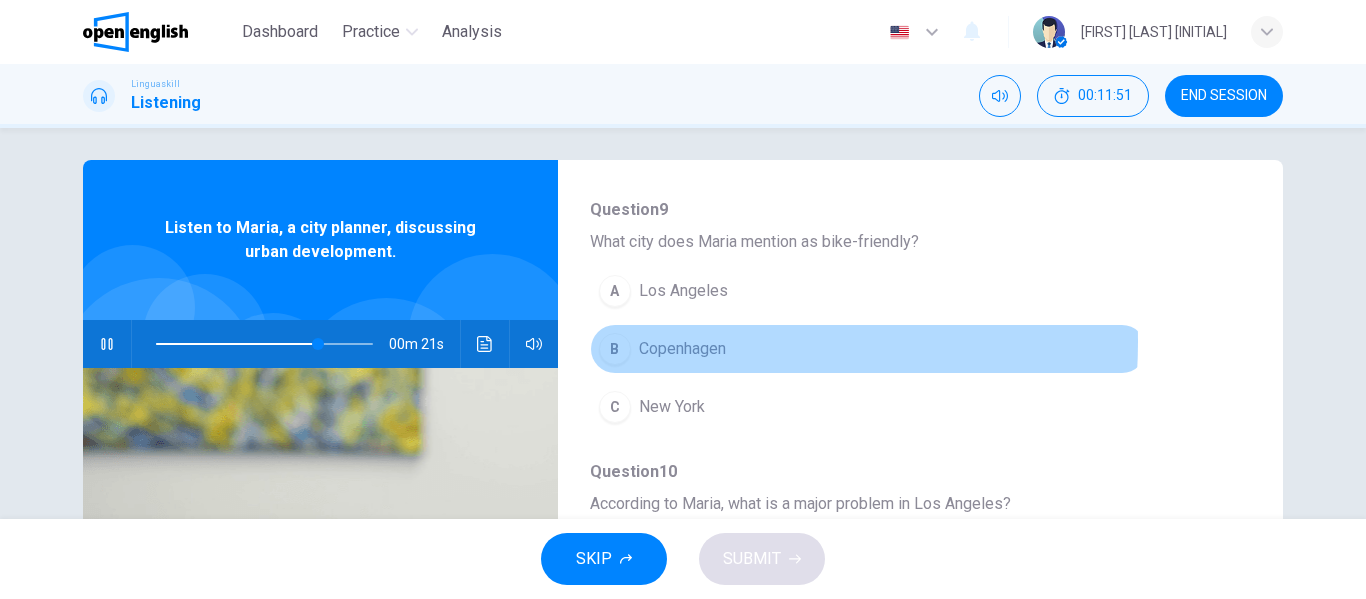 click on "B" at bounding box center [615, 349] 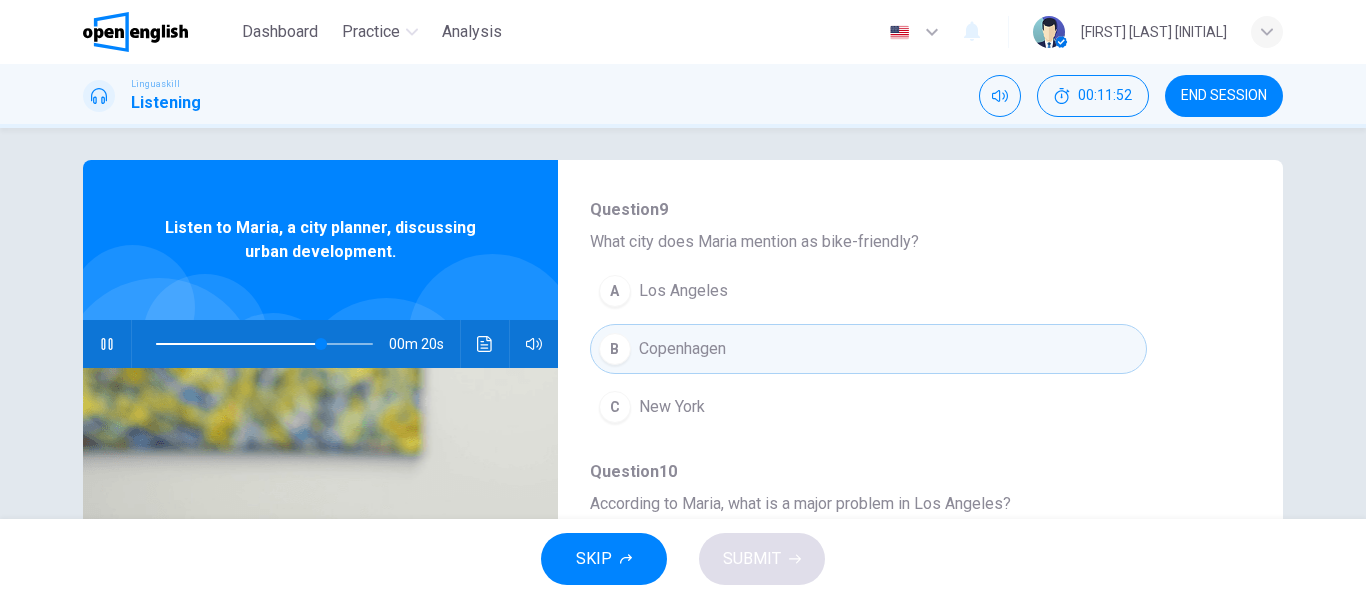 scroll, scrollTop: 863, scrollLeft: 0, axis: vertical 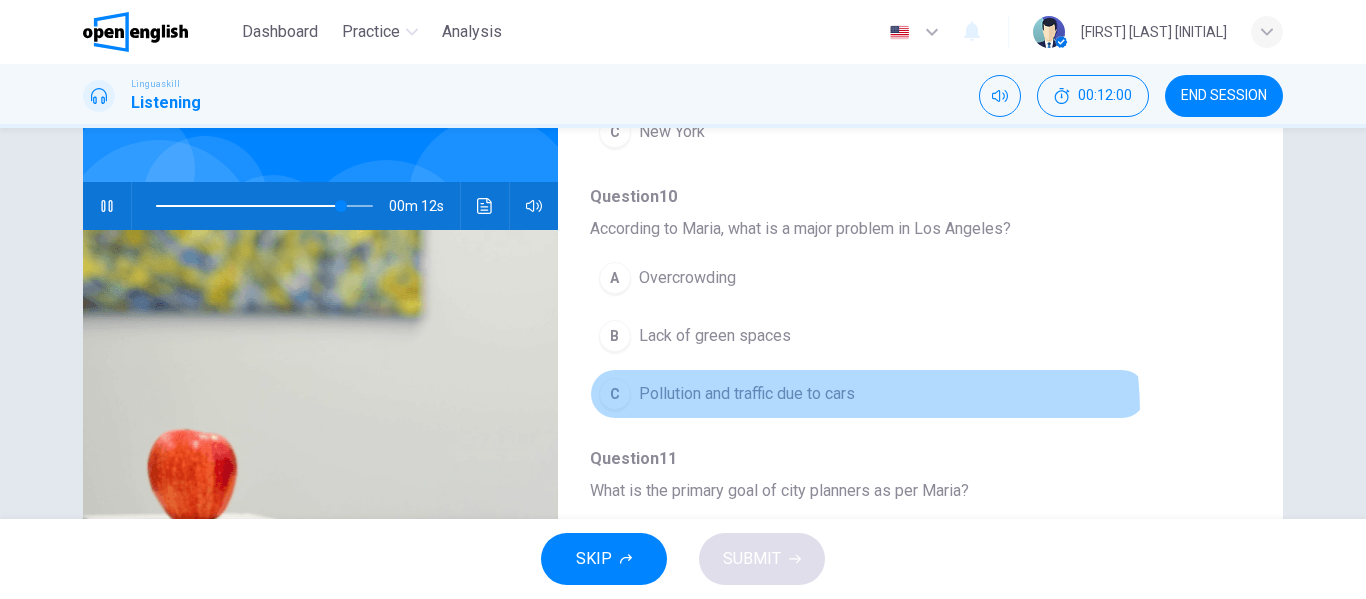 click on "C Pollution and traffic due to cars" at bounding box center [868, 394] 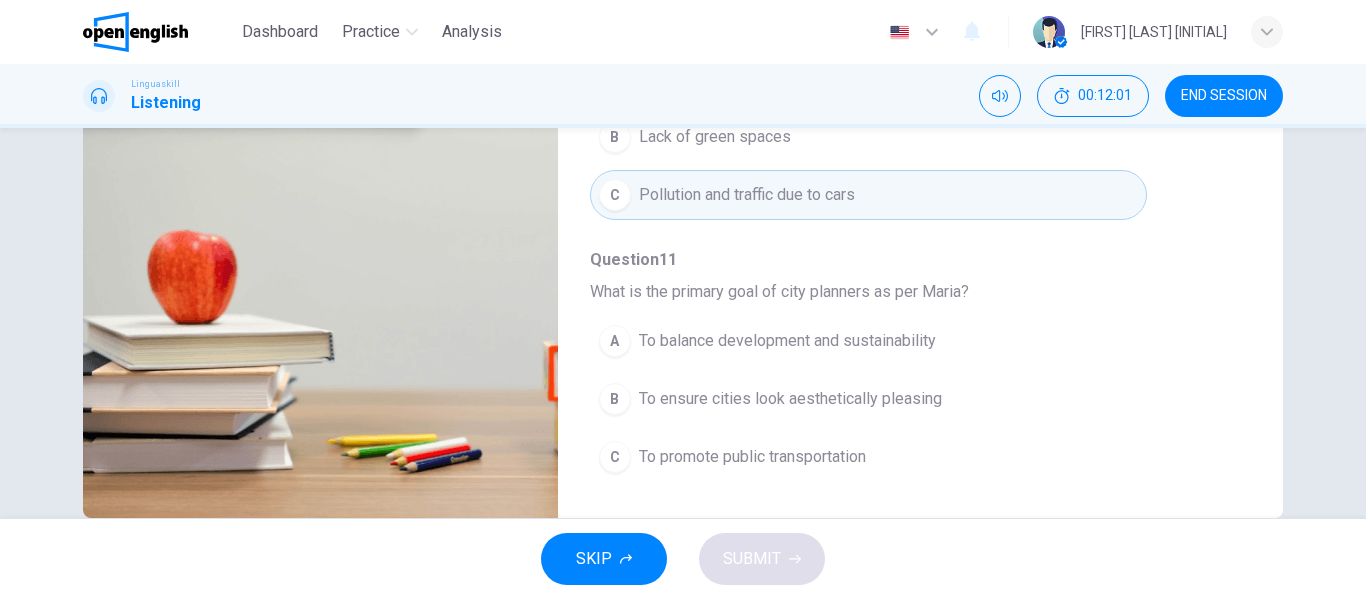 scroll, scrollTop: 354, scrollLeft: 0, axis: vertical 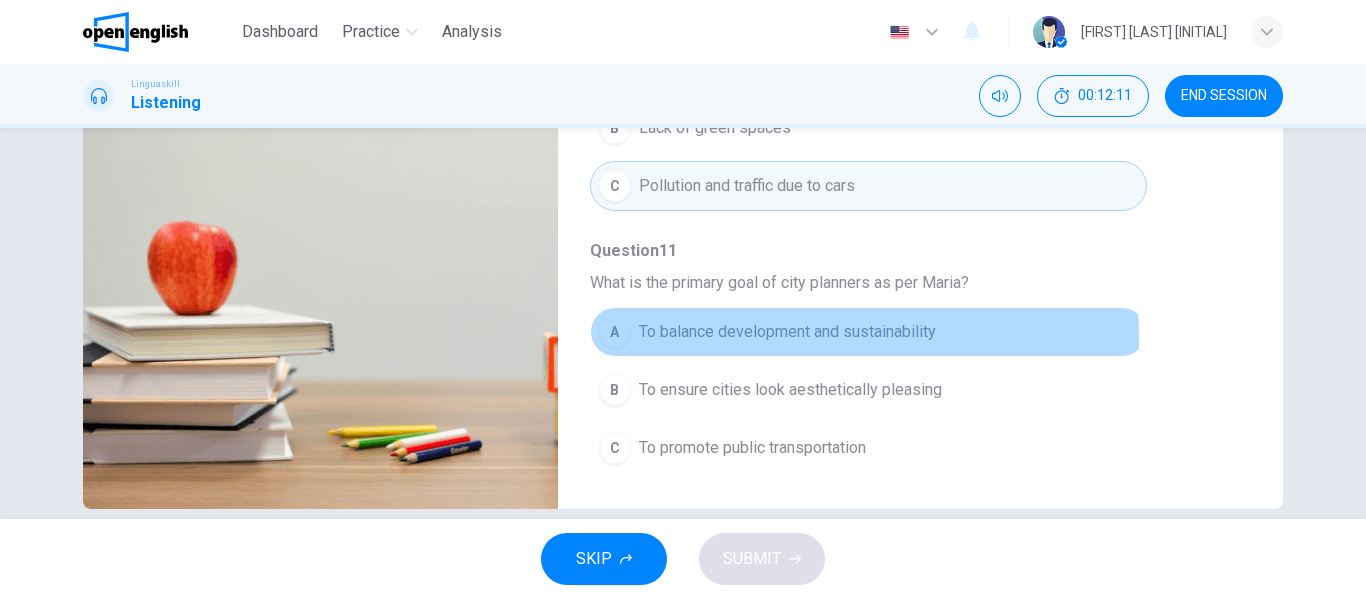 click on "To balance development and sustainability" at bounding box center (787, 332) 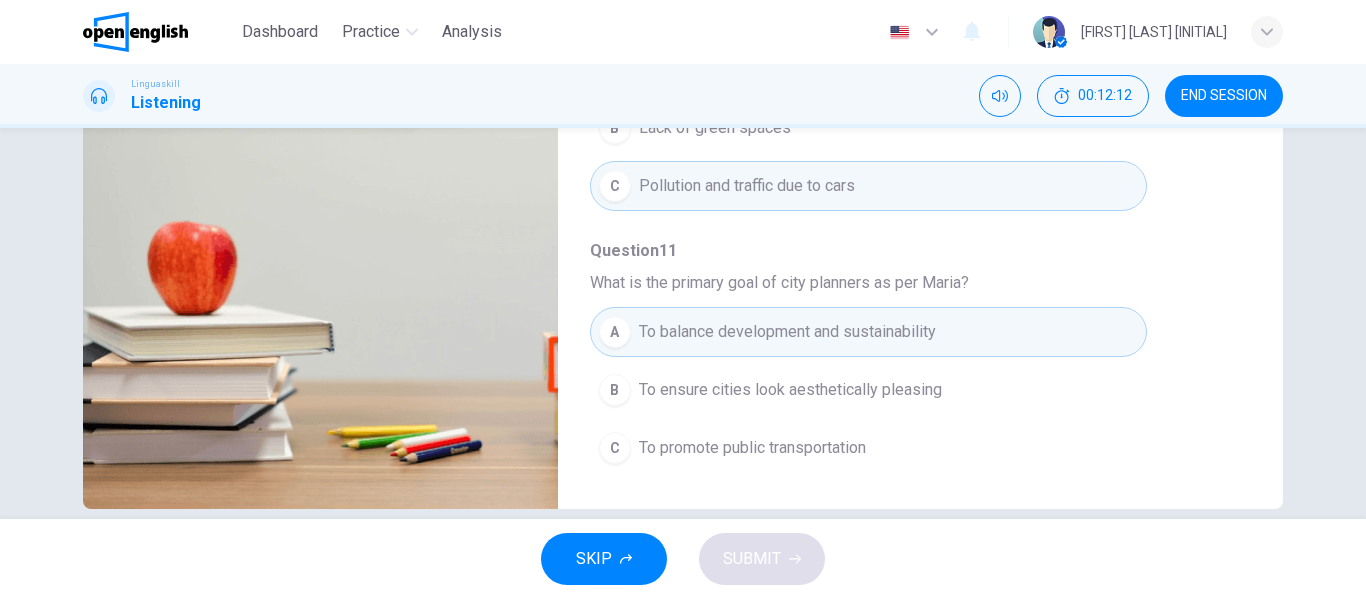 type on "*" 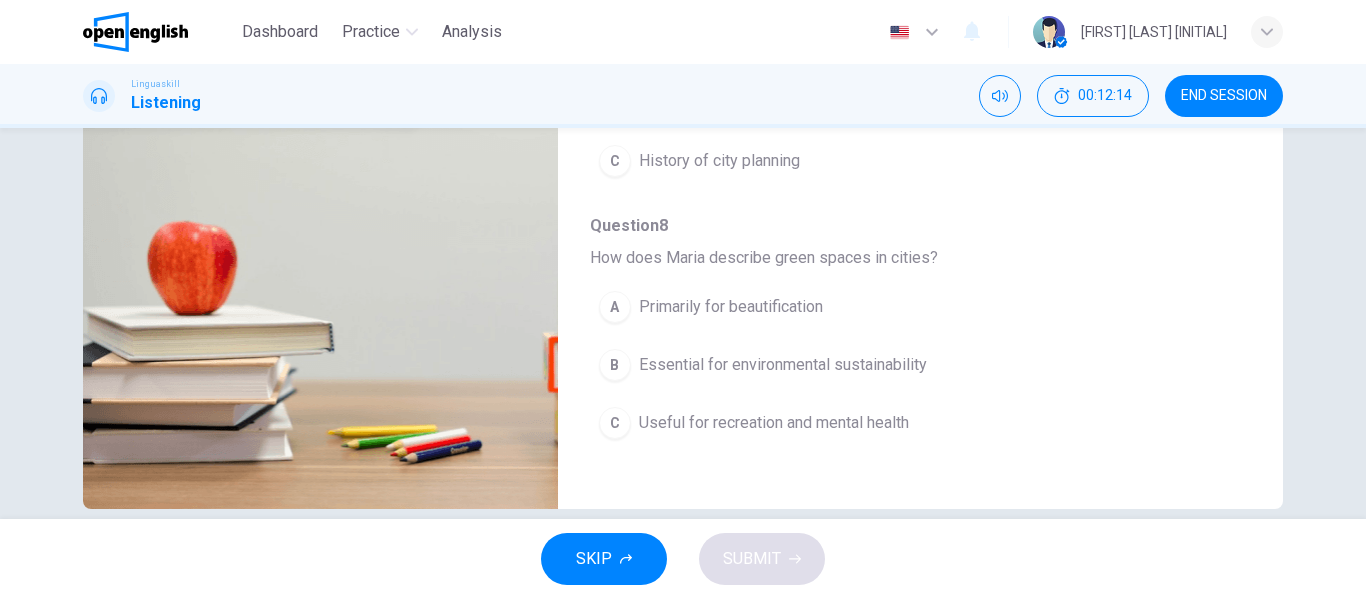 scroll, scrollTop: 103, scrollLeft: 0, axis: vertical 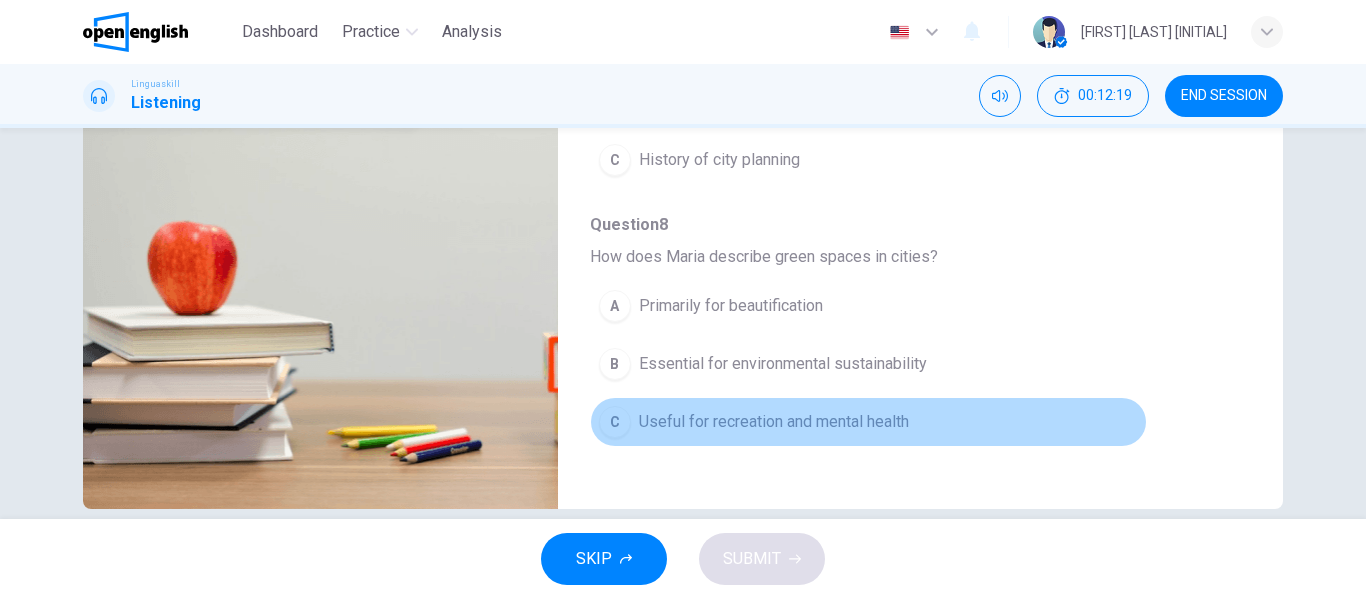 click on "Useful for recreation and mental health" at bounding box center [774, 422] 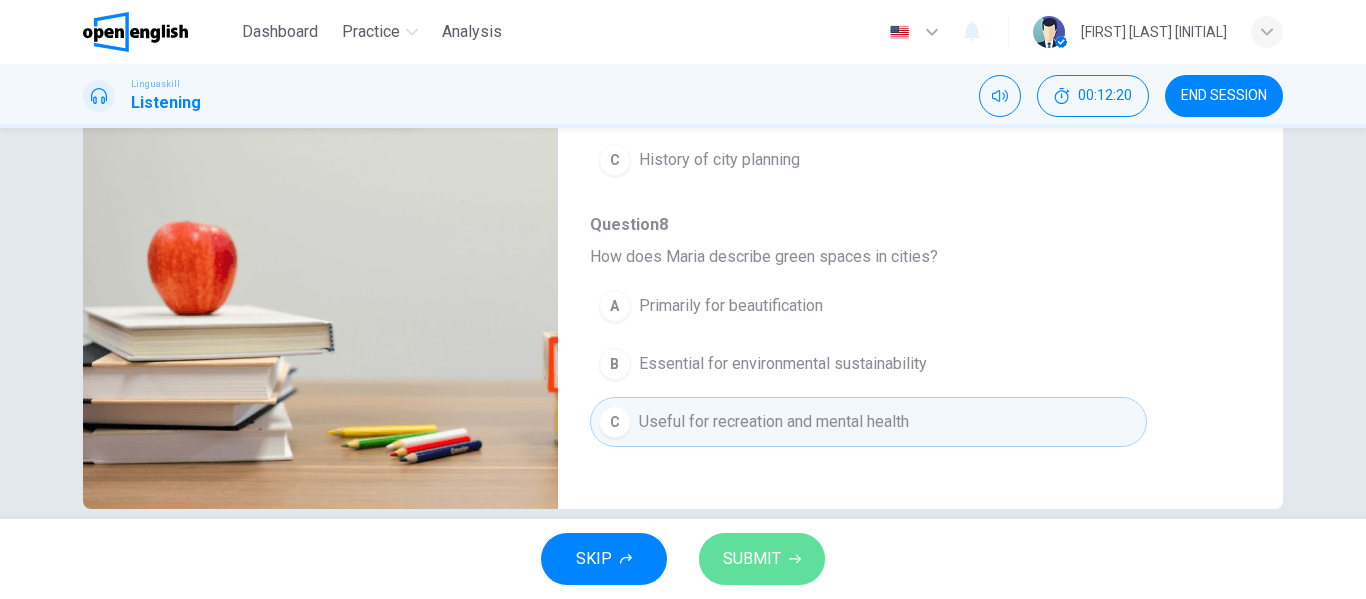 click on "SUBMIT" at bounding box center [762, 559] 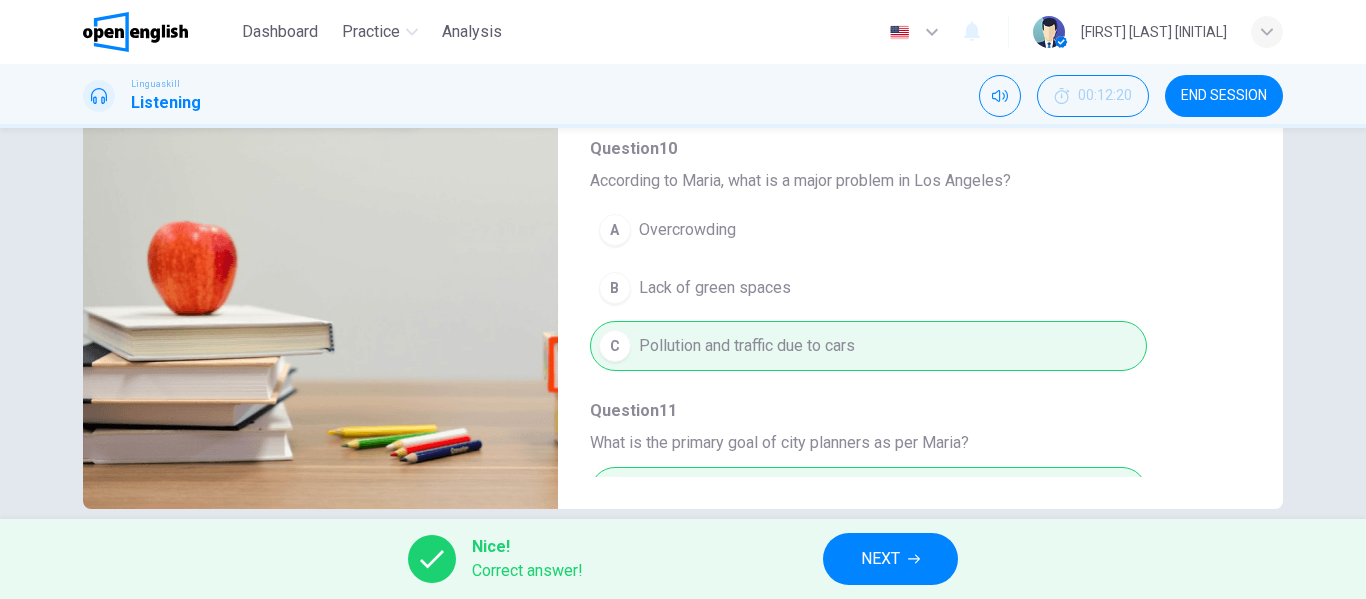 scroll, scrollTop: 863, scrollLeft: 0, axis: vertical 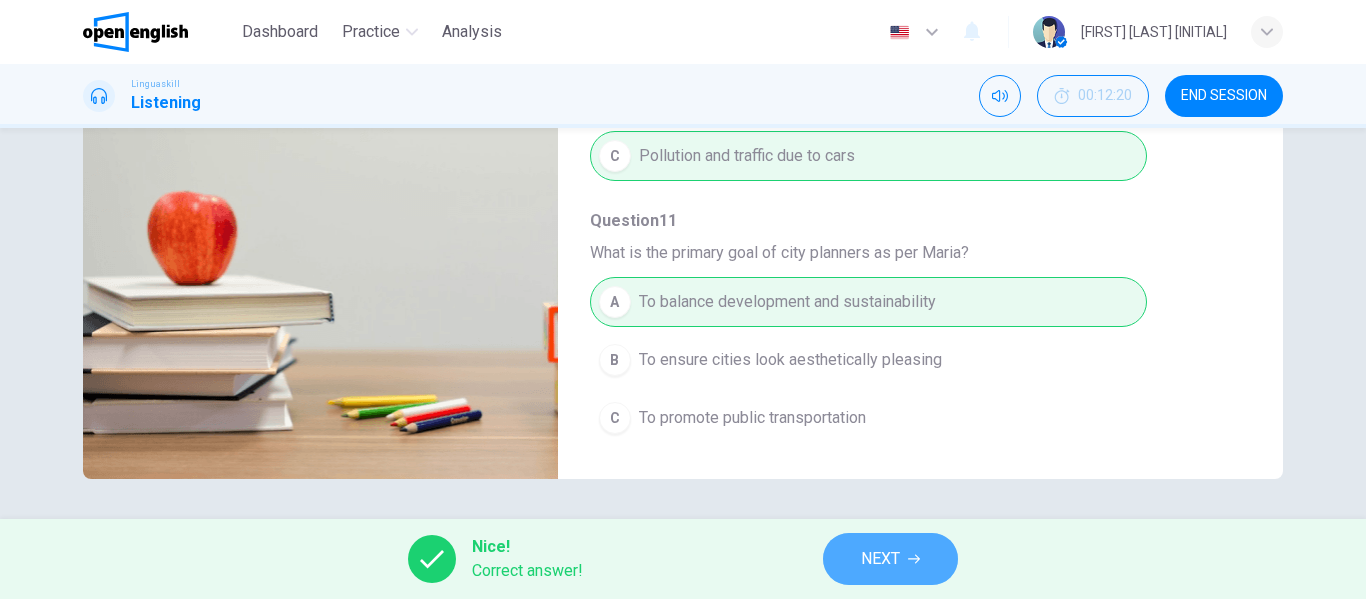 click on "NEXT" at bounding box center (890, 559) 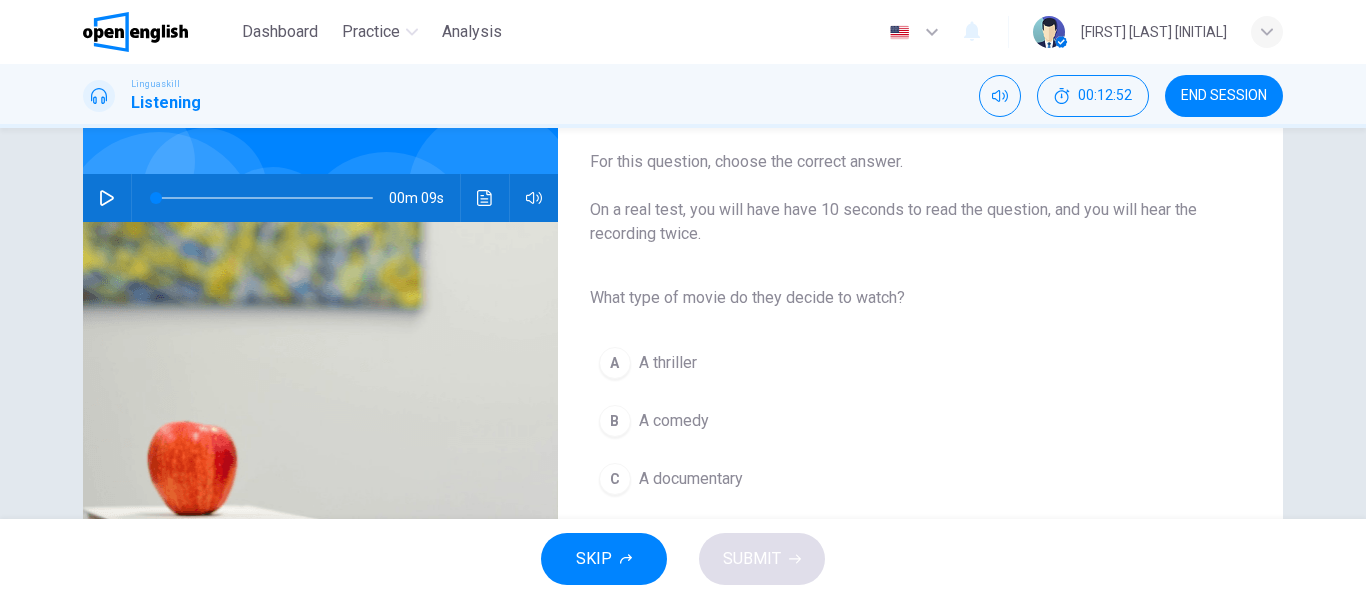 scroll, scrollTop: 152, scrollLeft: 0, axis: vertical 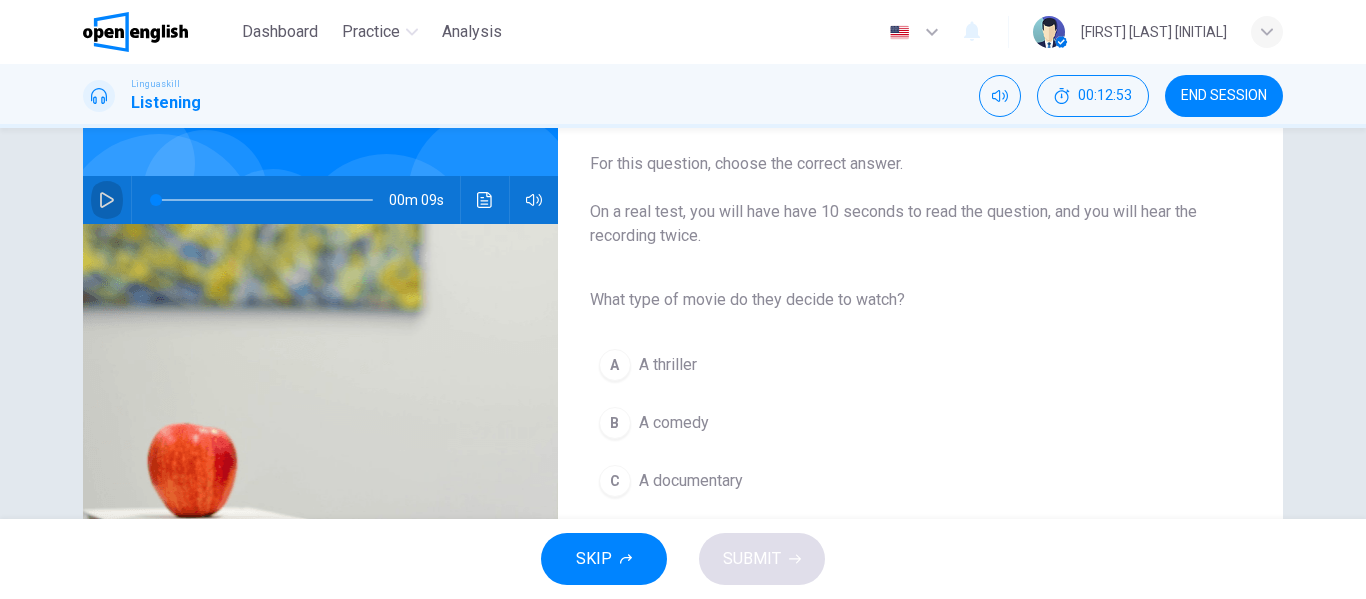click 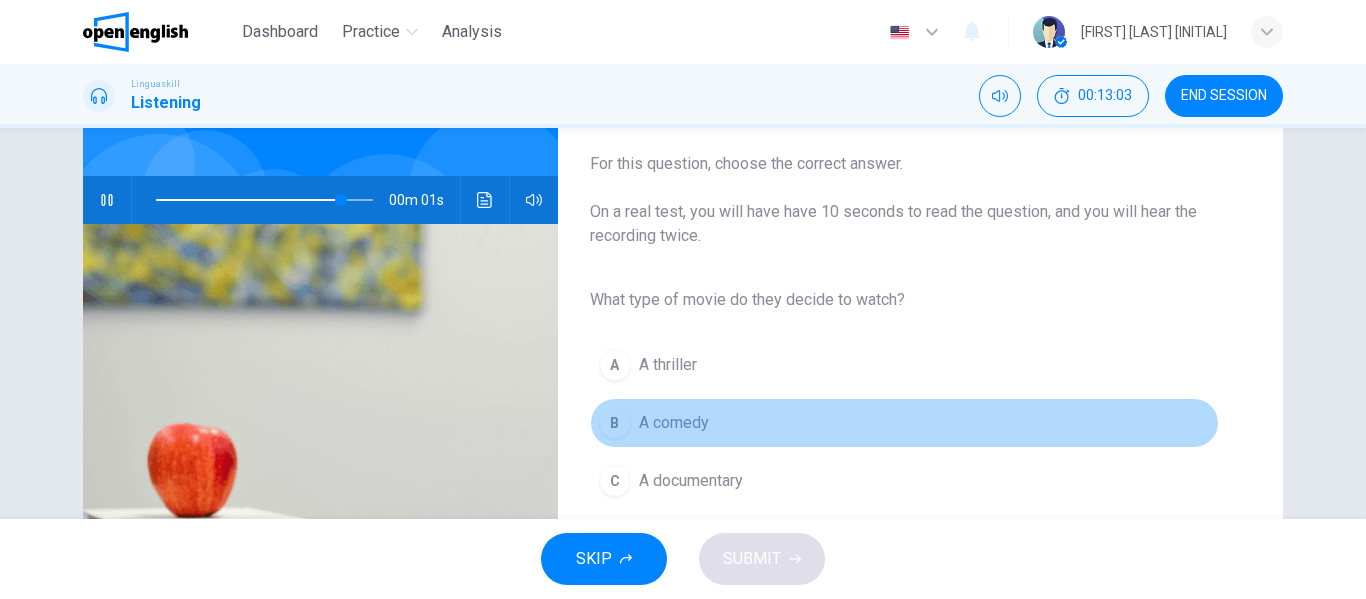 click on "A comedy" at bounding box center [674, 423] 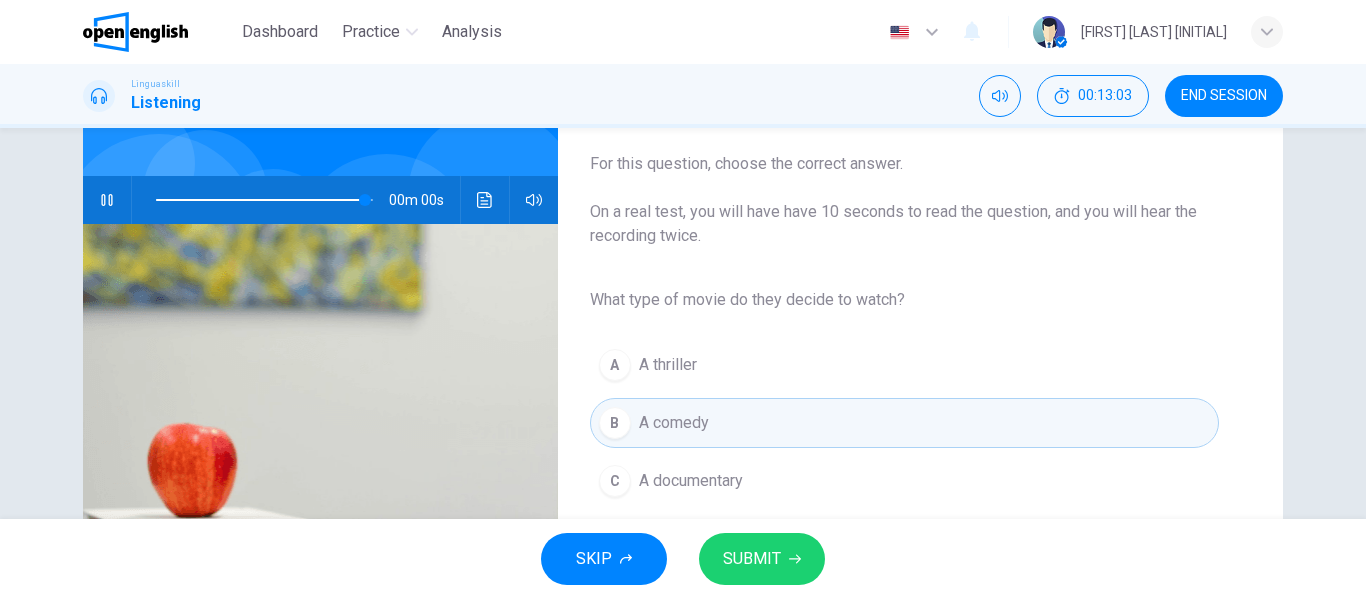 type on "*" 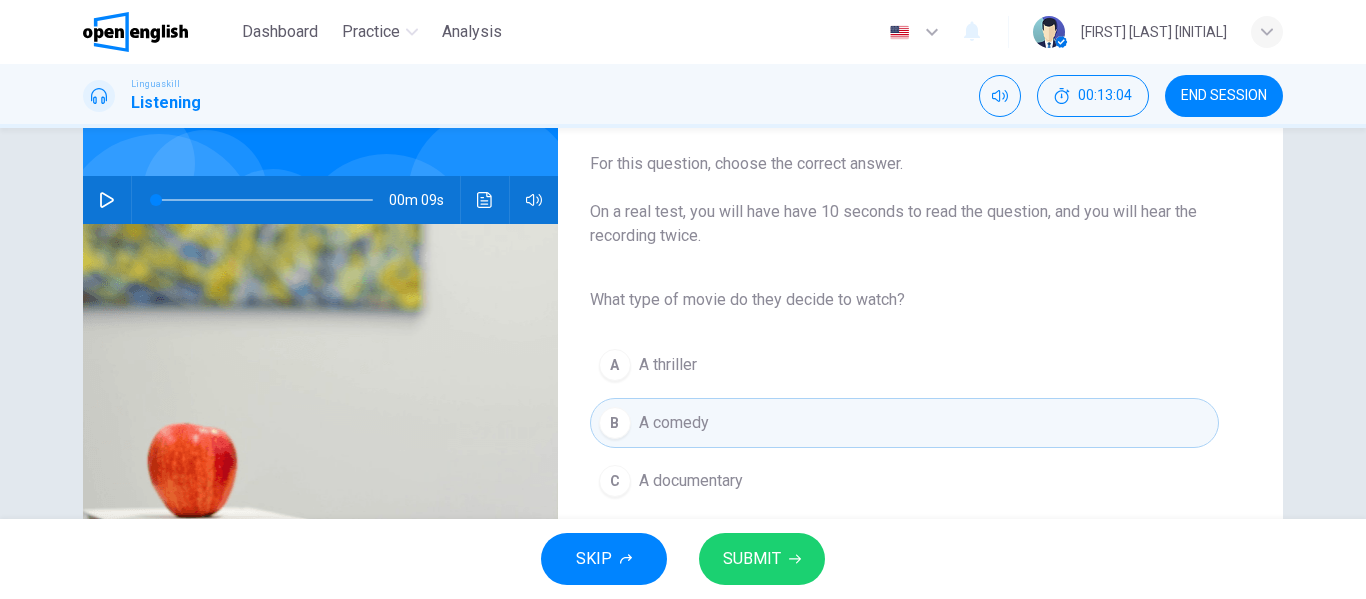 click on "SUBMIT" at bounding box center [752, 559] 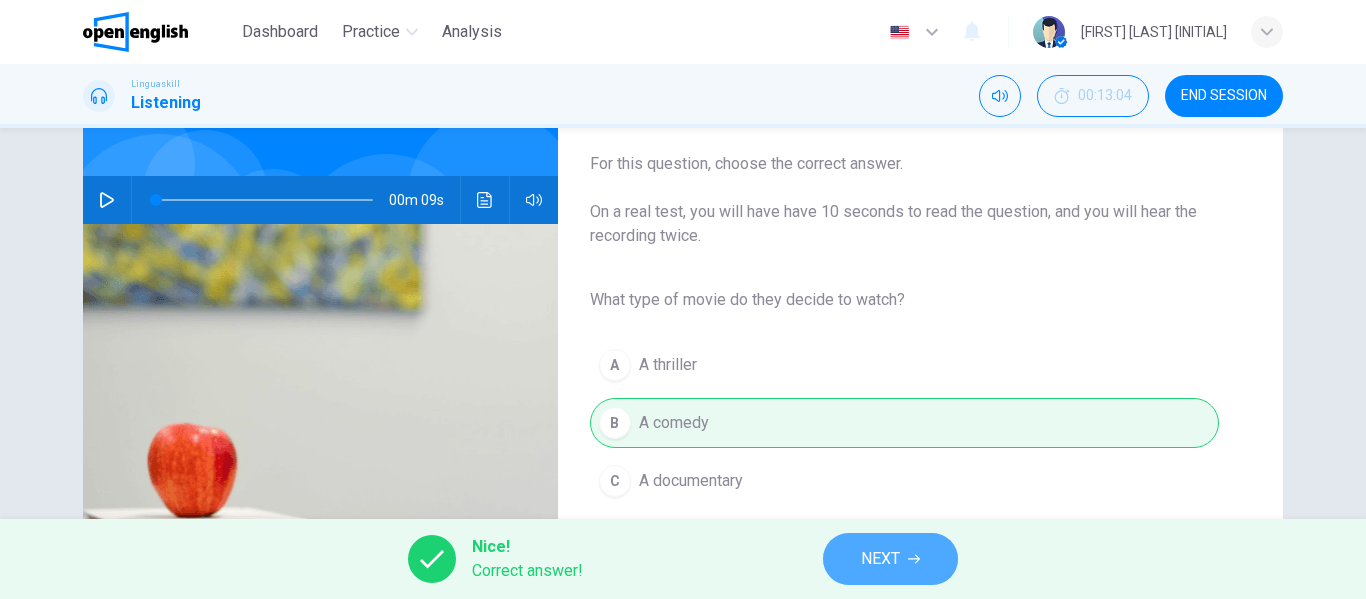 click on "NEXT" at bounding box center (890, 559) 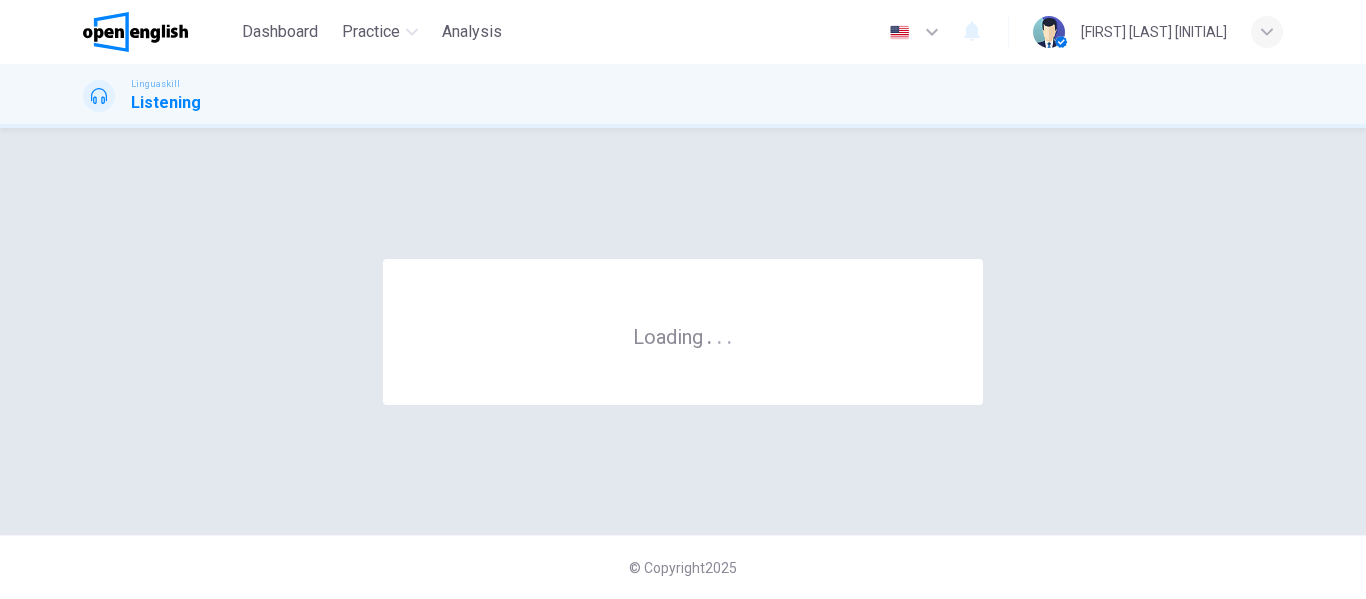 scroll, scrollTop: 0, scrollLeft: 0, axis: both 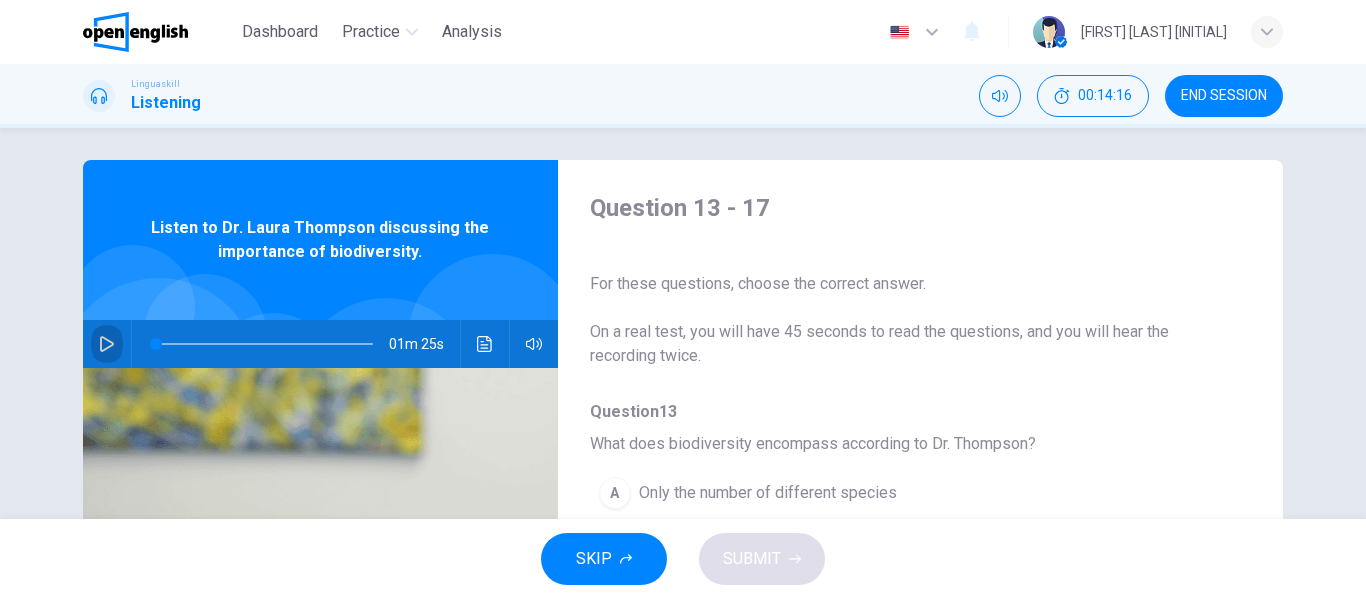 click at bounding box center [107, 344] 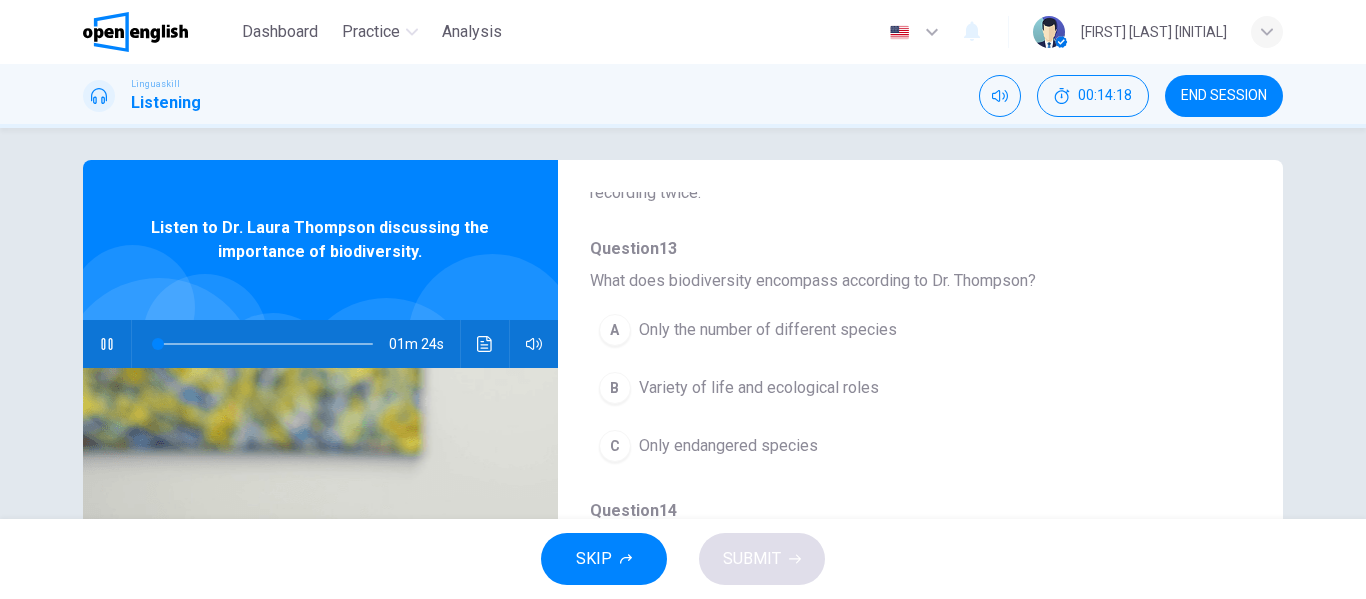 scroll, scrollTop: 164, scrollLeft: 0, axis: vertical 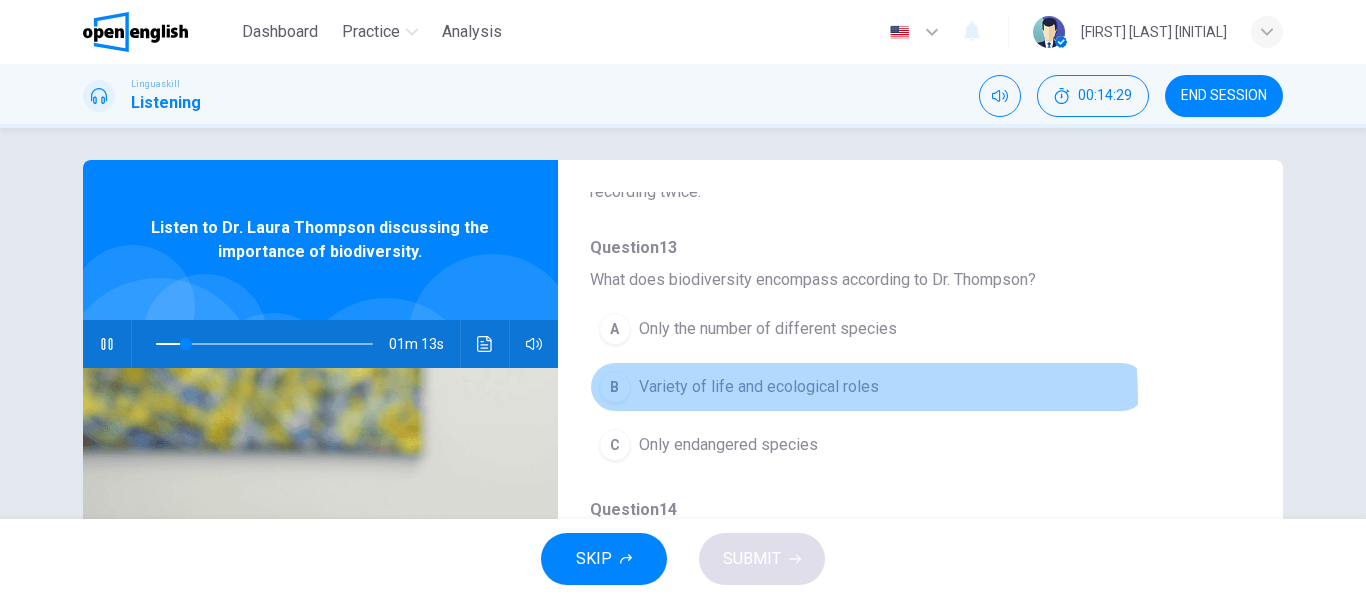 click on "B Variety of life and ecological roles" at bounding box center [868, 387] 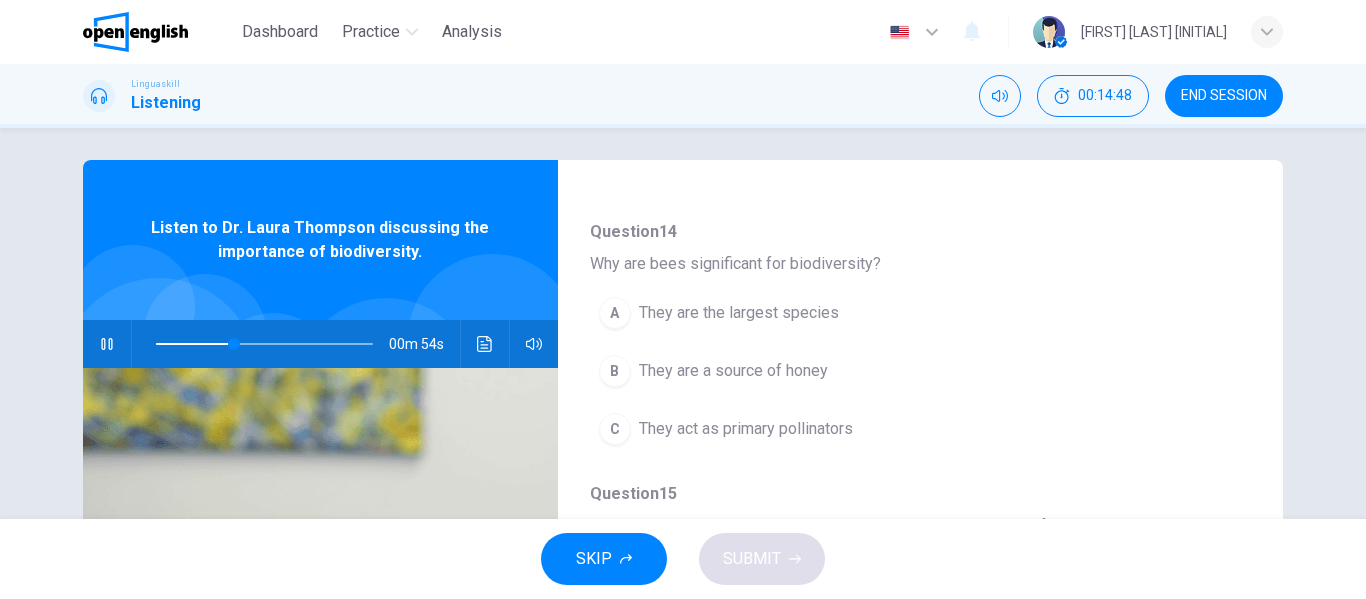 scroll, scrollTop: 517, scrollLeft: 0, axis: vertical 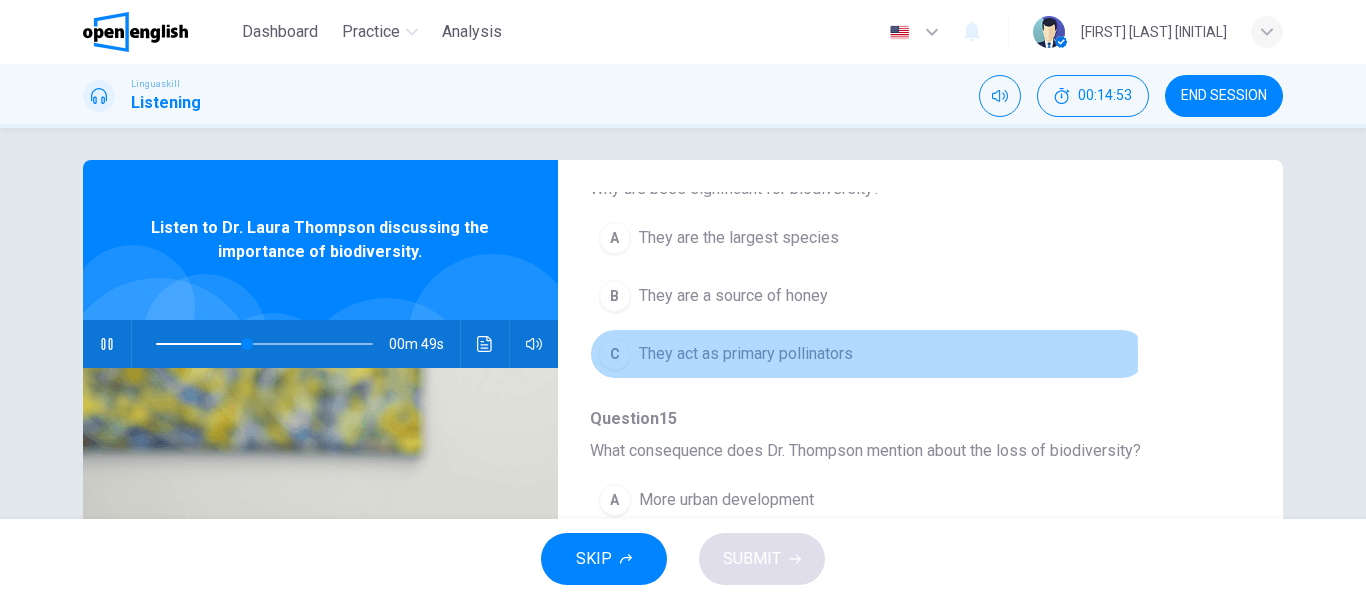 click on "C" at bounding box center (615, 354) 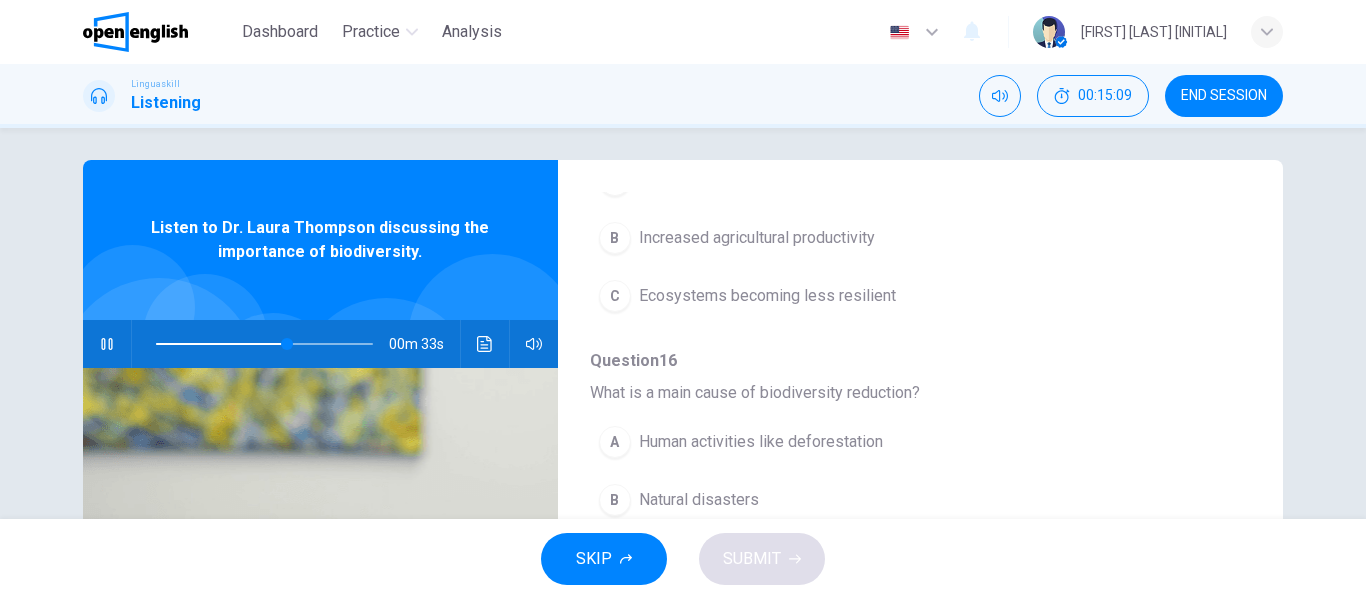 scroll, scrollTop: 863, scrollLeft: 0, axis: vertical 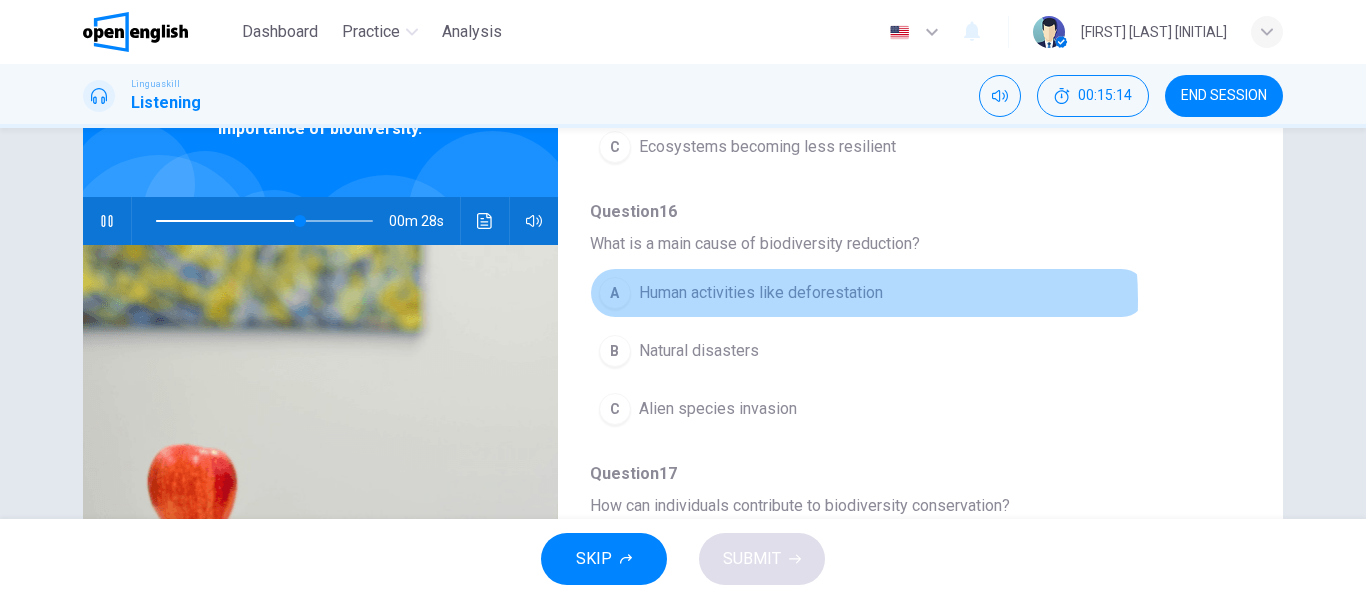 click on "Human activities like deforestation" at bounding box center [761, 293] 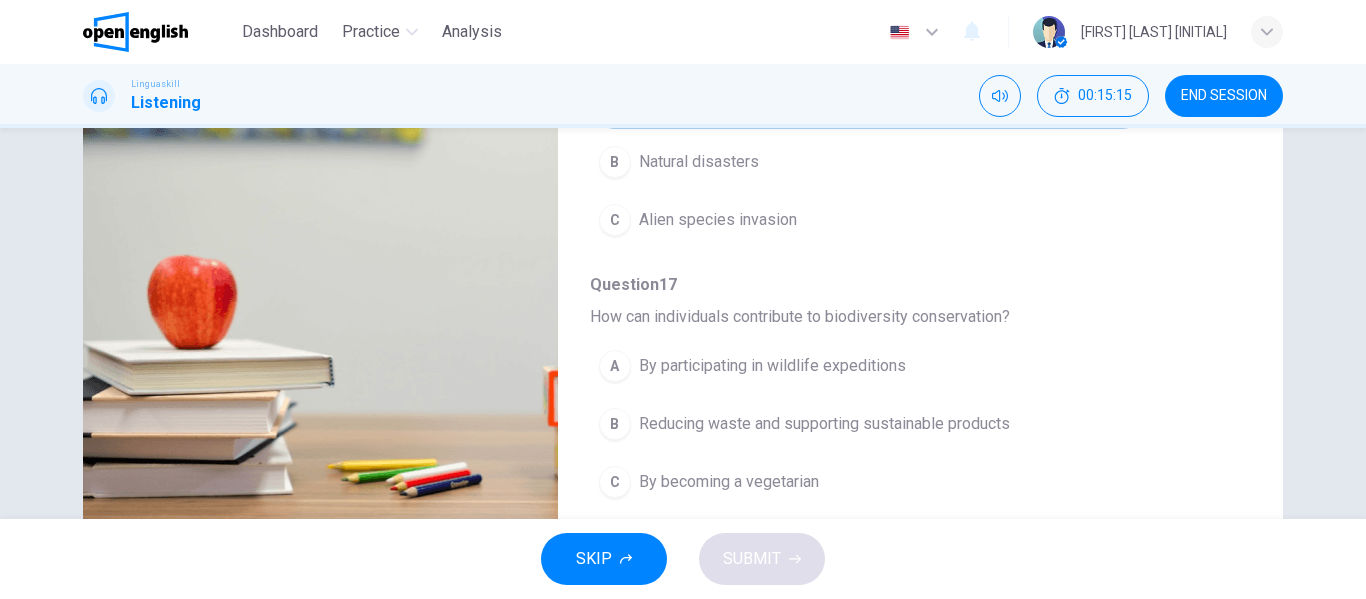 scroll, scrollTop: 384, scrollLeft: 0, axis: vertical 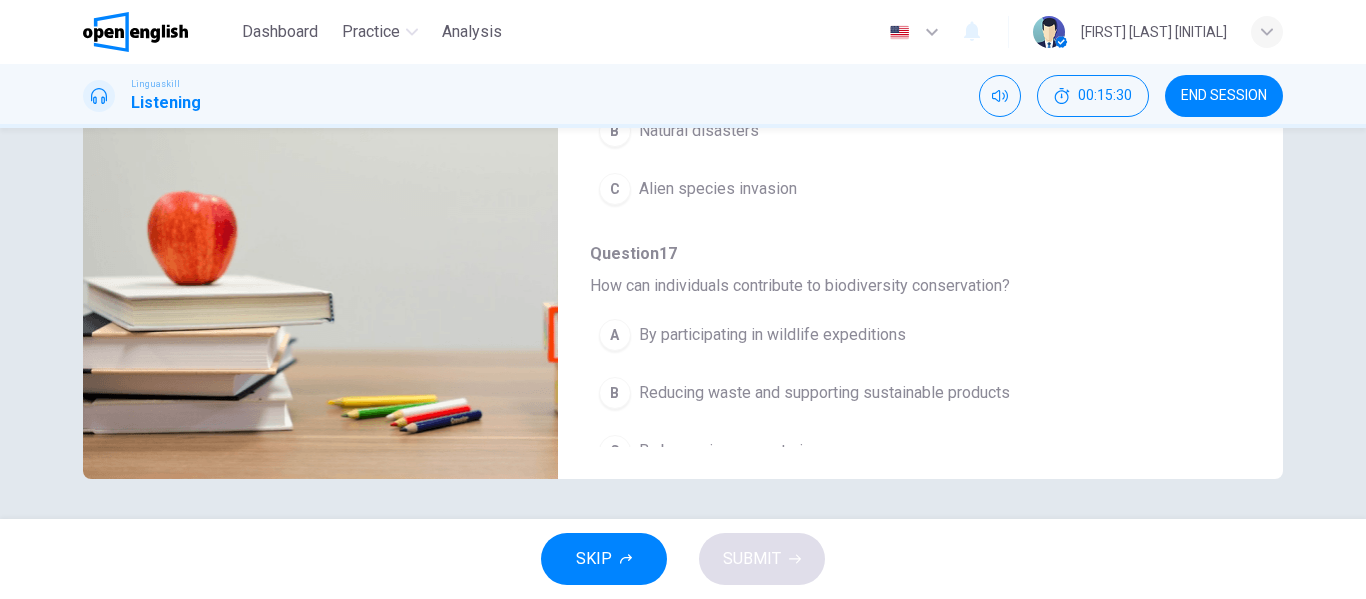 click on "Reducing waste and supporting sustainable products" at bounding box center [824, 393] 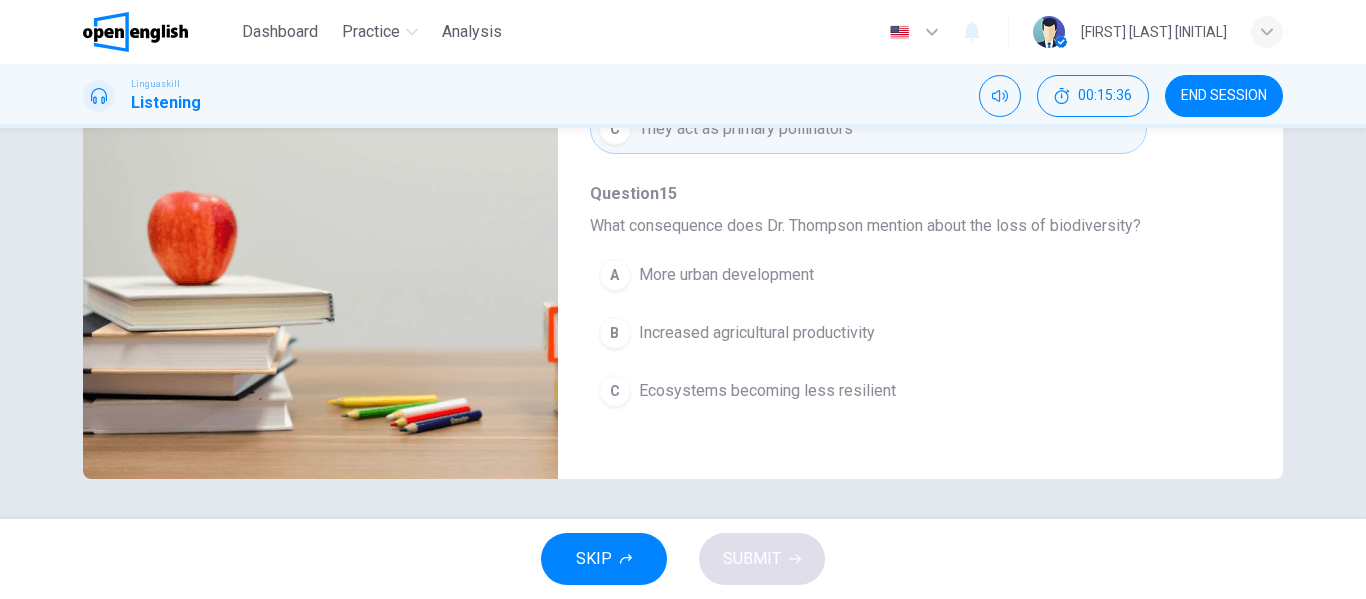 scroll, scrollTop: 368, scrollLeft: 0, axis: vertical 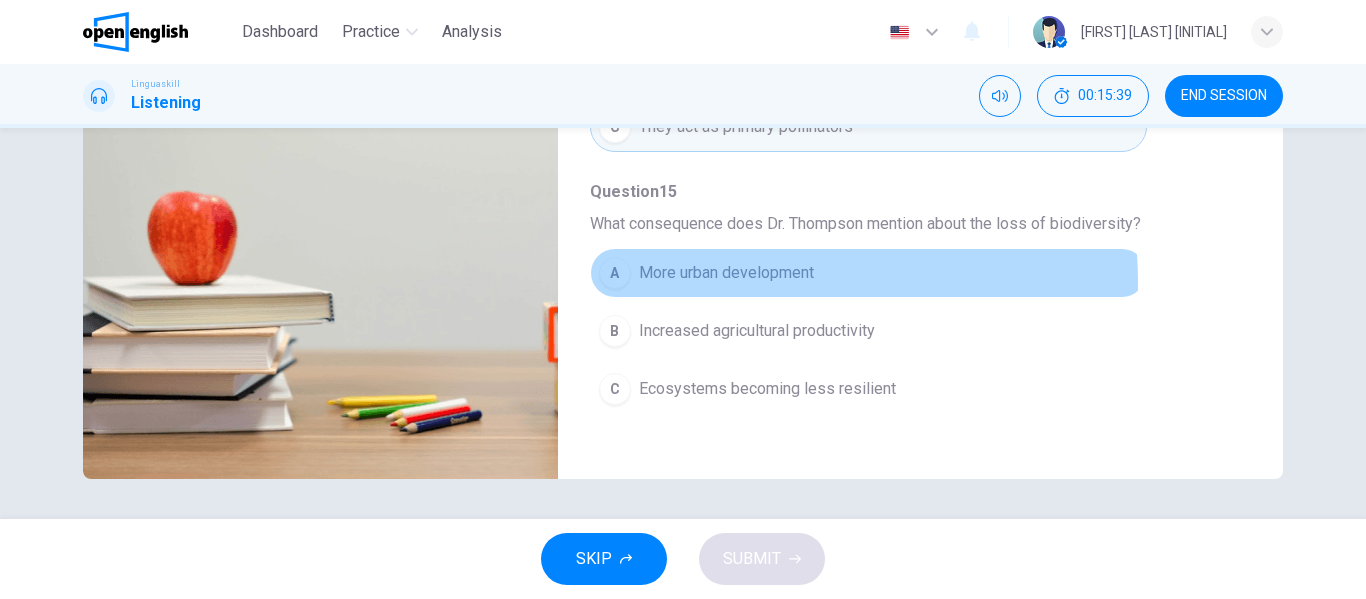 click on "More urban development" at bounding box center (726, 273) 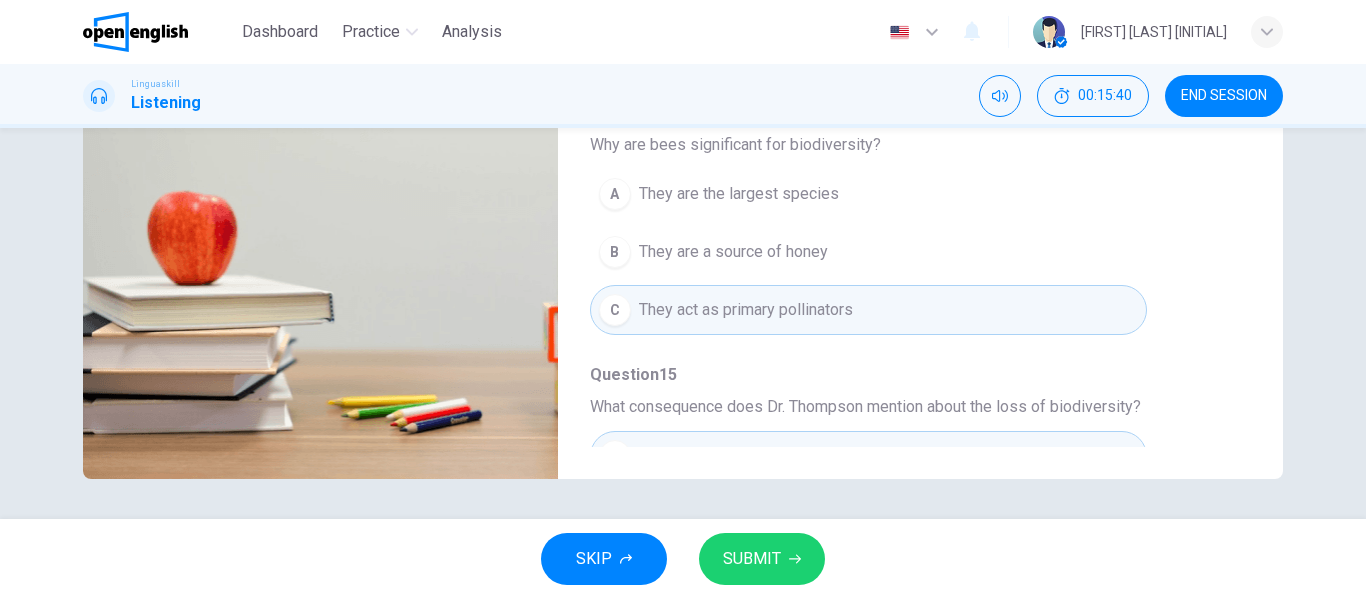 scroll, scrollTop: 0, scrollLeft: 0, axis: both 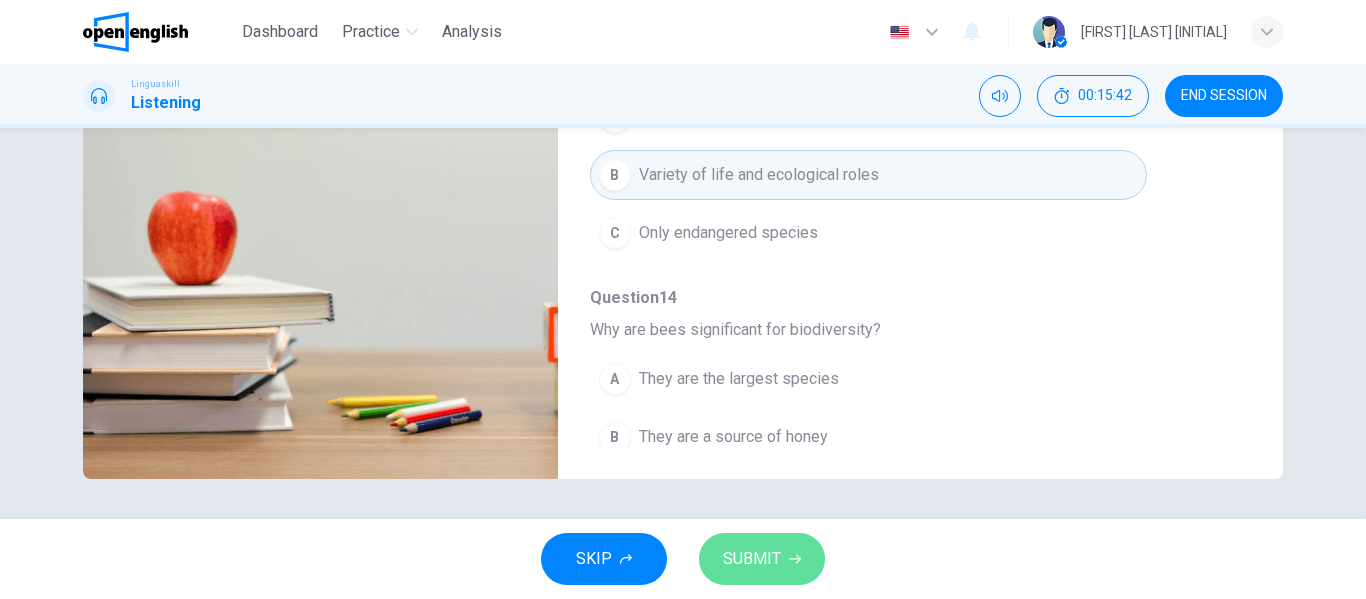 click on "SUBMIT" at bounding box center (762, 559) 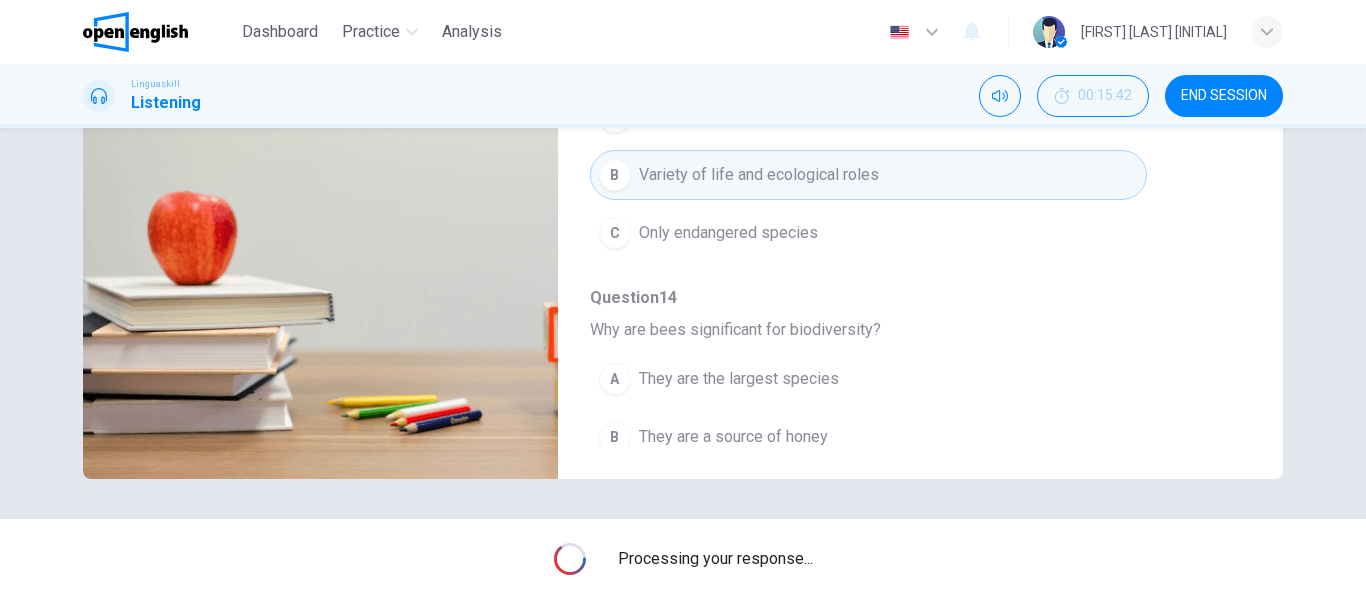 type on "*" 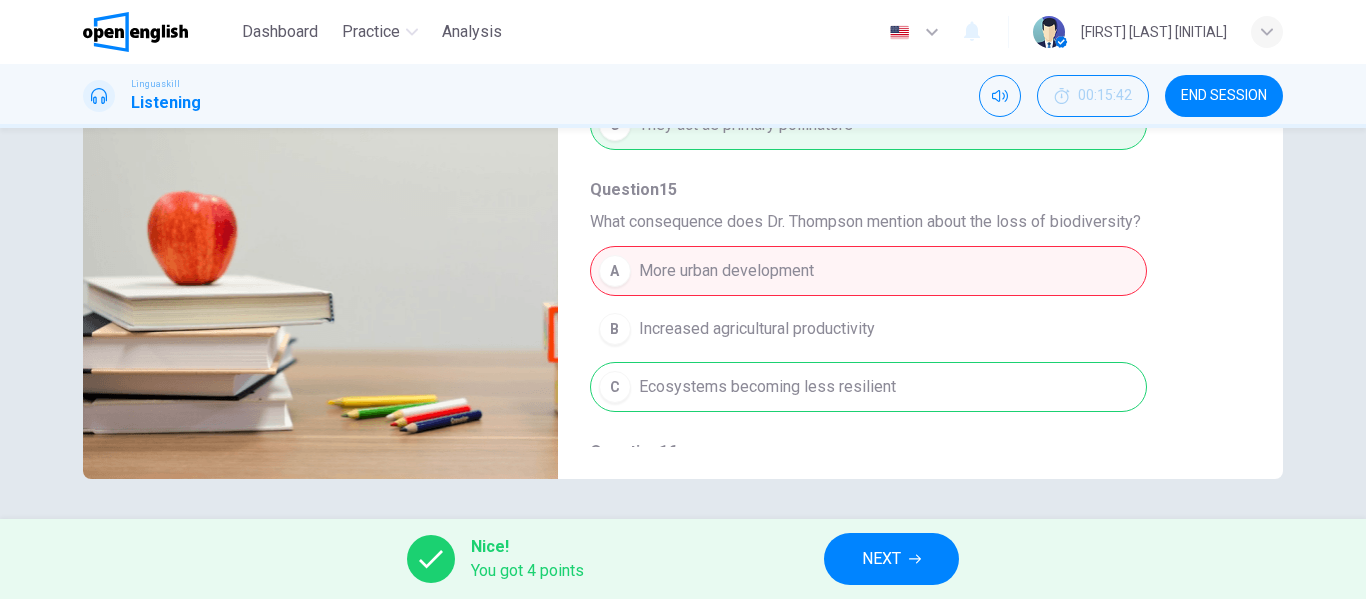 scroll, scrollTop: 371, scrollLeft: 0, axis: vertical 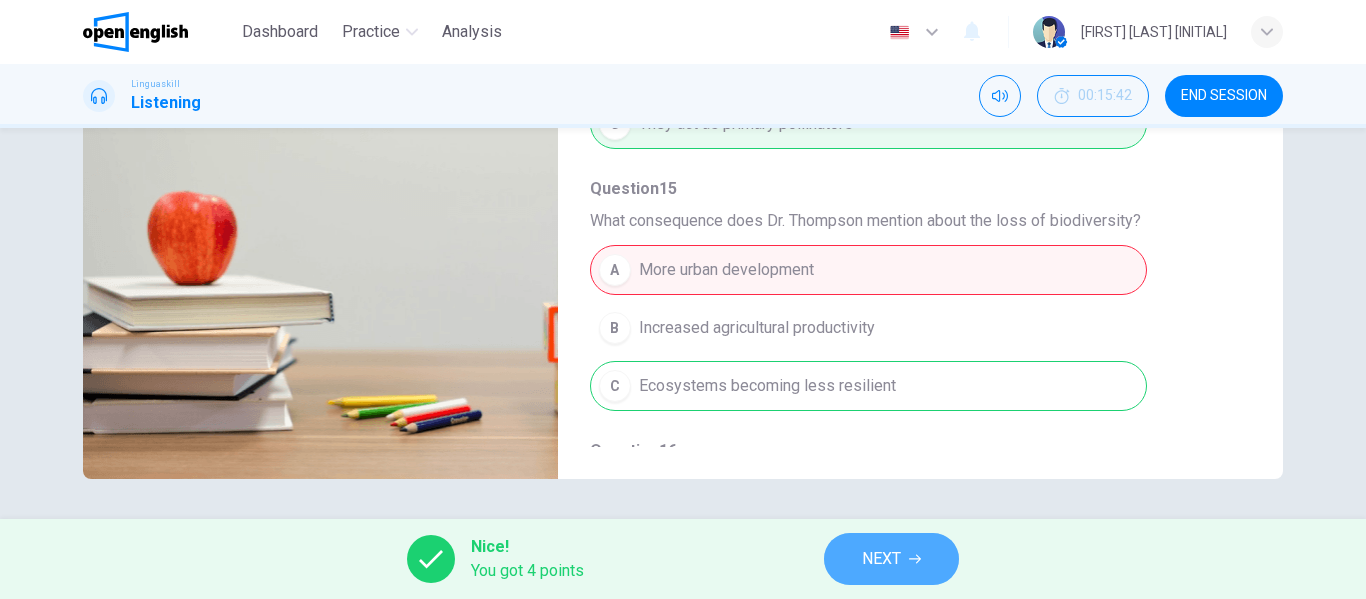 click on "NEXT" at bounding box center (881, 559) 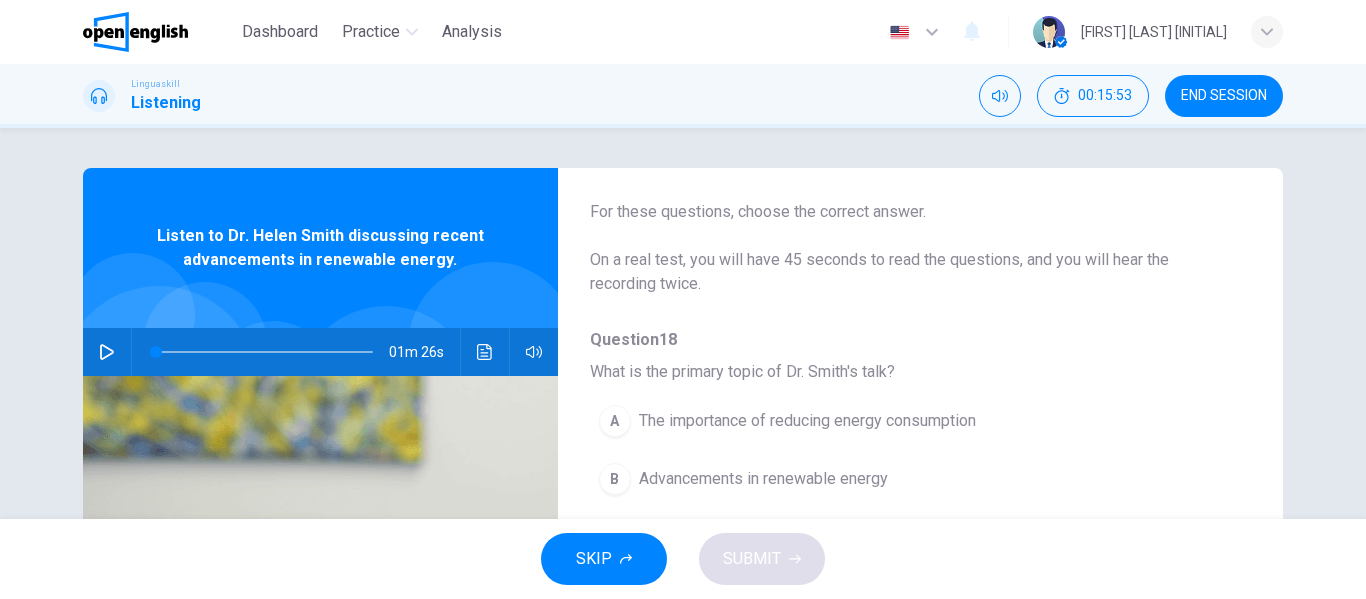 scroll, scrollTop: 0, scrollLeft: 0, axis: both 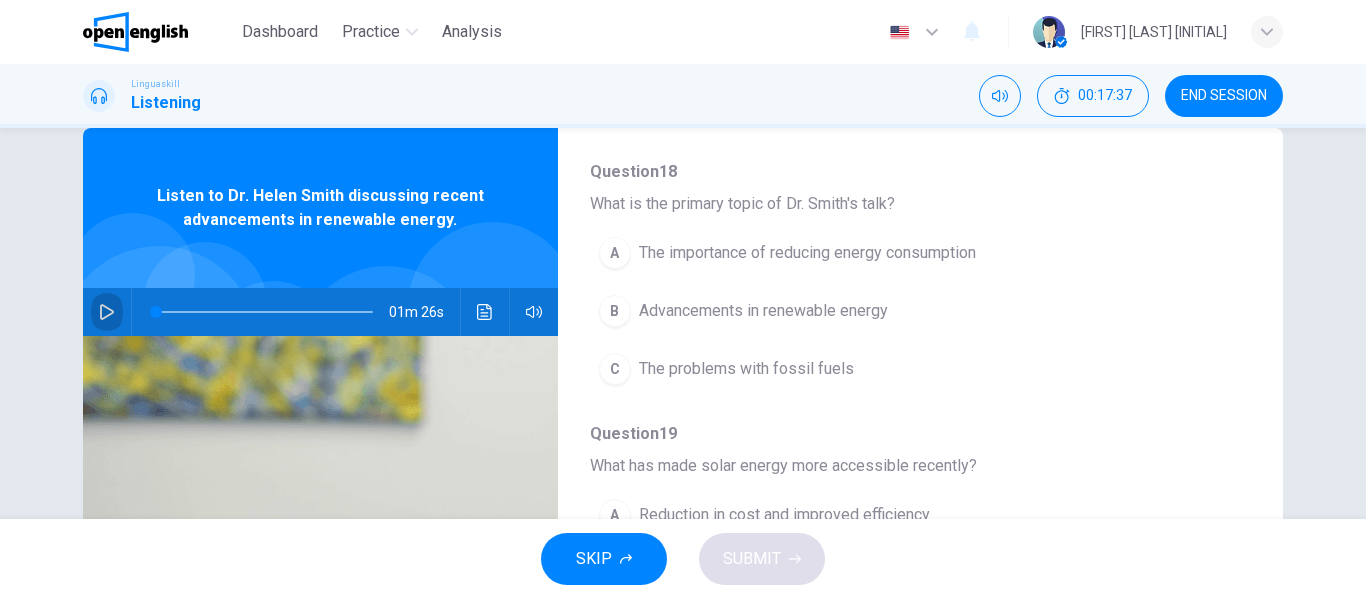click 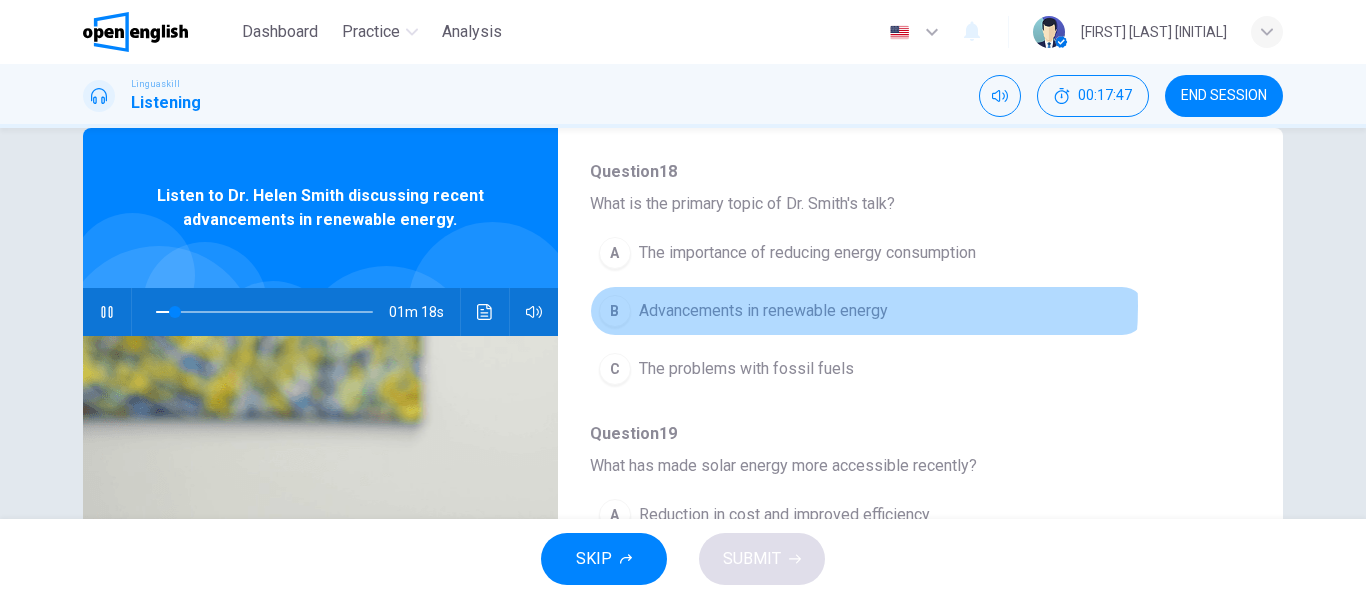 click on "Advancements in renewable energy" at bounding box center [763, 311] 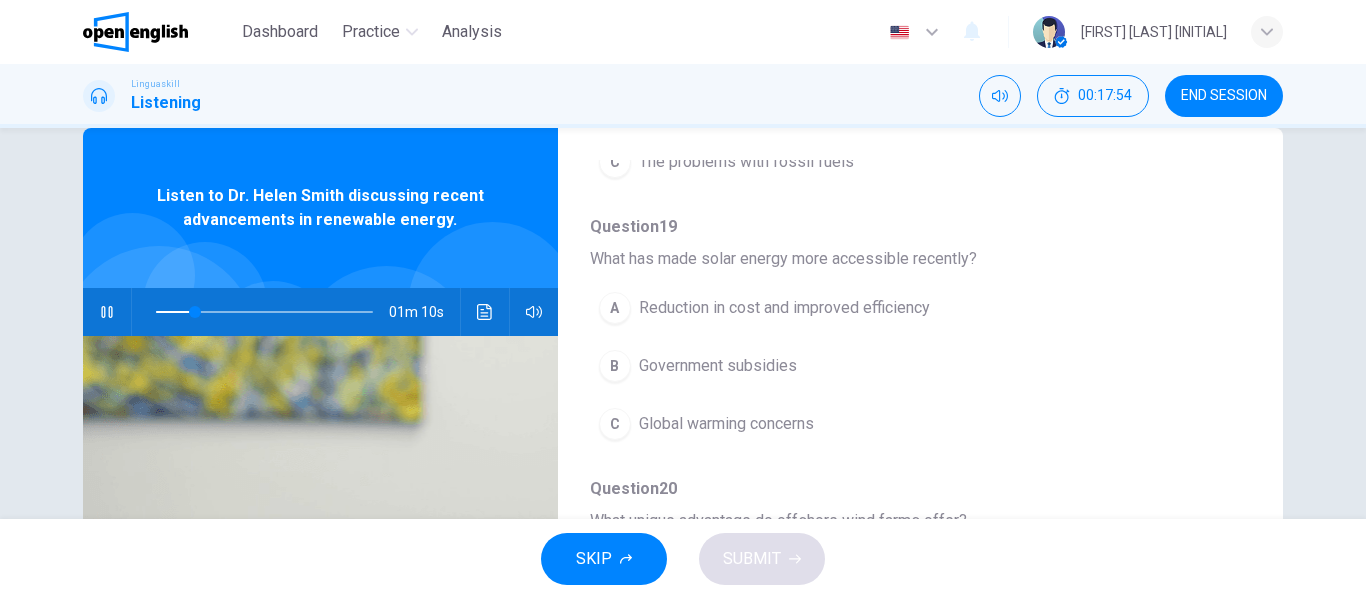 scroll, scrollTop: 500, scrollLeft: 0, axis: vertical 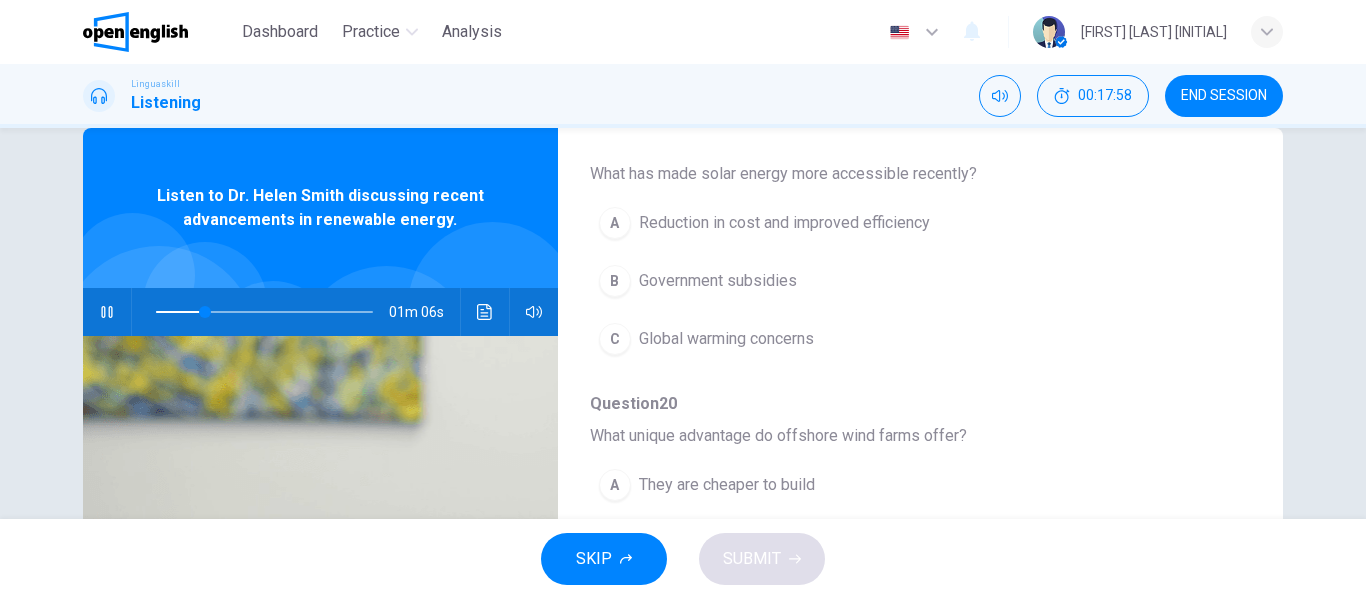 click on "A Reduction in cost and improved efficiency" at bounding box center (868, 223) 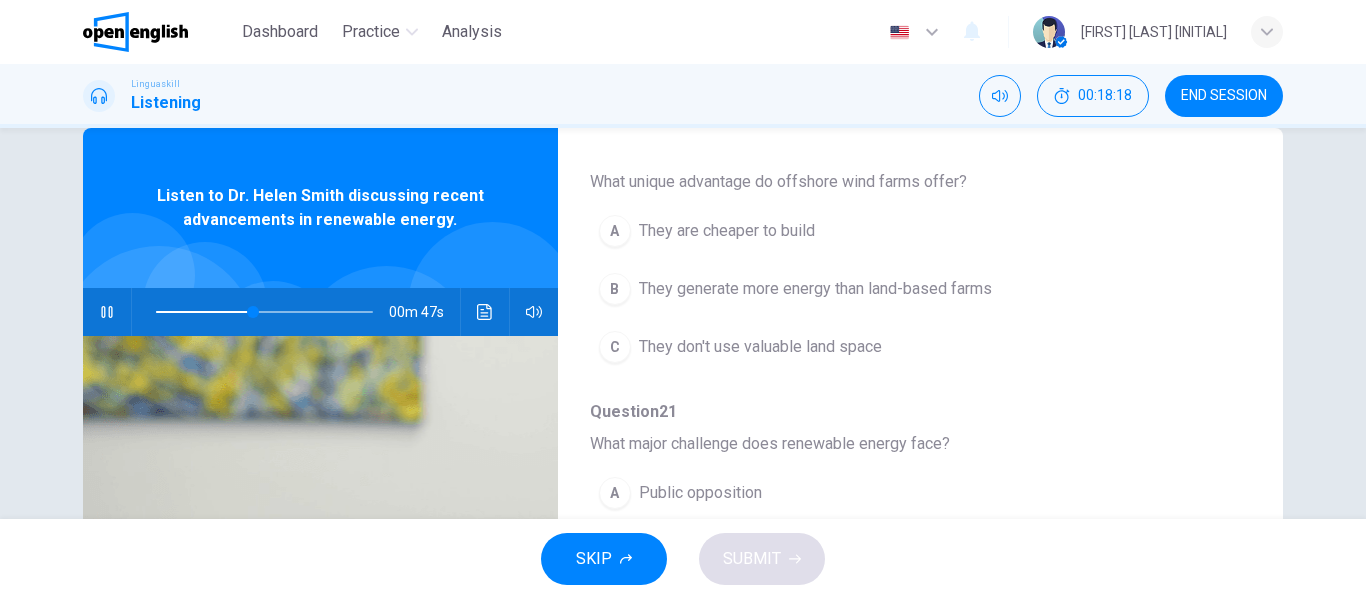 scroll, scrollTop: 756, scrollLeft: 0, axis: vertical 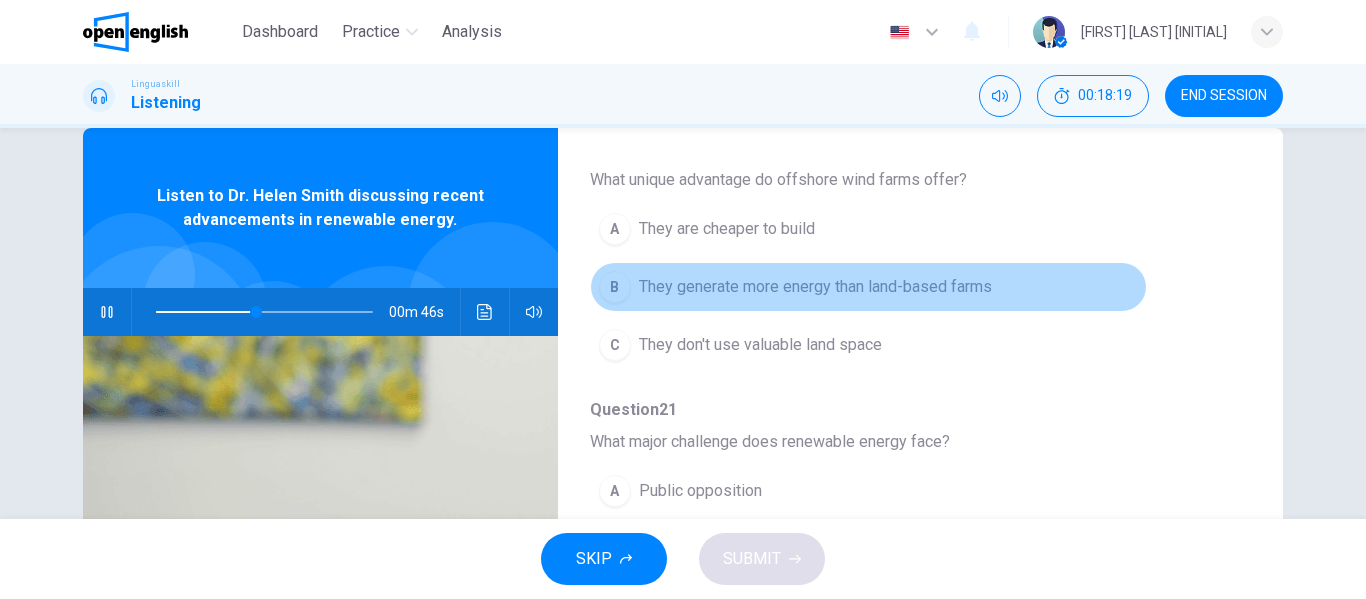 click on "They generate more energy than land-based farms" at bounding box center [815, 287] 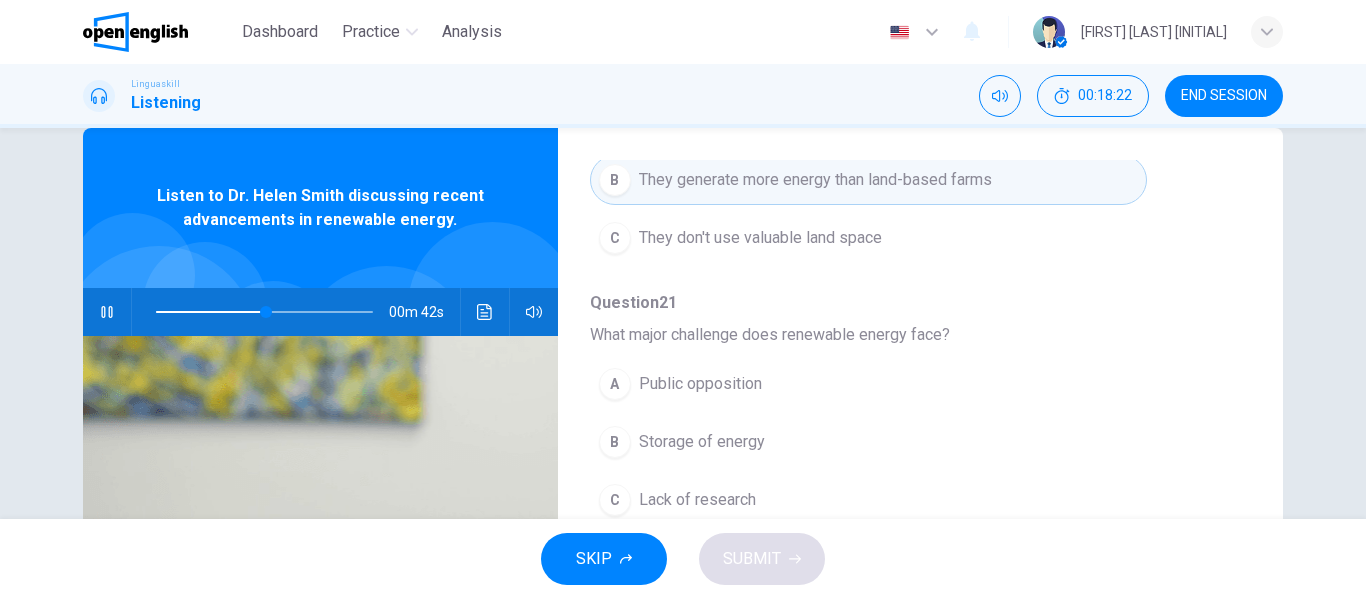 scroll, scrollTop: 887, scrollLeft: 0, axis: vertical 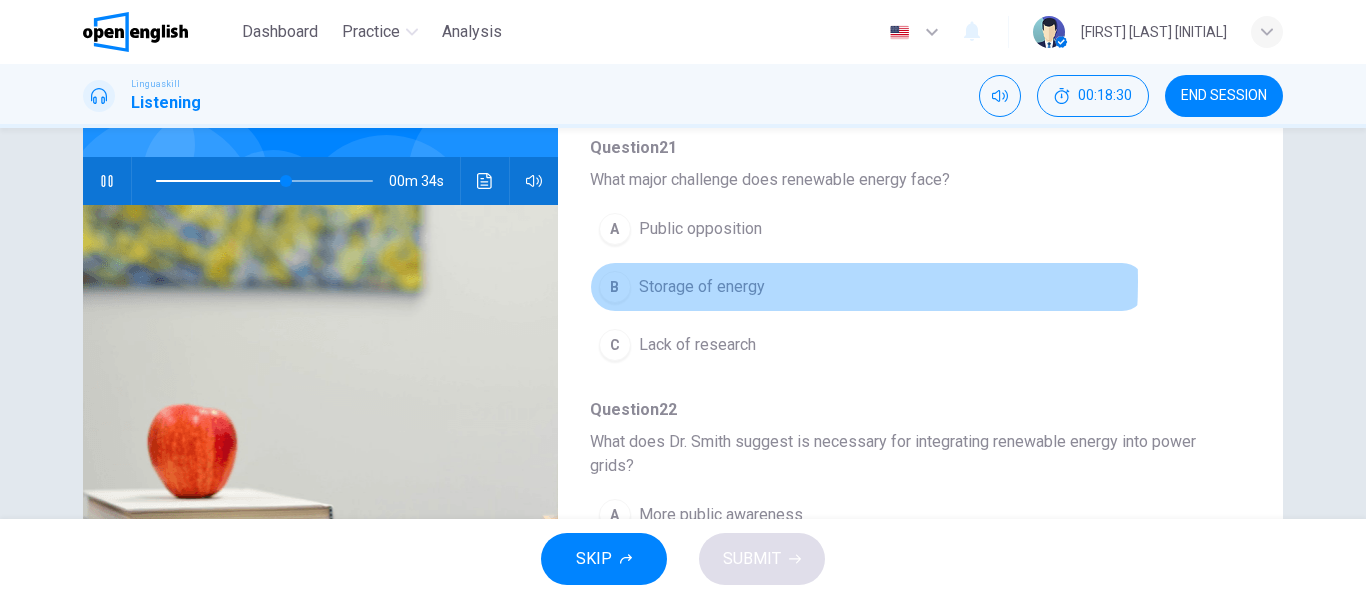 click on "Storage of energy" at bounding box center [702, 287] 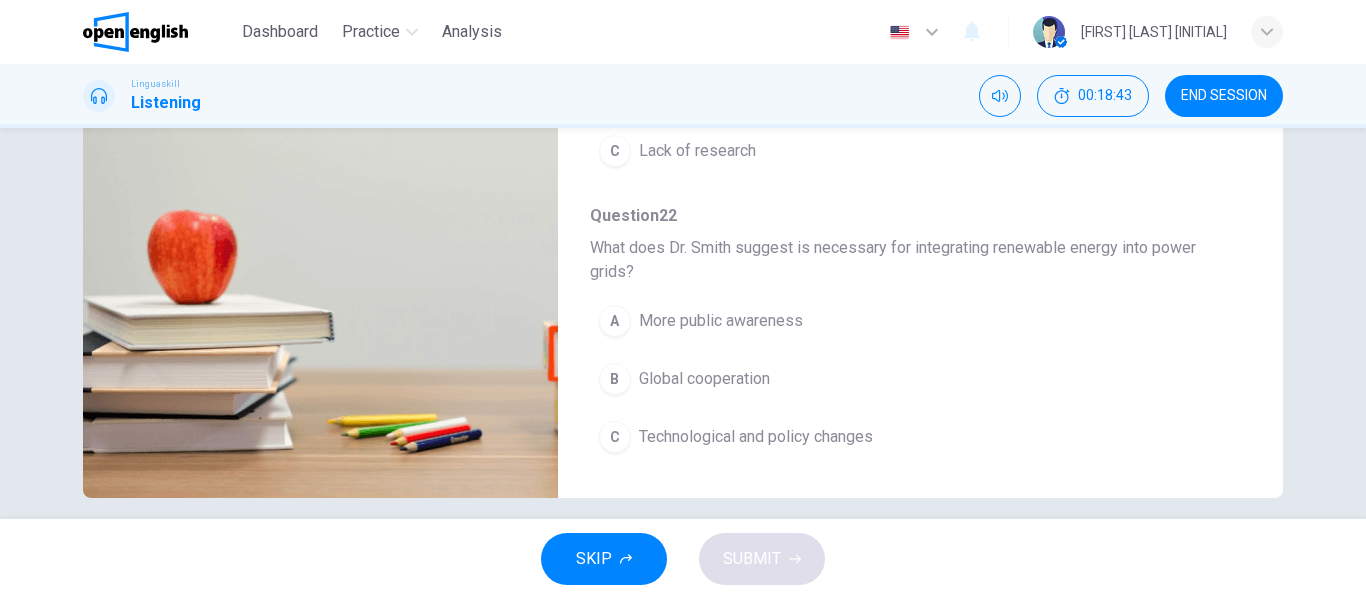 scroll, scrollTop: 366, scrollLeft: 0, axis: vertical 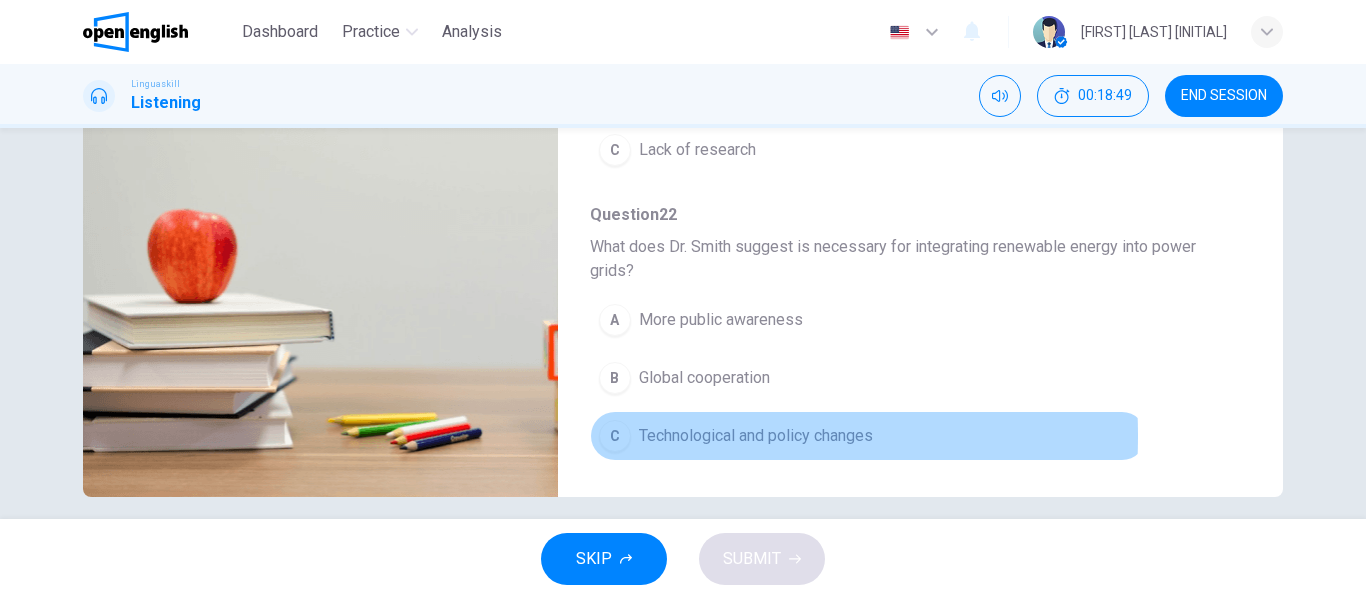 click on "C" at bounding box center [615, 436] 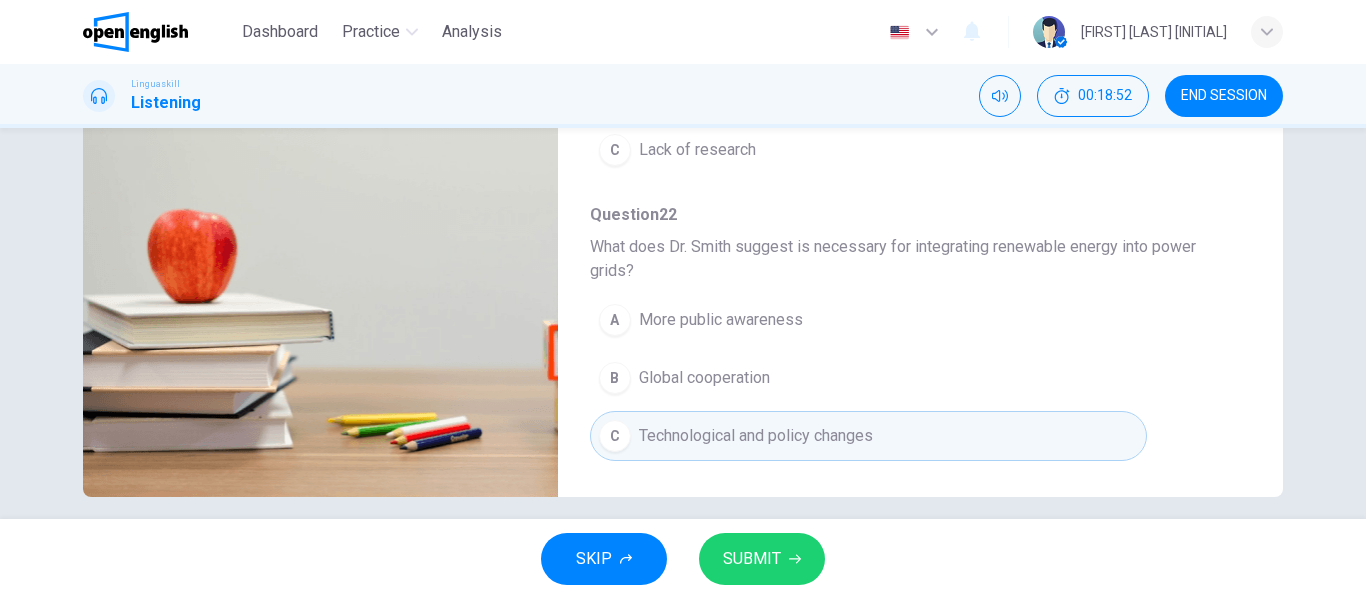 scroll, scrollTop: 799, scrollLeft: 0, axis: vertical 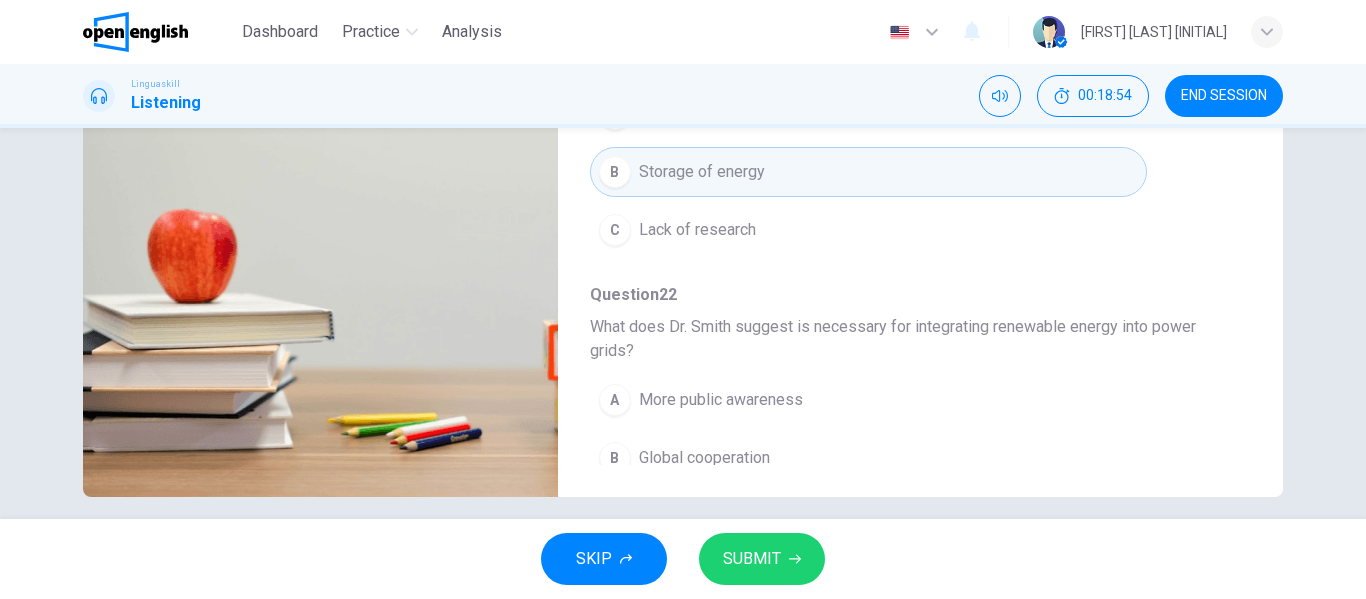 click on "Question  22" at bounding box center [904, 295] 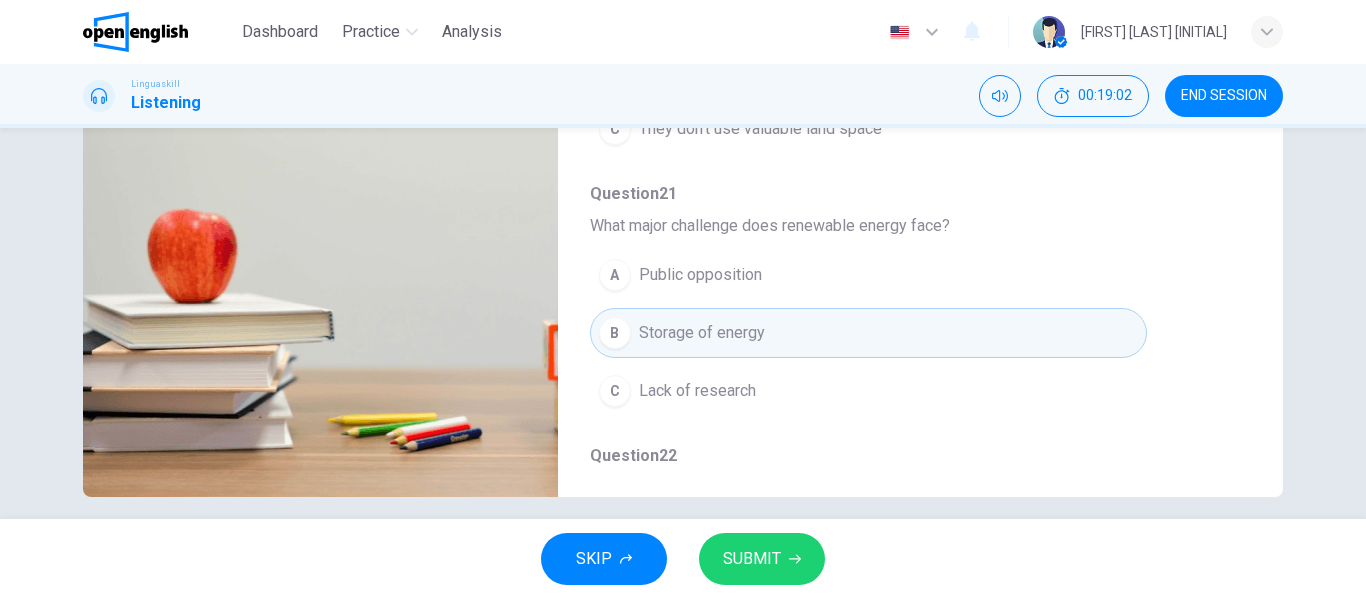 scroll, scrollTop: 645, scrollLeft: 0, axis: vertical 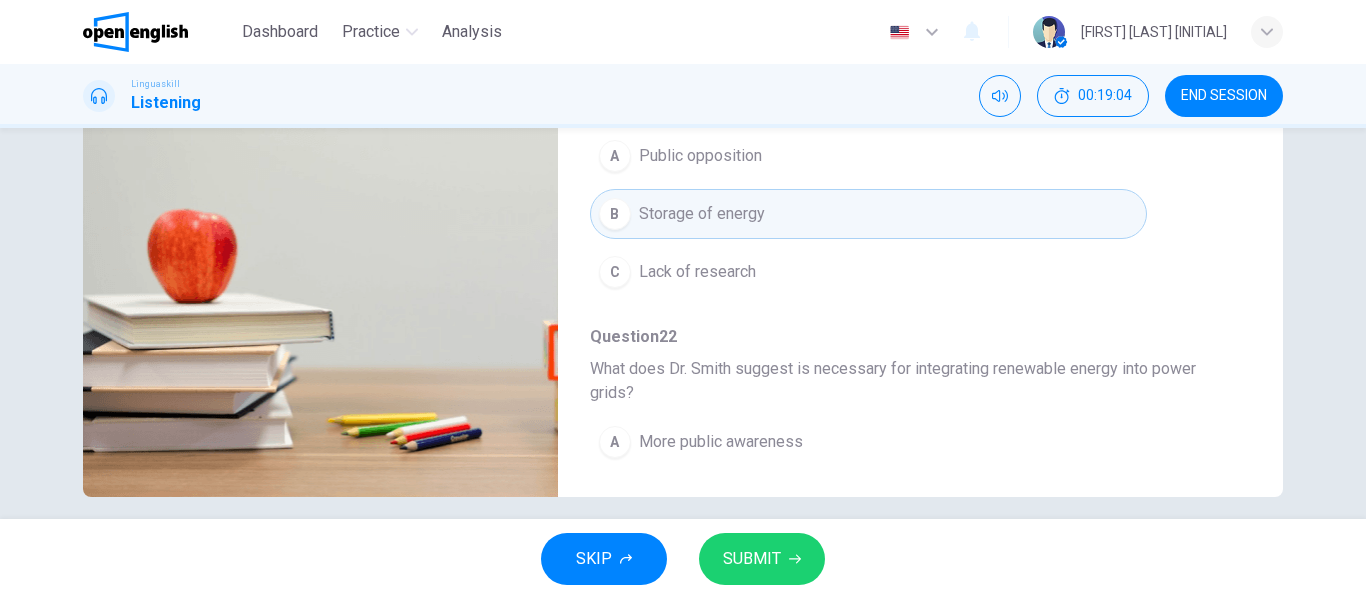 type on "*" 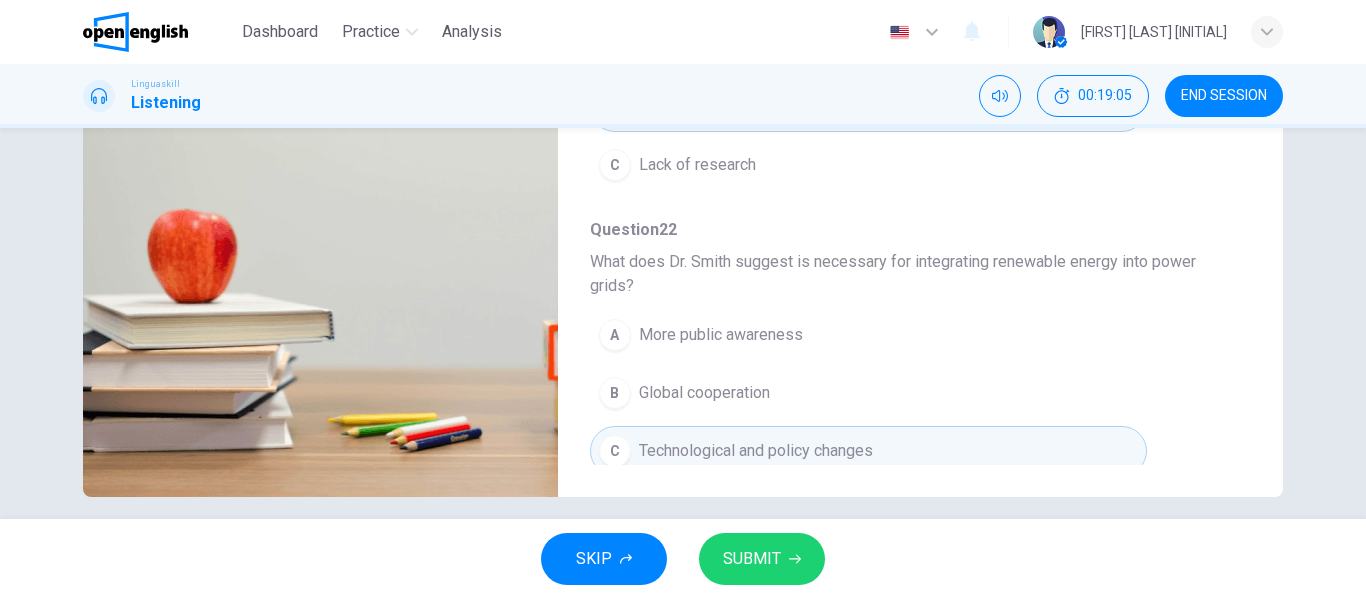 scroll, scrollTop: 873, scrollLeft: 0, axis: vertical 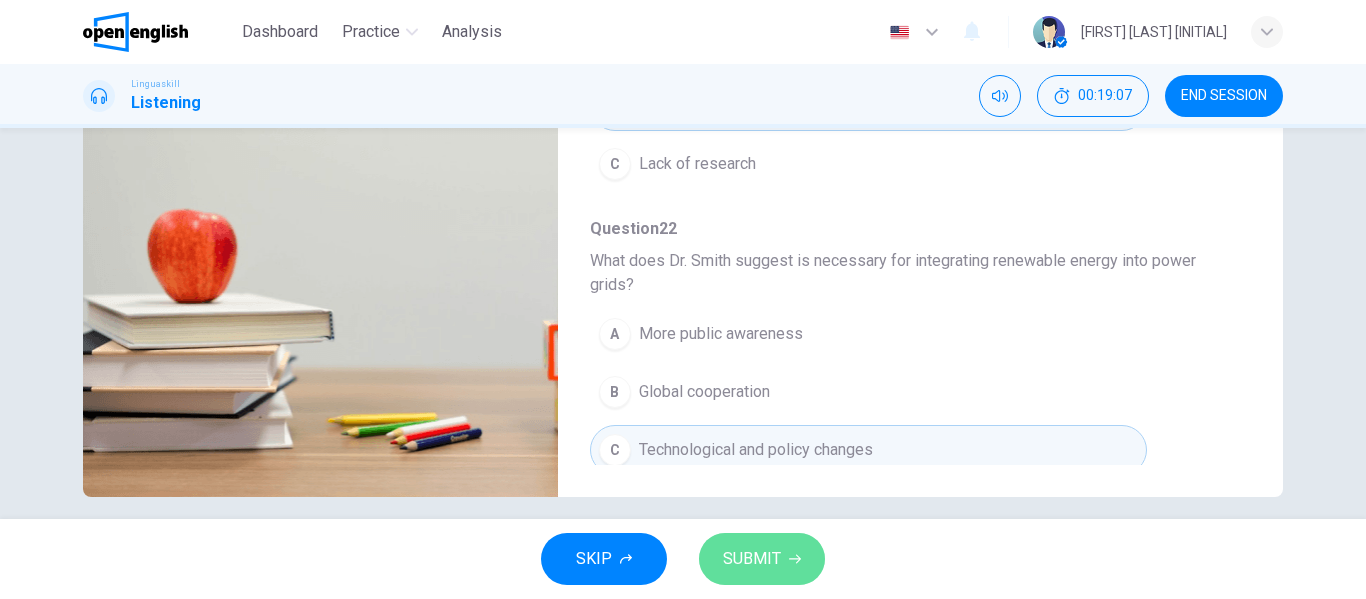 click 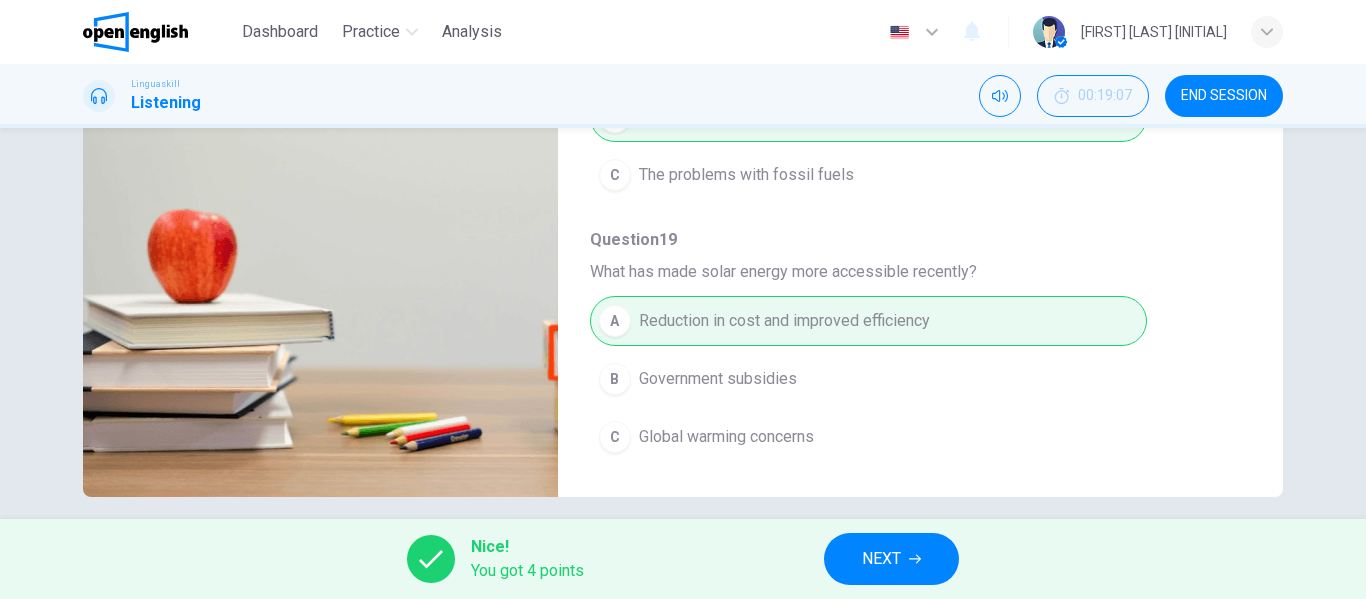 scroll, scrollTop: 0, scrollLeft: 0, axis: both 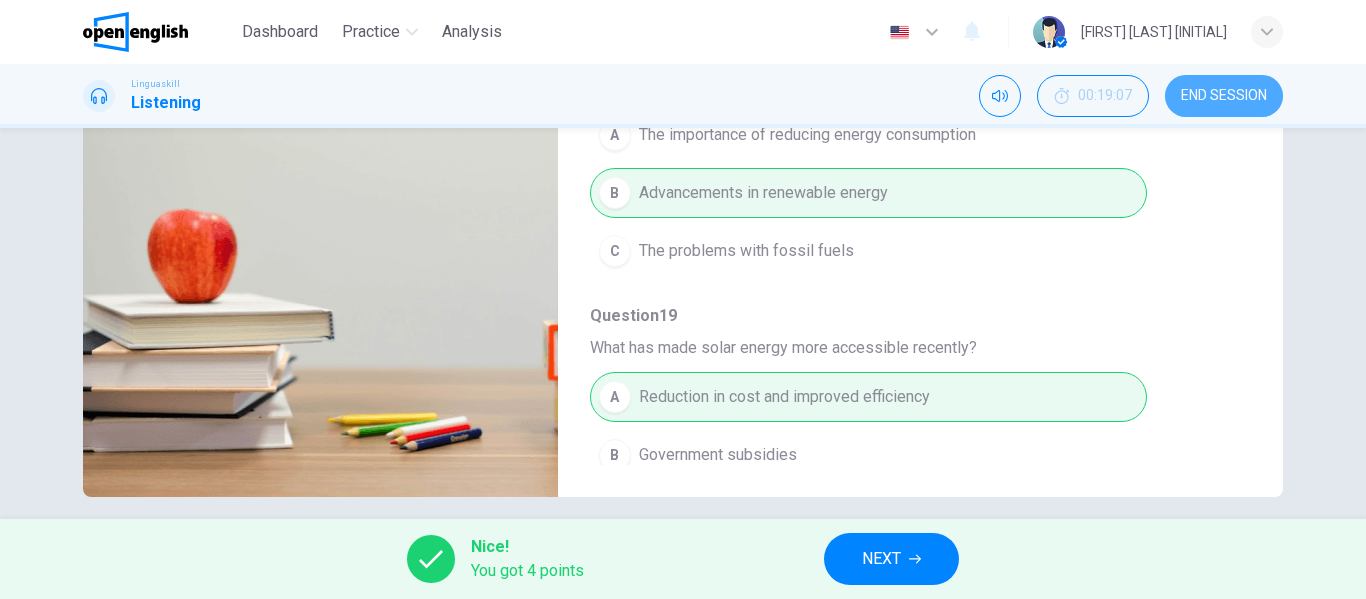 click on "END SESSION" at bounding box center [1224, 96] 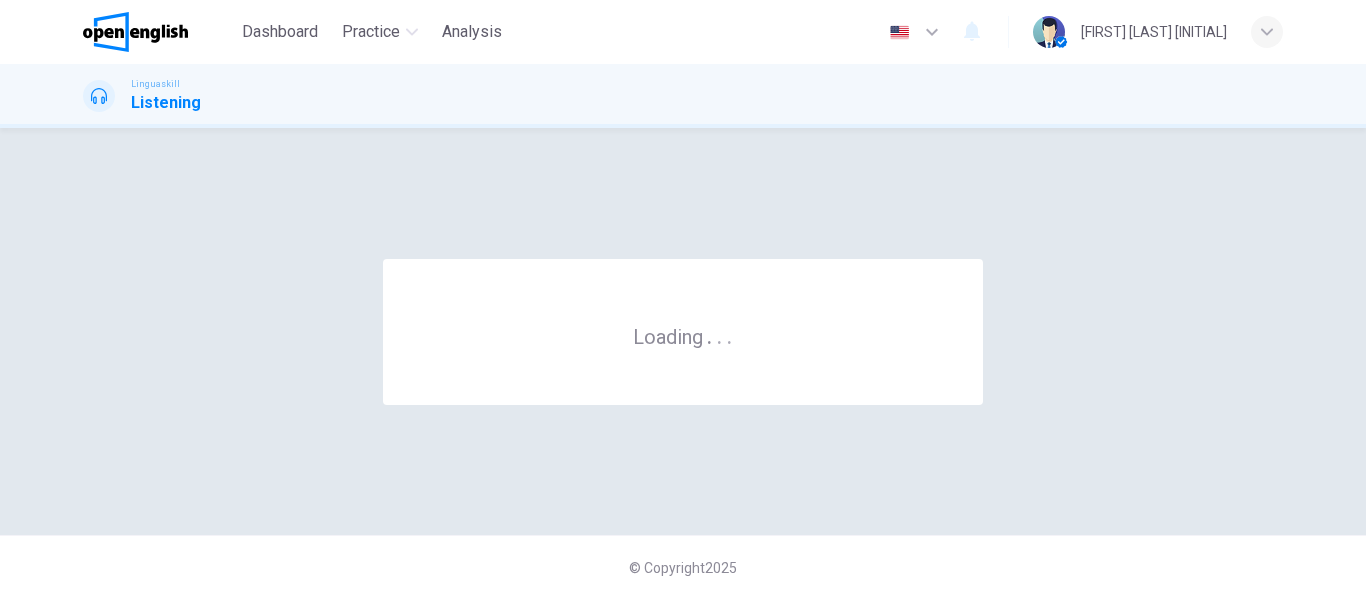 scroll, scrollTop: 0, scrollLeft: 0, axis: both 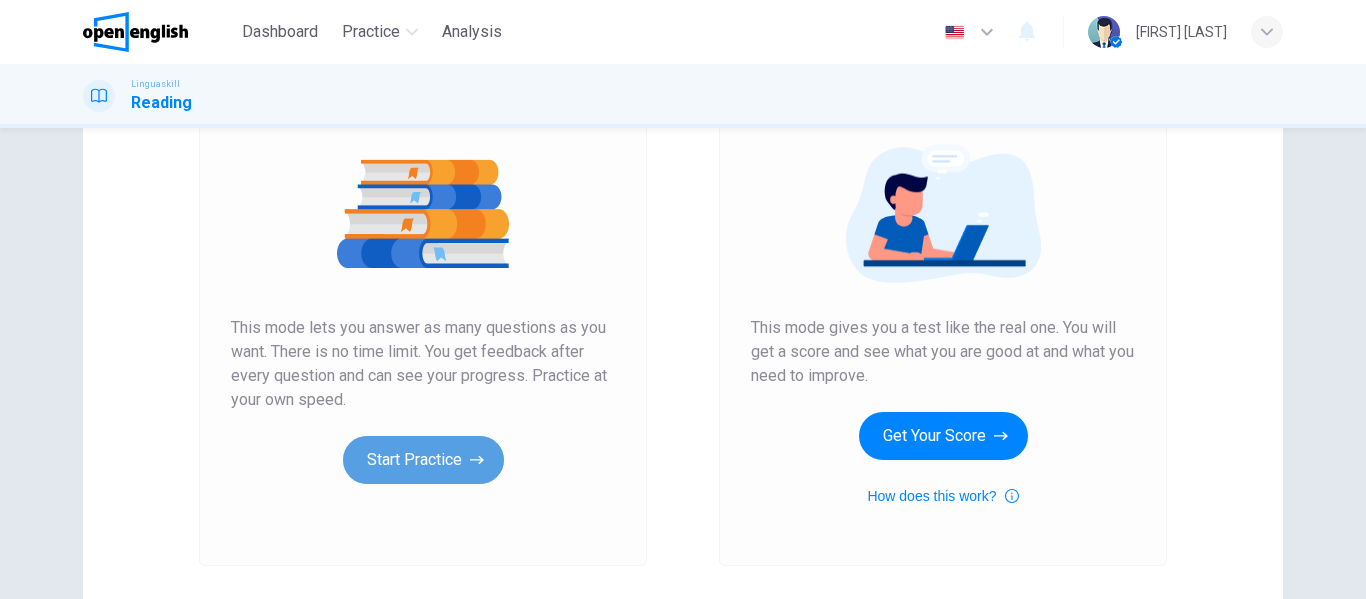 click on "Start Practice" at bounding box center (423, 460) 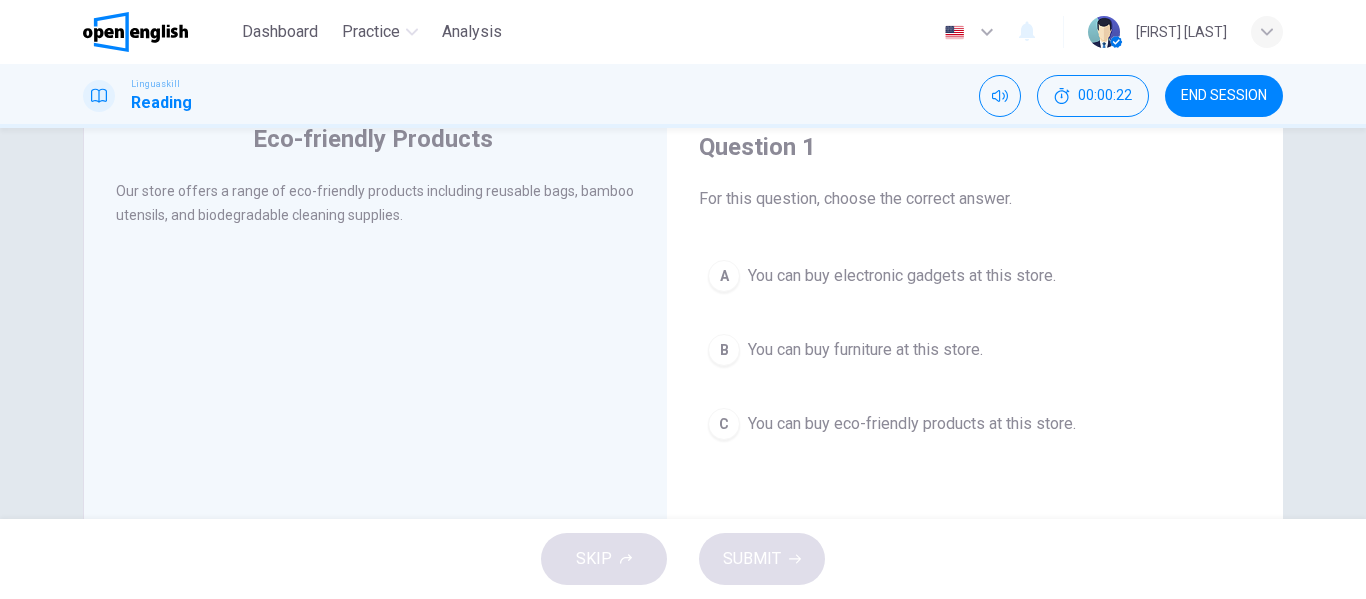 scroll, scrollTop: 75, scrollLeft: 0, axis: vertical 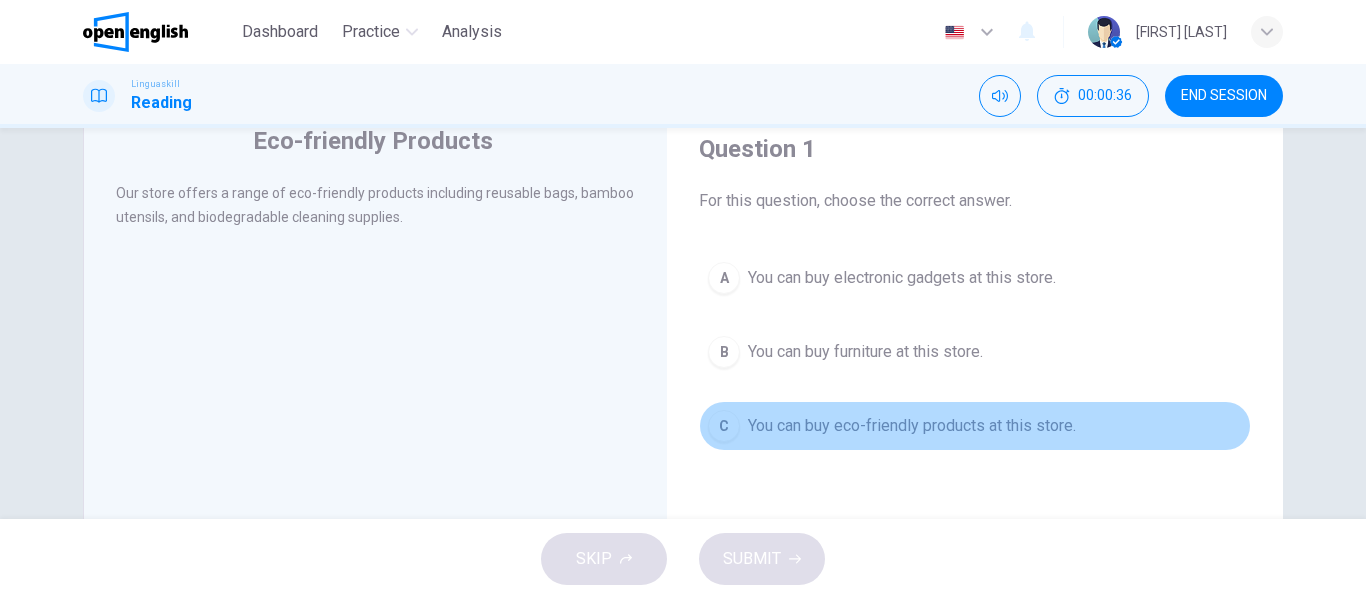 click on "C" at bounding box center [724, 426] 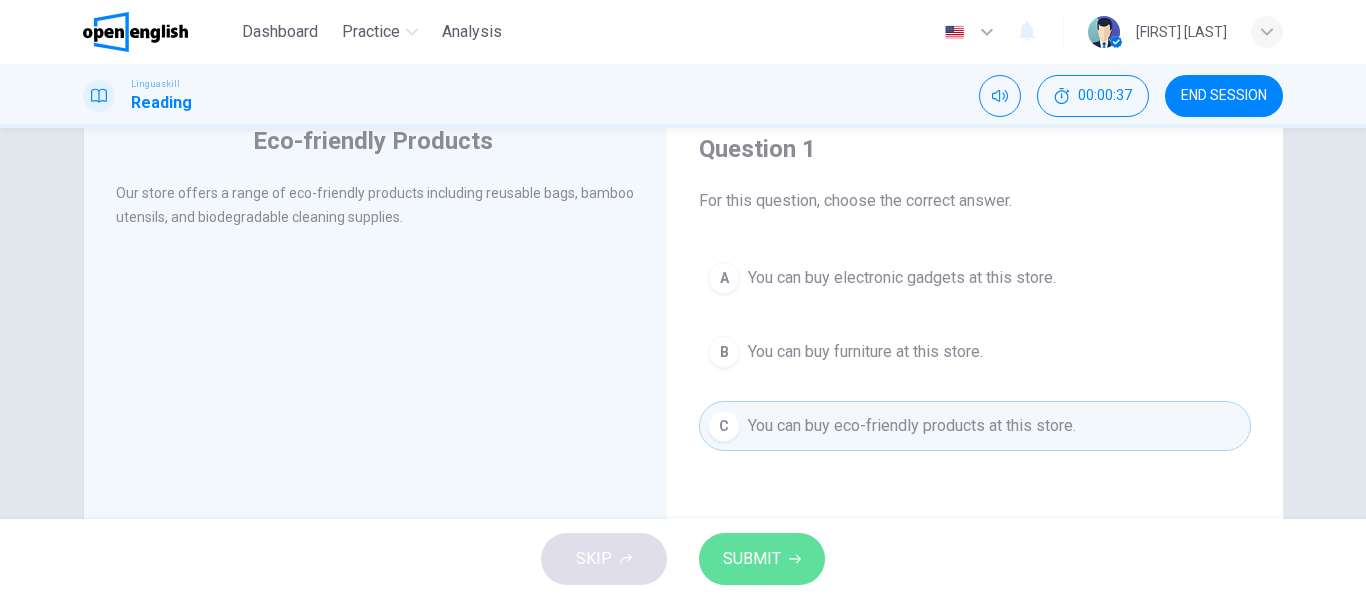 click on "SUBMIT" at bounding box center [752, 559] 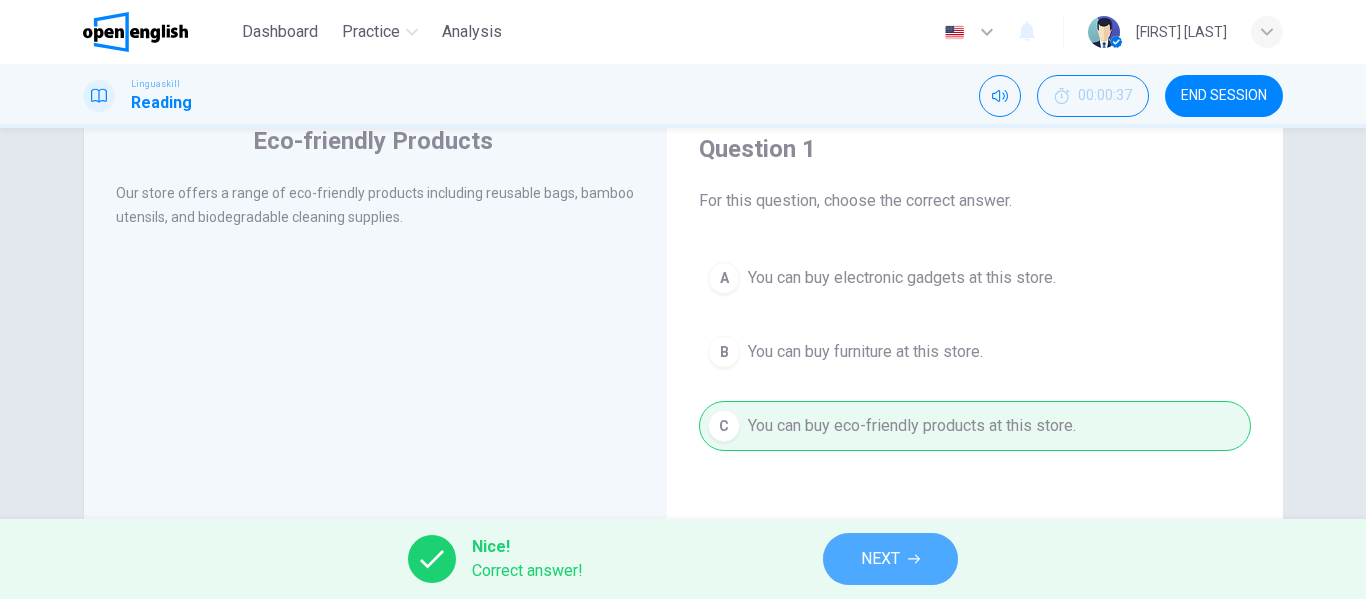 click on "NEXT" at bounding box center [890, 559] 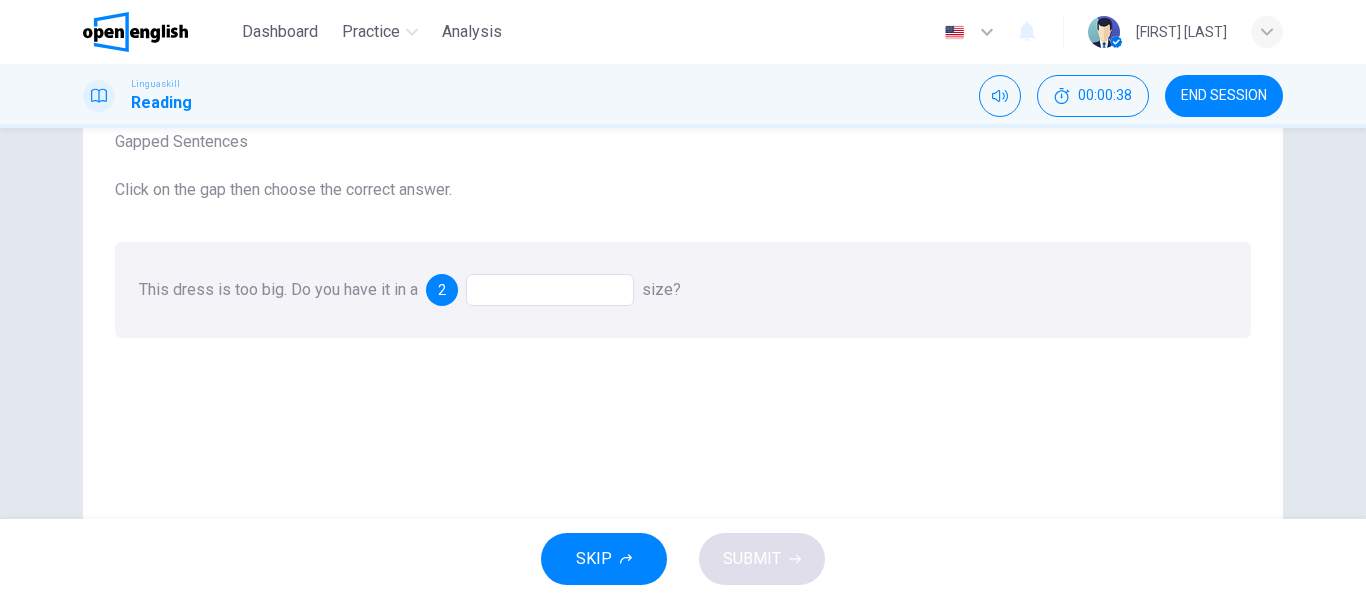 scroll, scrollTop: 132, scrollLeft: 0, axis: vertical 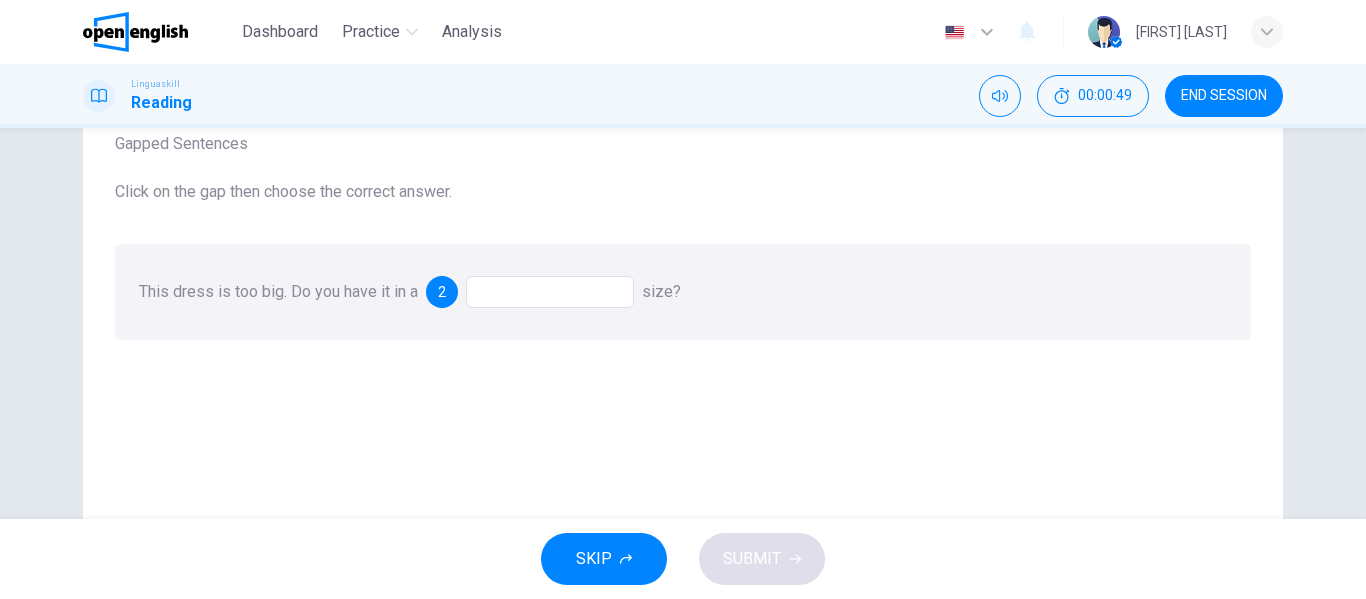 click at bounding box center (550, 292) 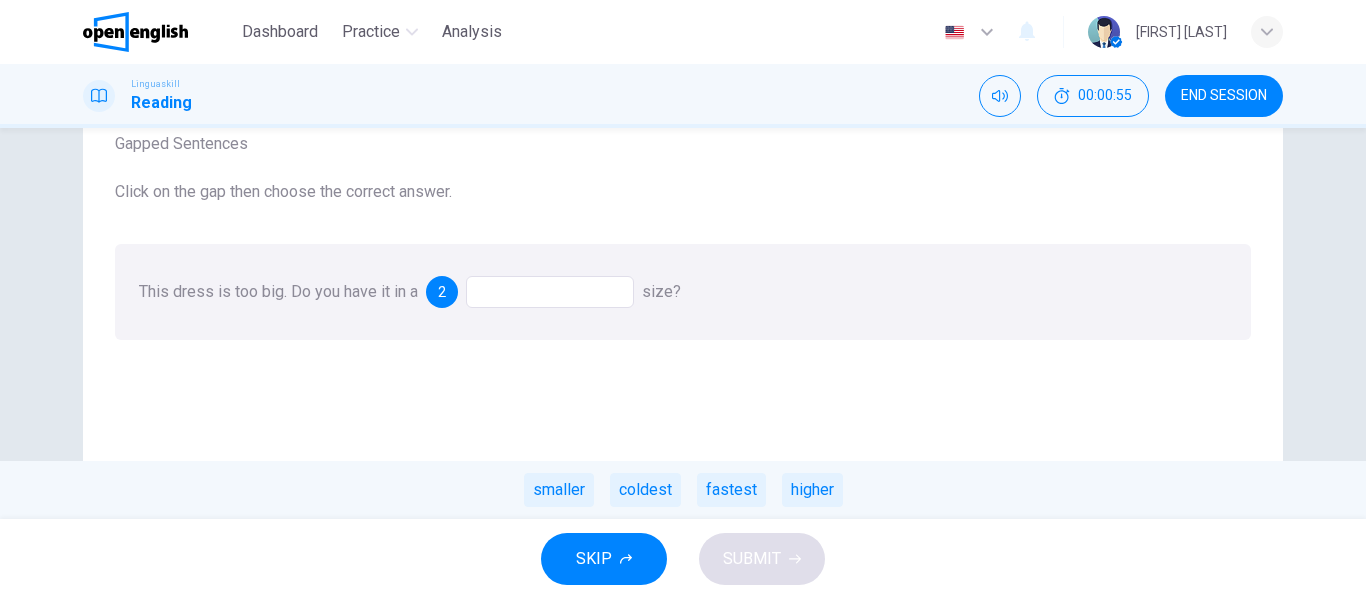 click on "smaller coldest fastest higher" at bounding box center (683, 490) 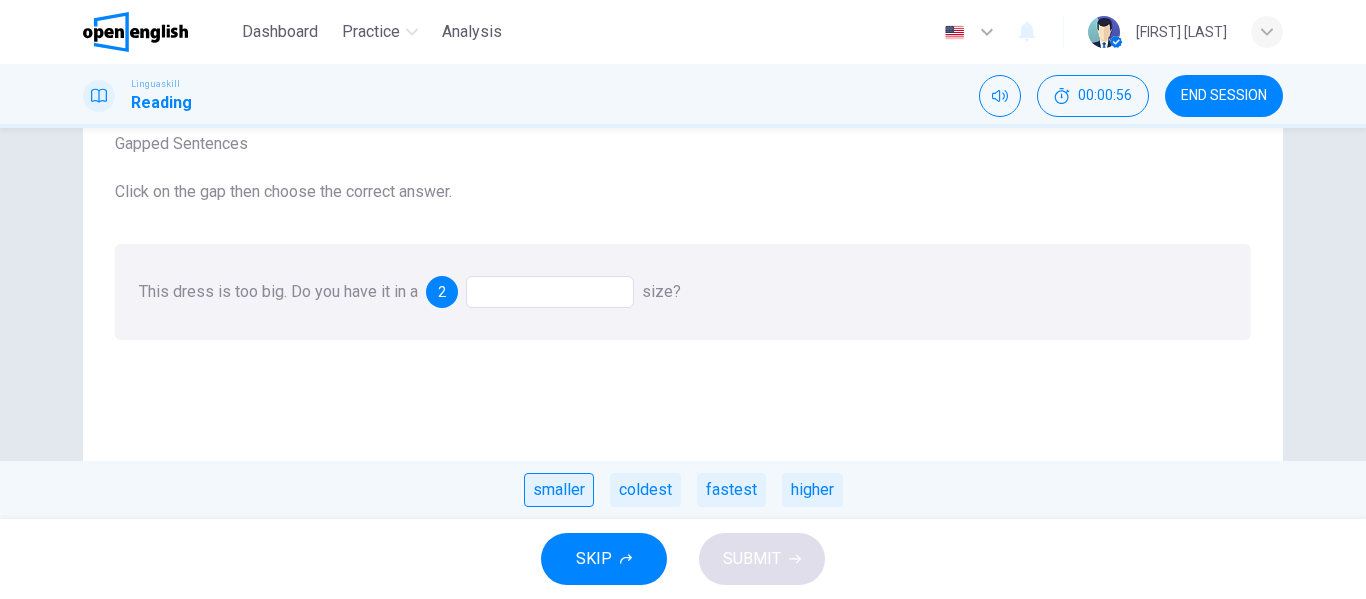 click on "smaller" at bounding box center [559, 490] 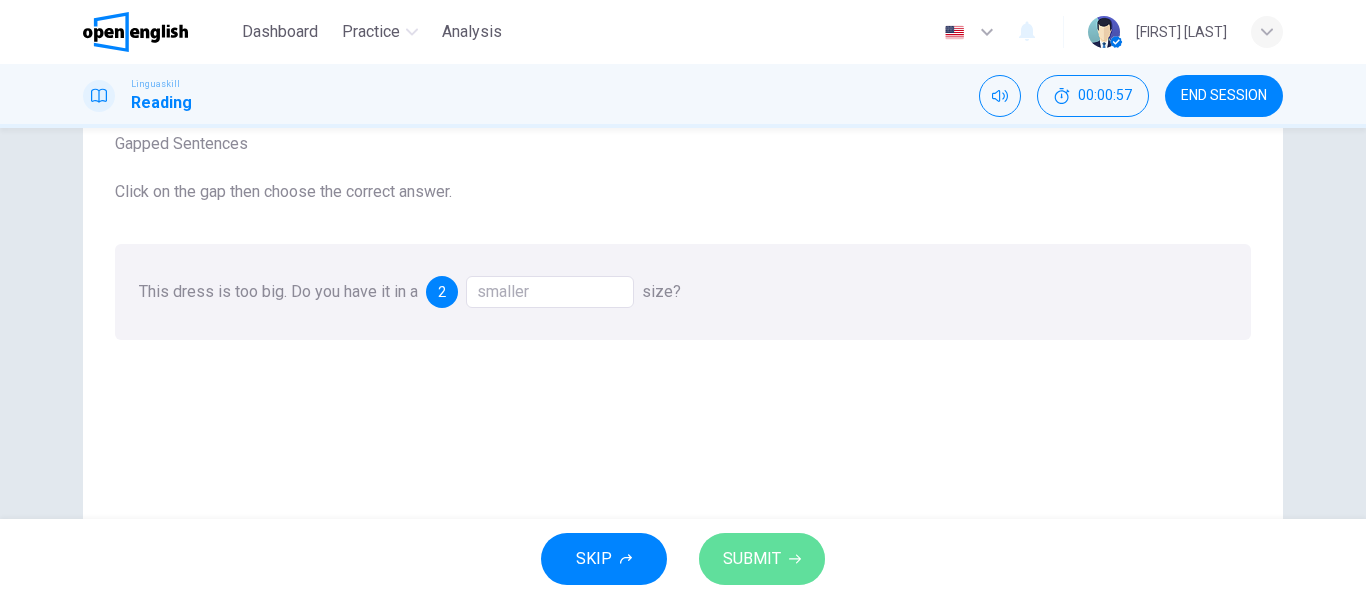 click on "SUBMIT" at bounding box center [752, 559] 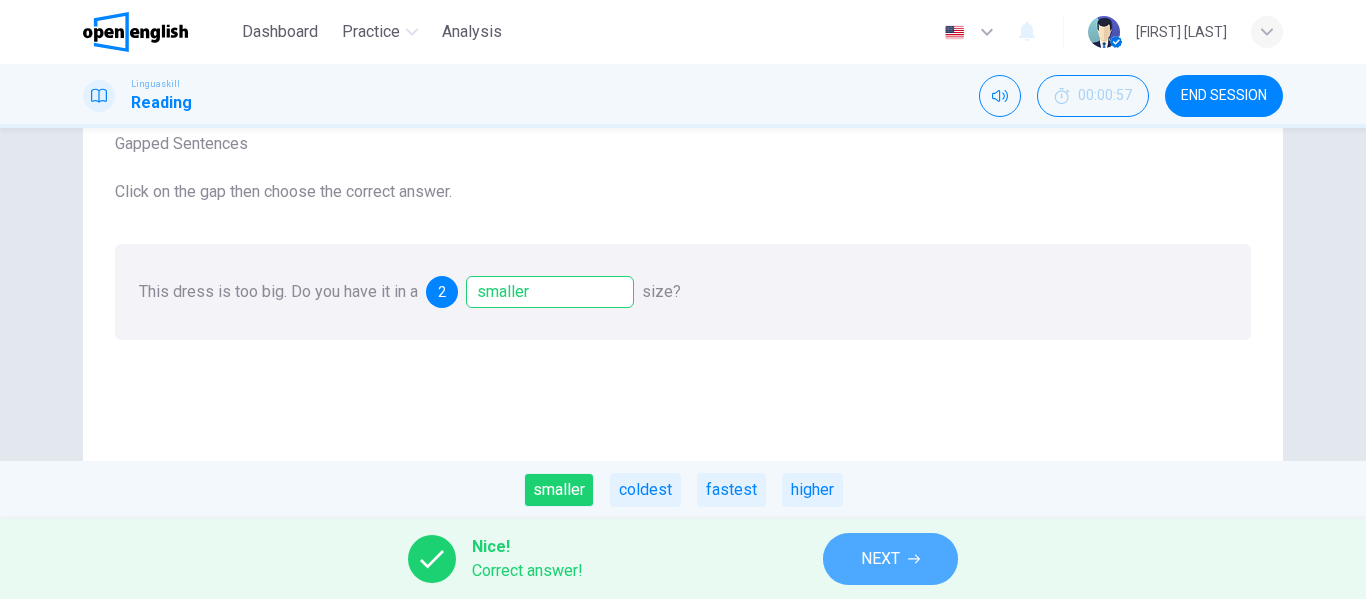 click on "NEXT" at bounding box center (880, 559) 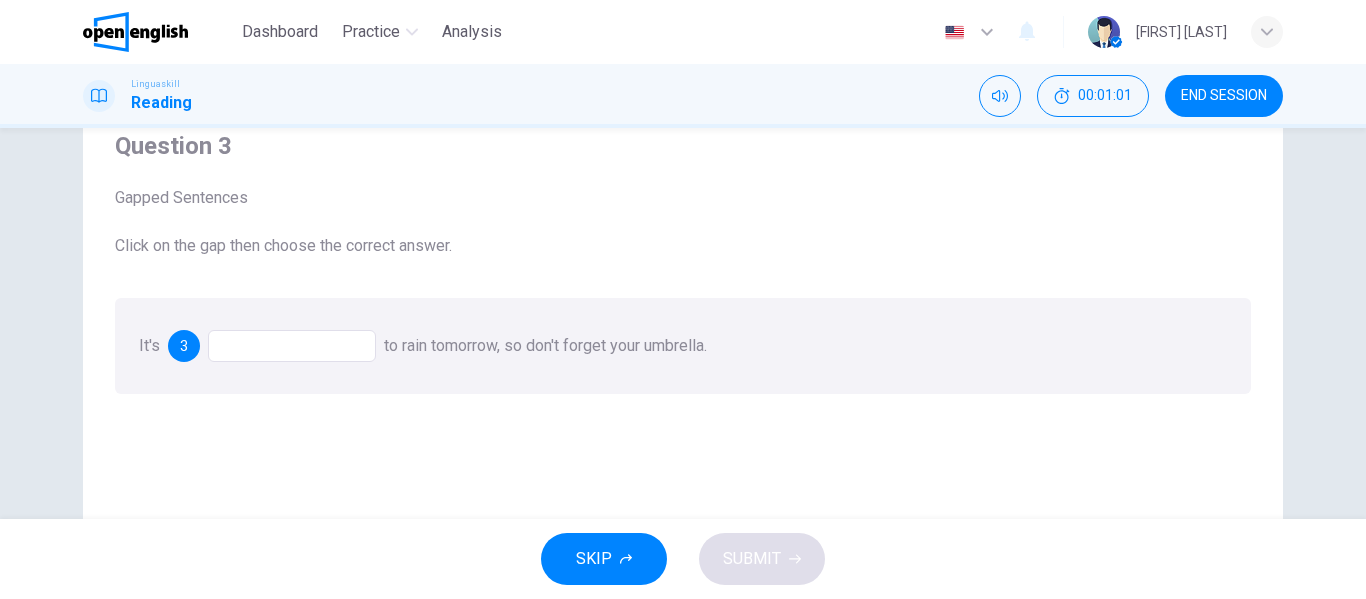 scroll, scrollTop: 81, scrollLeft: 0, axis: vertical 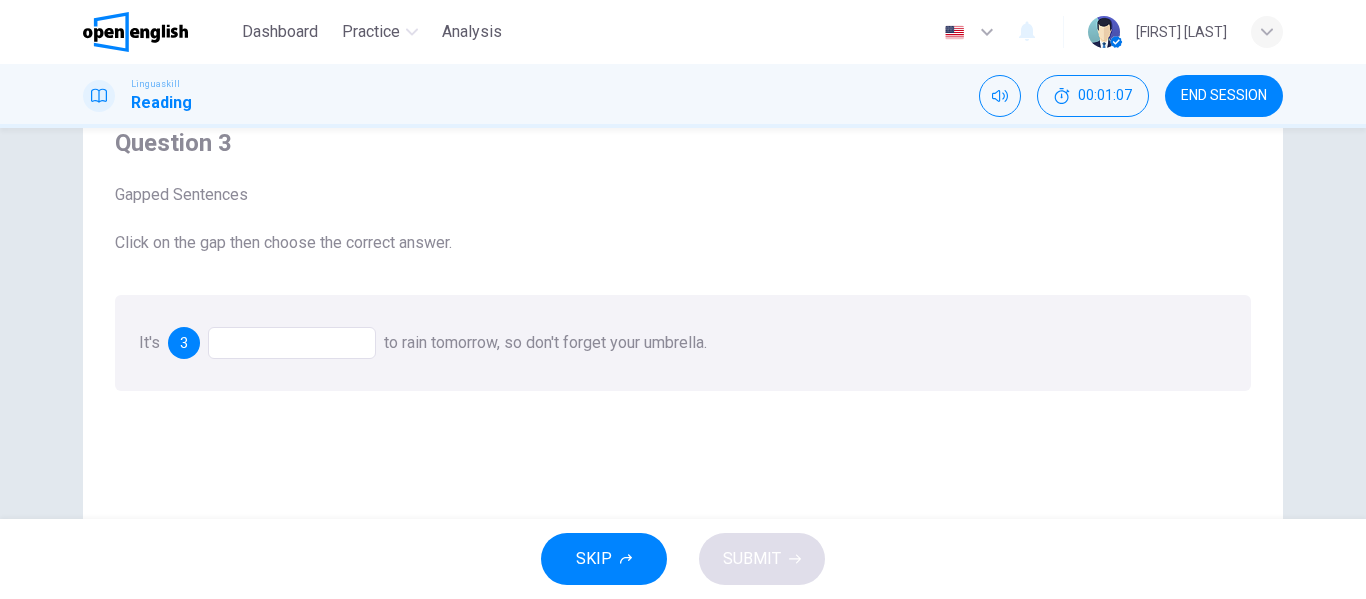 click at bounding box center (292, 343) 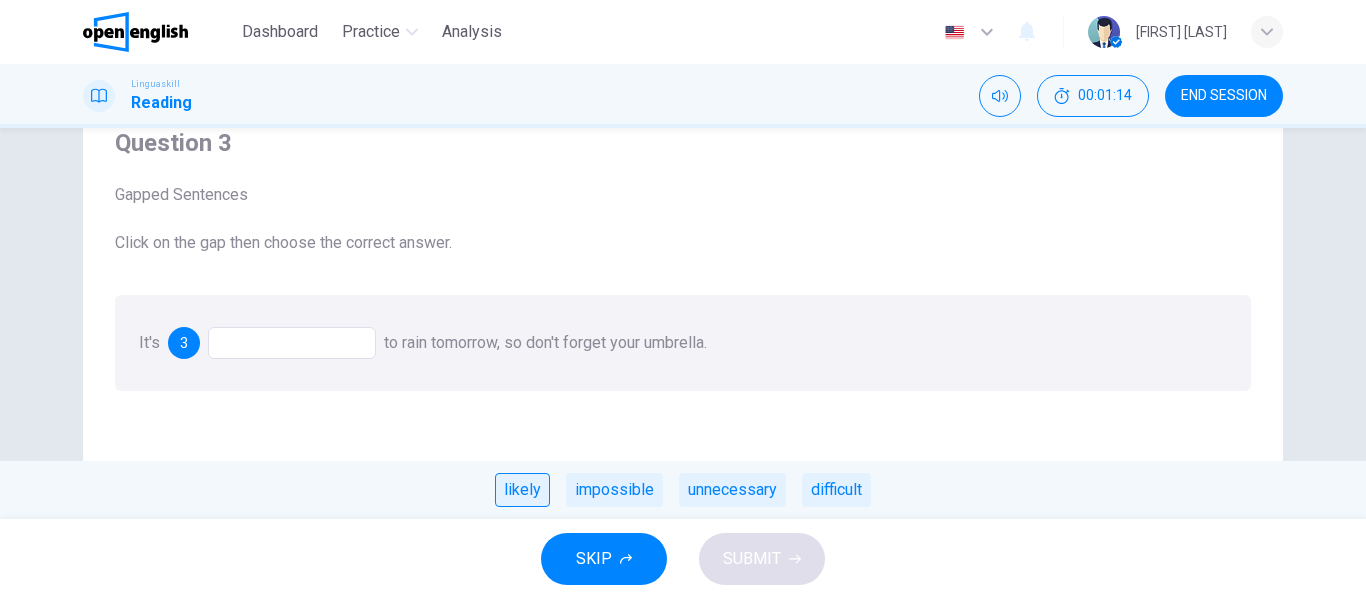 click on "likely" at bounding box center (522, 490) 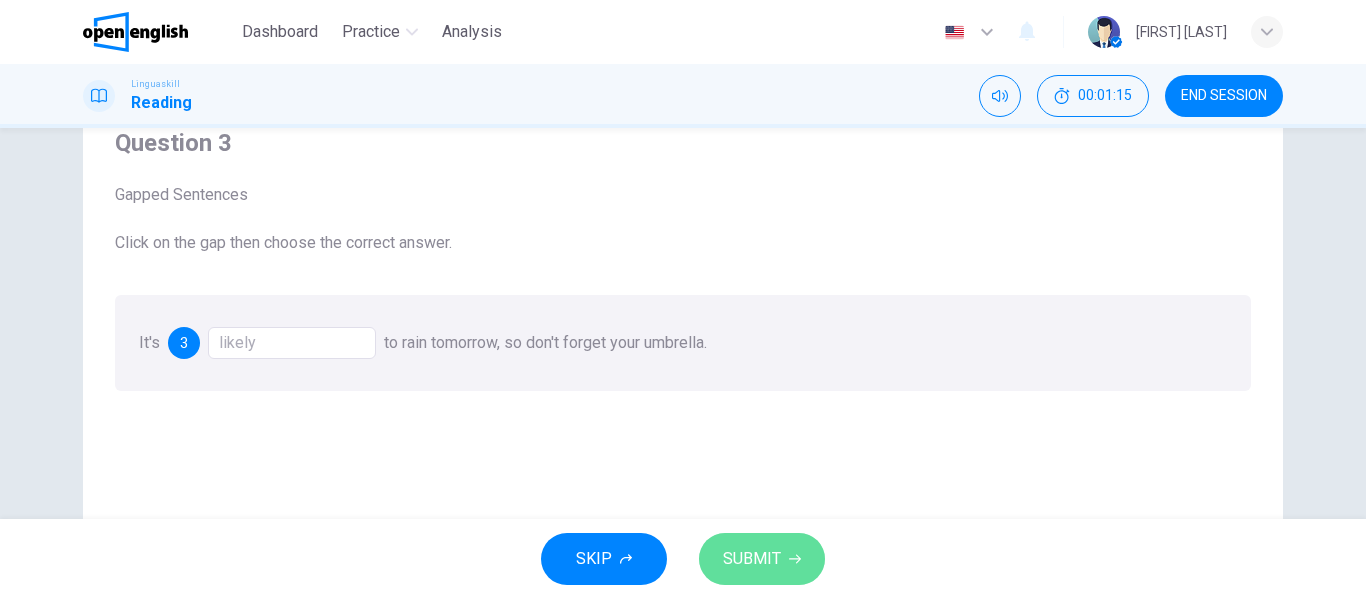 click on "SUBMIT" at bounding box center (762, 559) 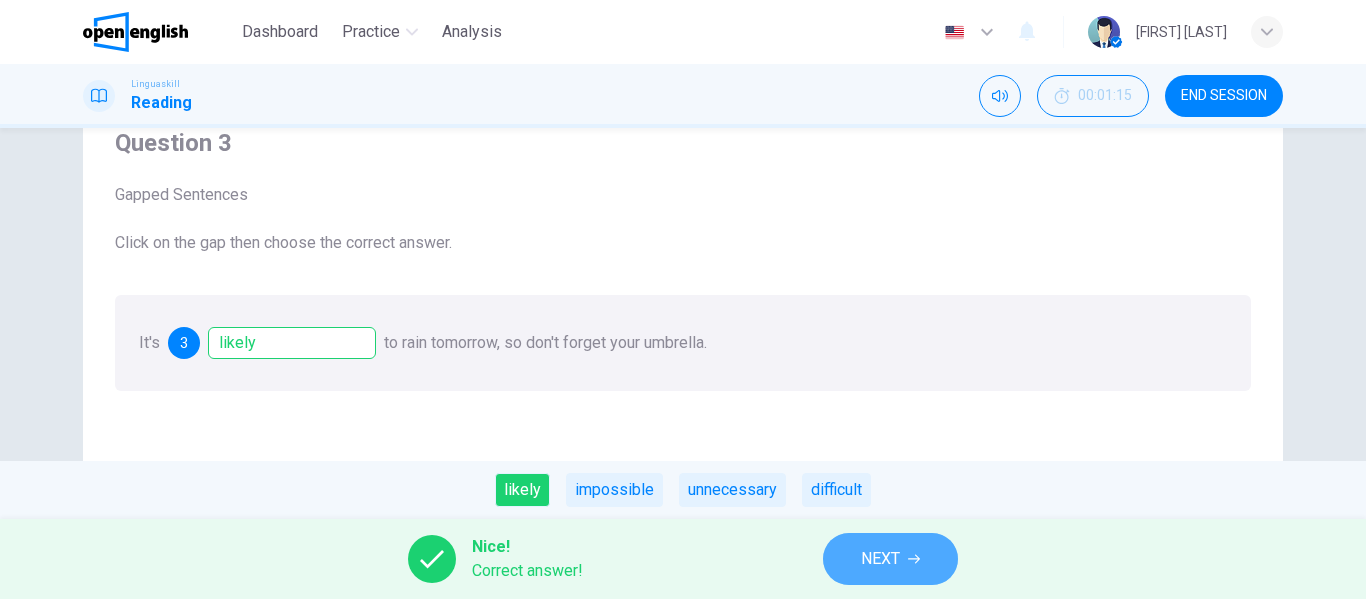 click on "NEXT" at bounding box center [890, 559] 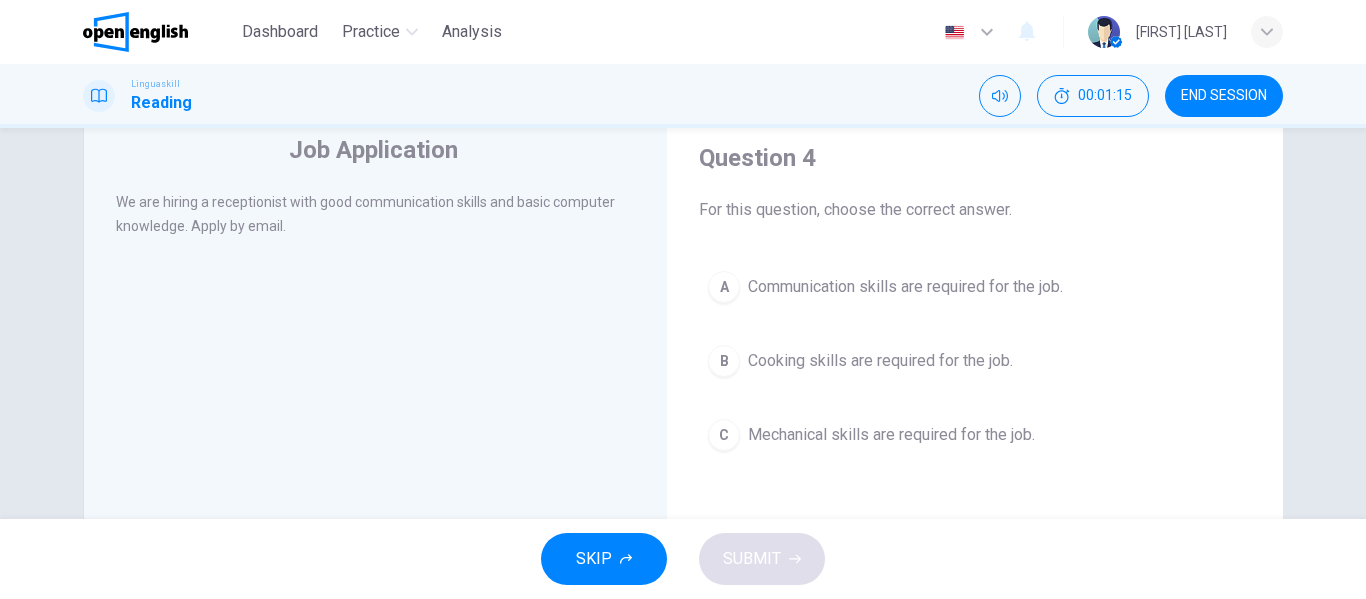 scroll, scrollTop: 71, scrollLeft: 0, axis: vertical 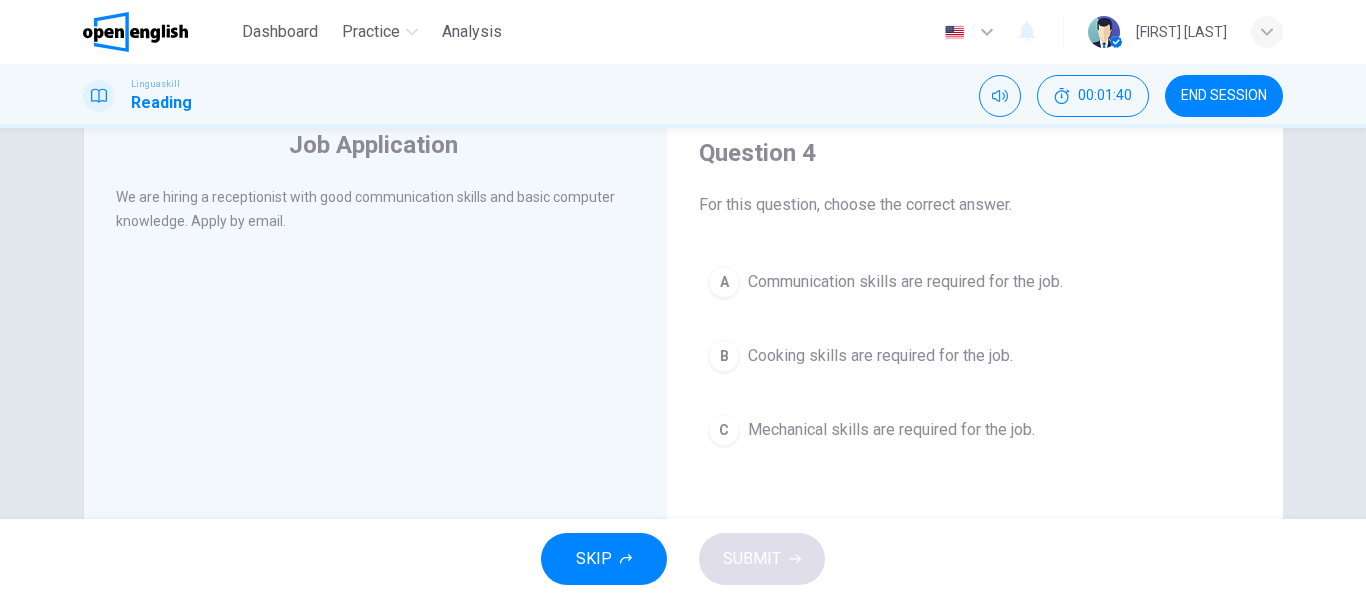 click on "A Communication skills are required for the job." at bounding box center [975, 282] 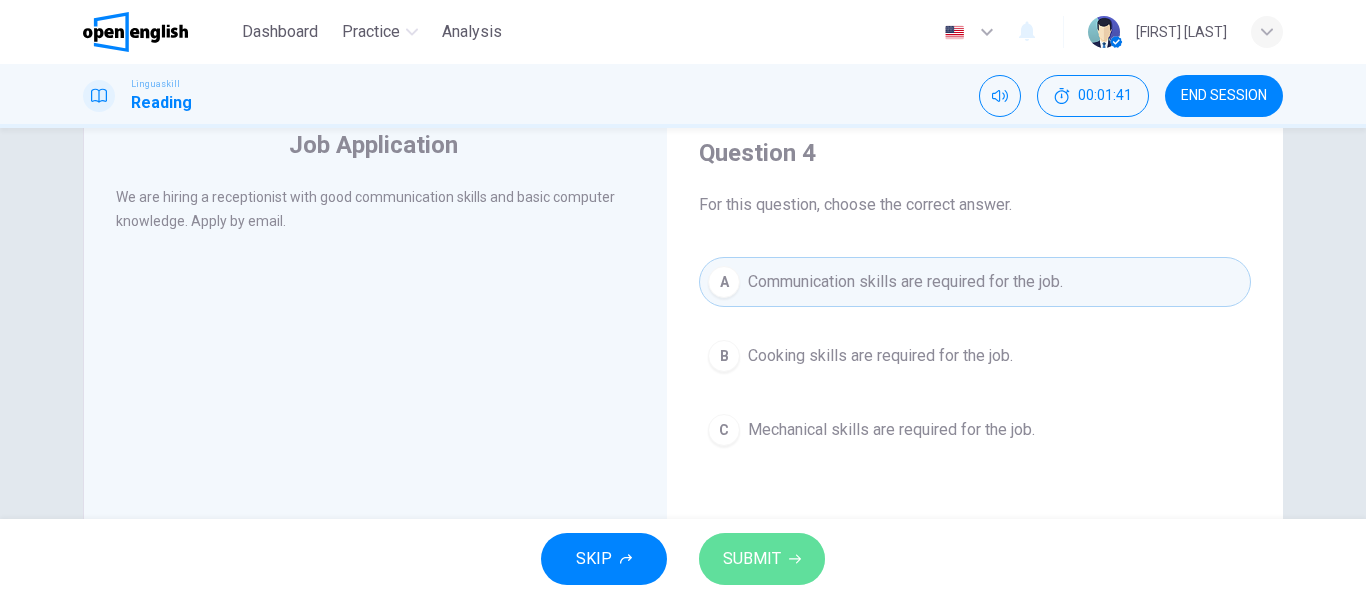 click on "SUBMIT" at bounding box center (752, 559) 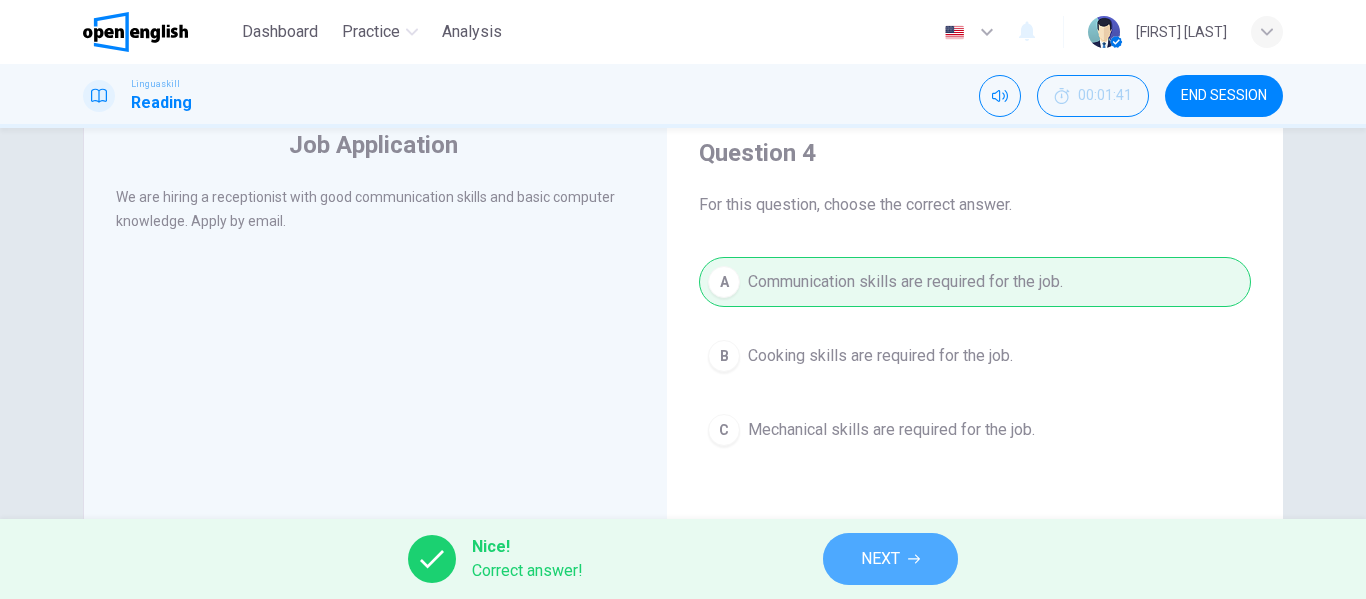 click on "NEXT" at bounding box center (890, 559) 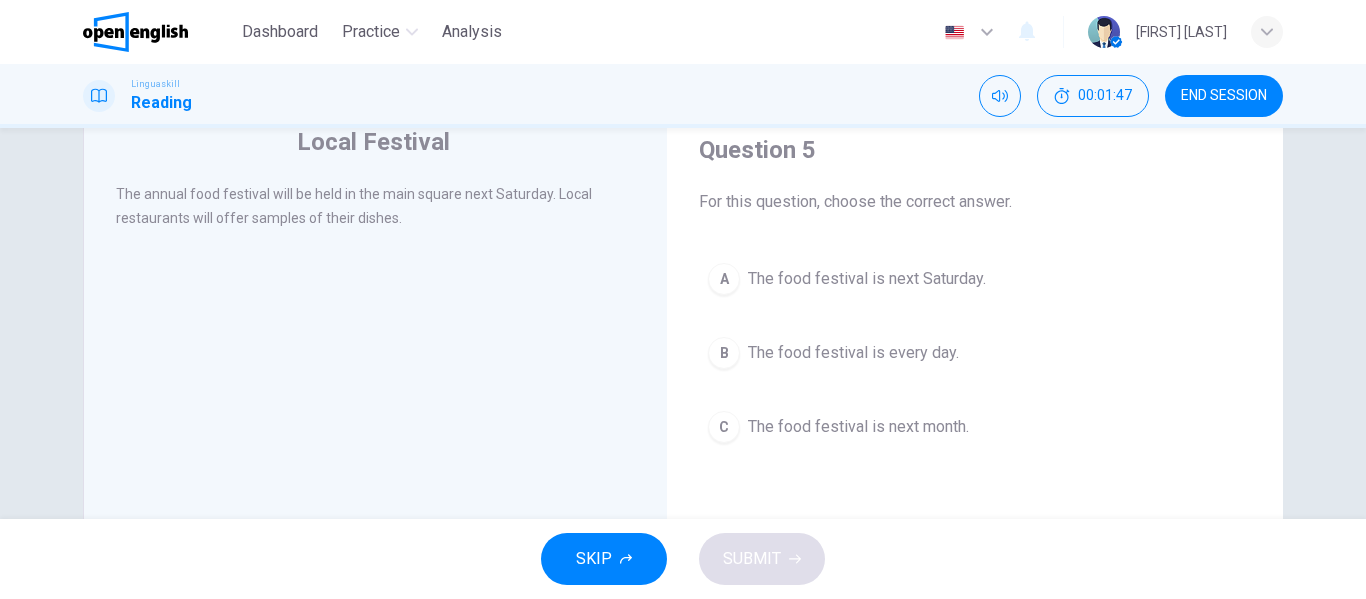 scroll, scrollTop: 76, scrollLeft: 0, axis: vertical 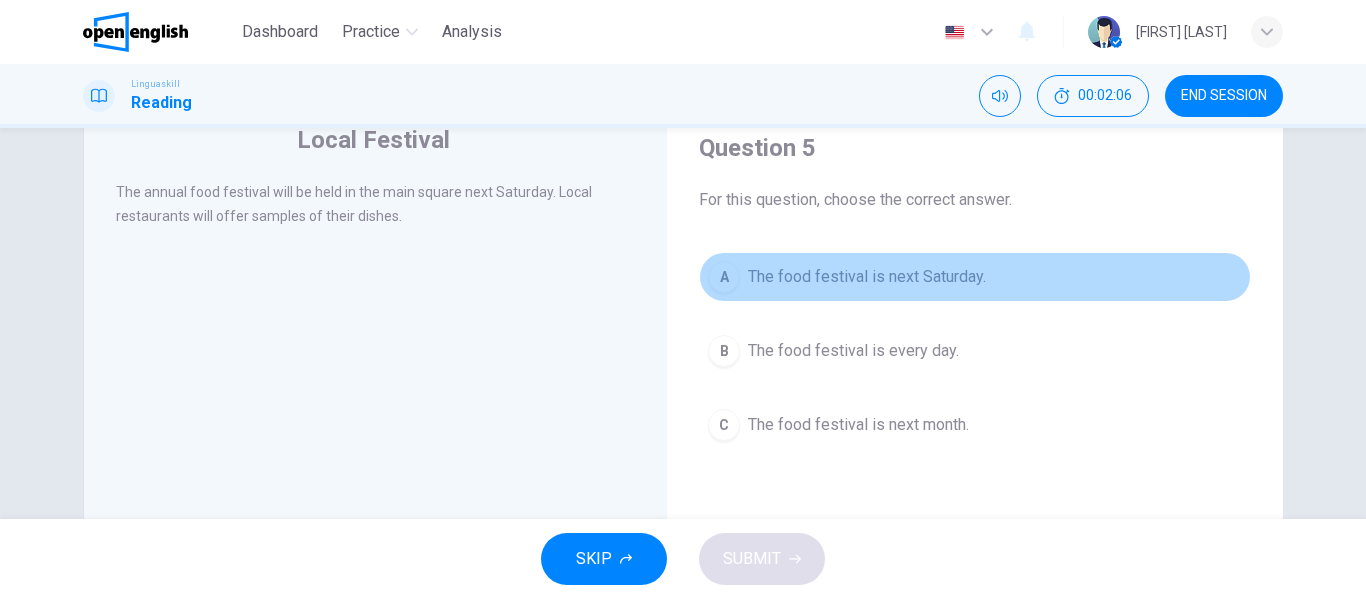 click on "A" at bounding box center (724, 277) 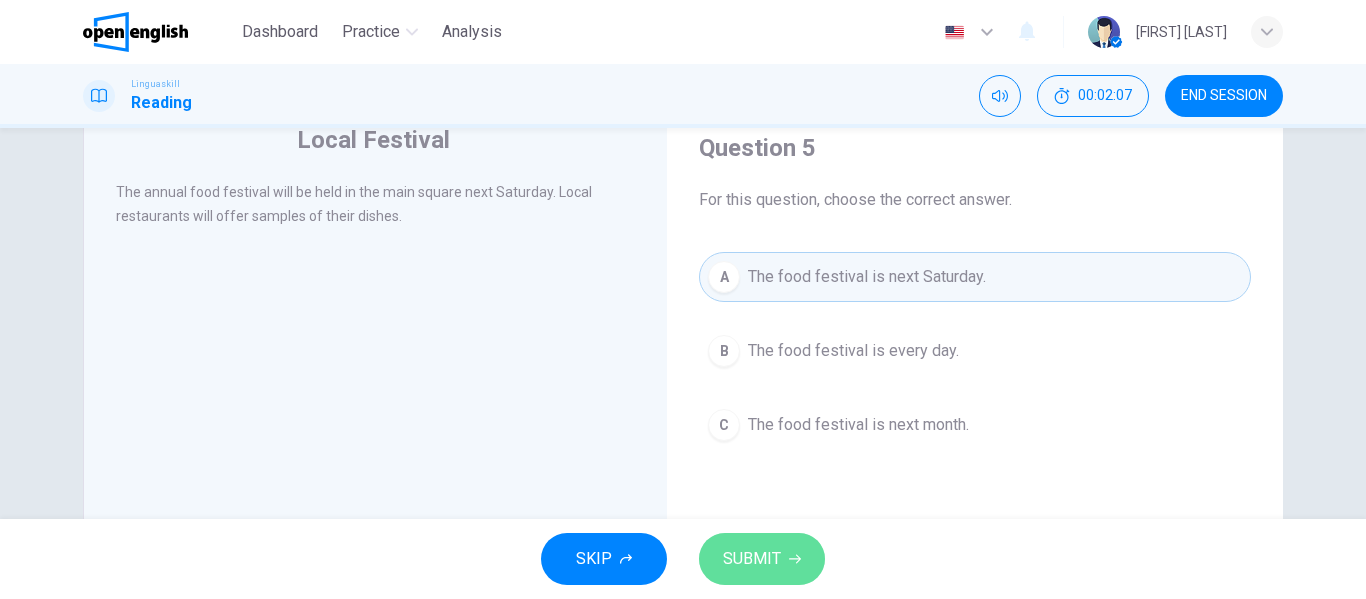 click on "SUBMIT" at bounding box center [762, 559] 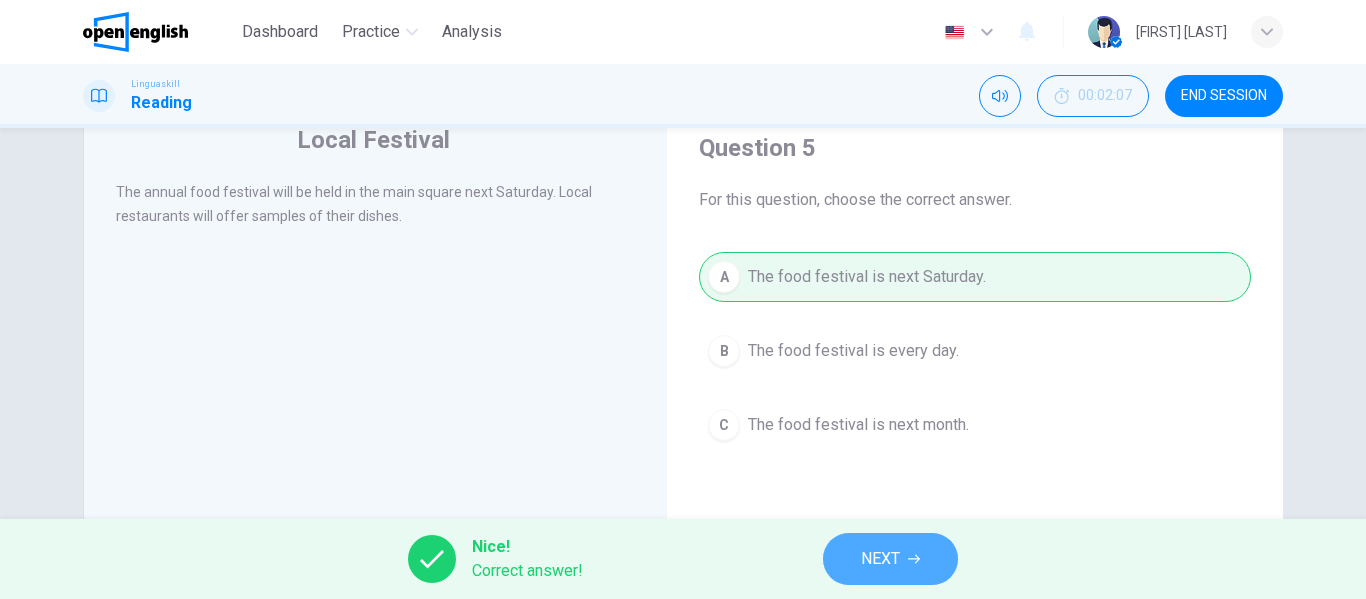 click on "NEXT" at bounding box center [880, 559] 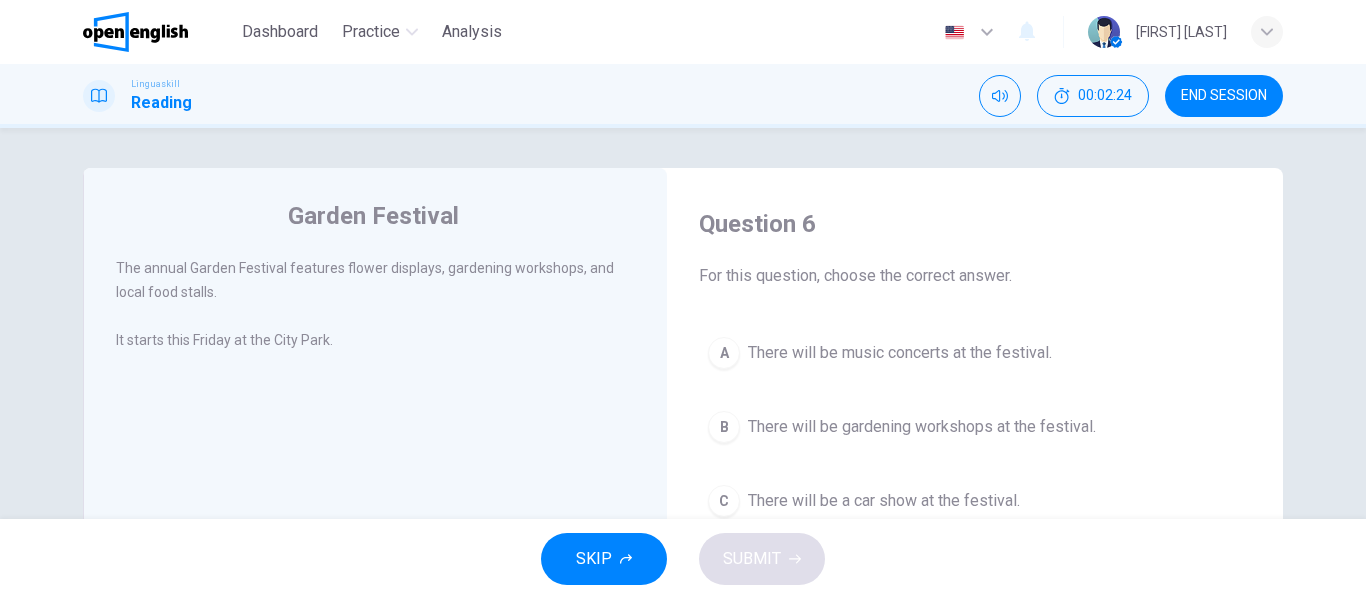 scroll, scrollTop: 74, scrollLeft: 0, axis: vertical 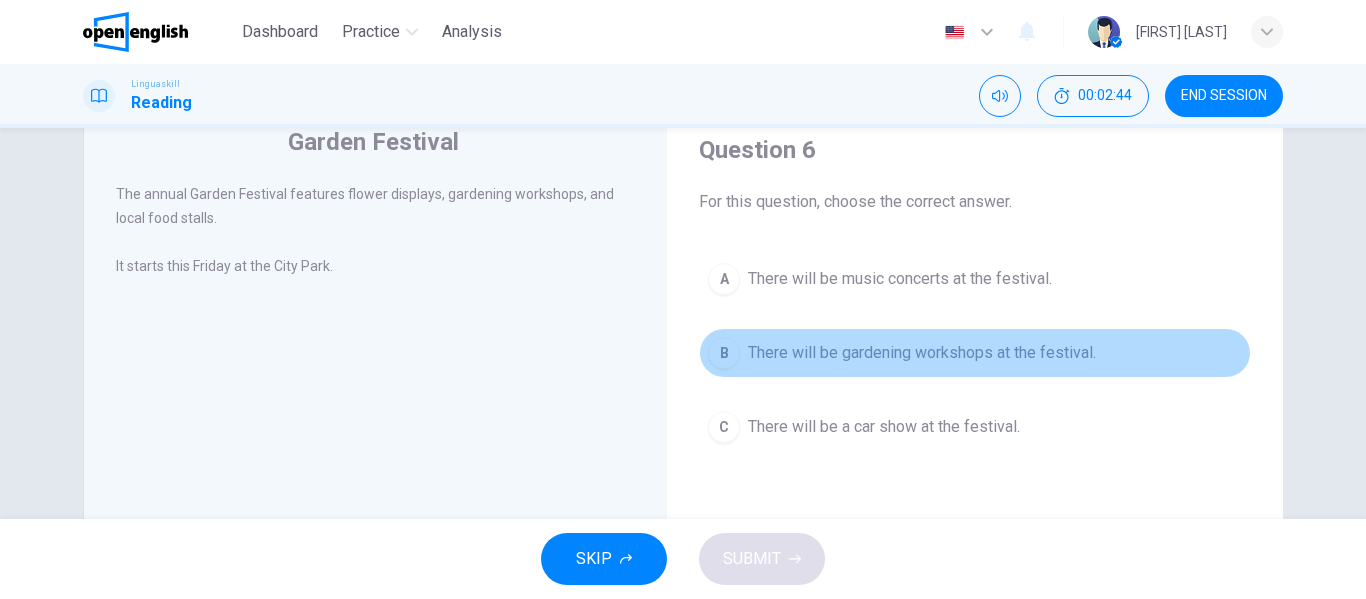 click on "B There will be gardening workshops at the festival." at bounding box center [975, 353] 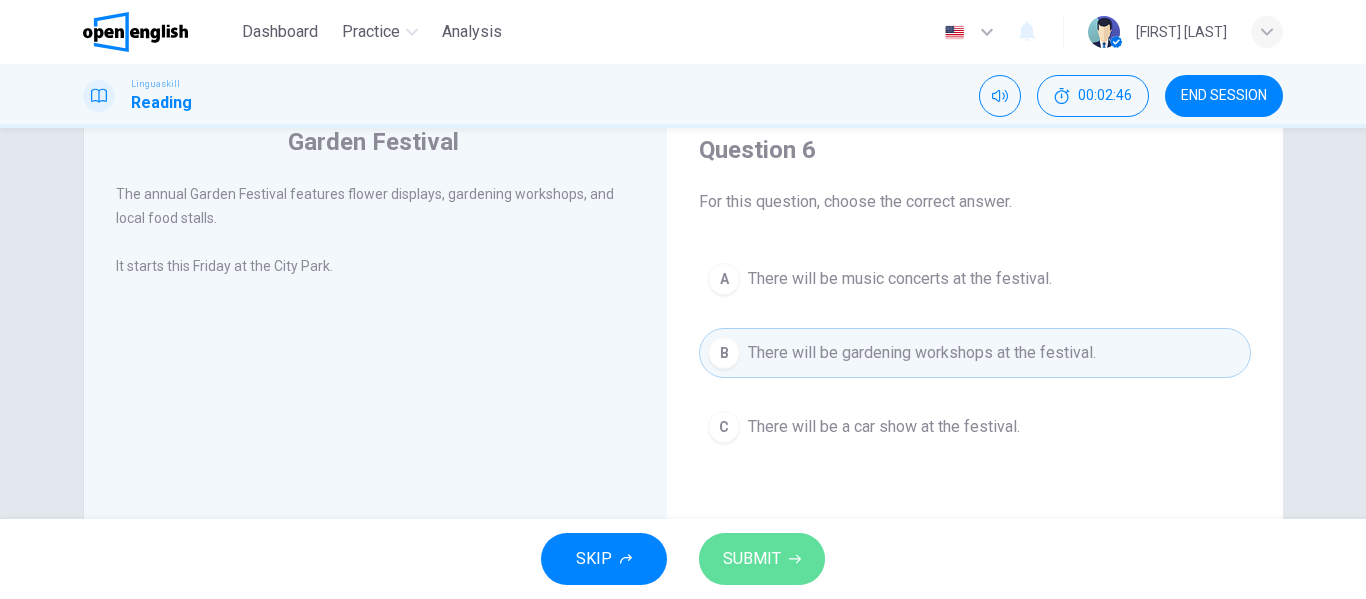 click on "SUBMIT" at bounding box center (752, 559) 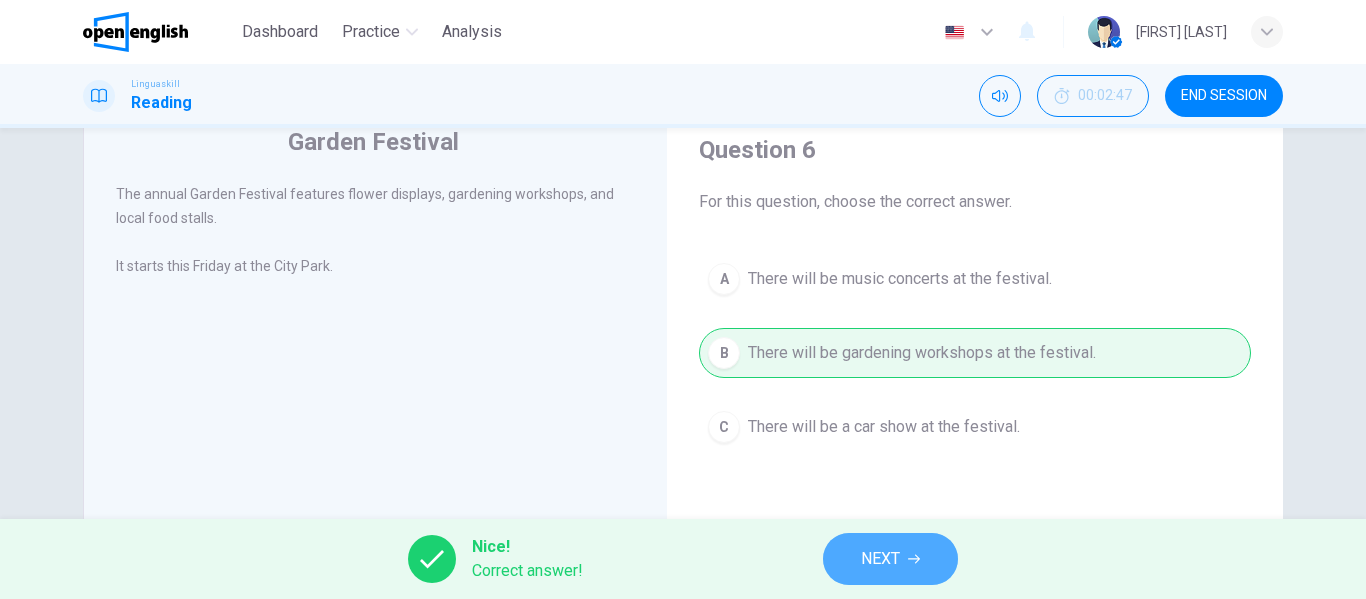 click on "NEXT" at bounding box center (890, 559) 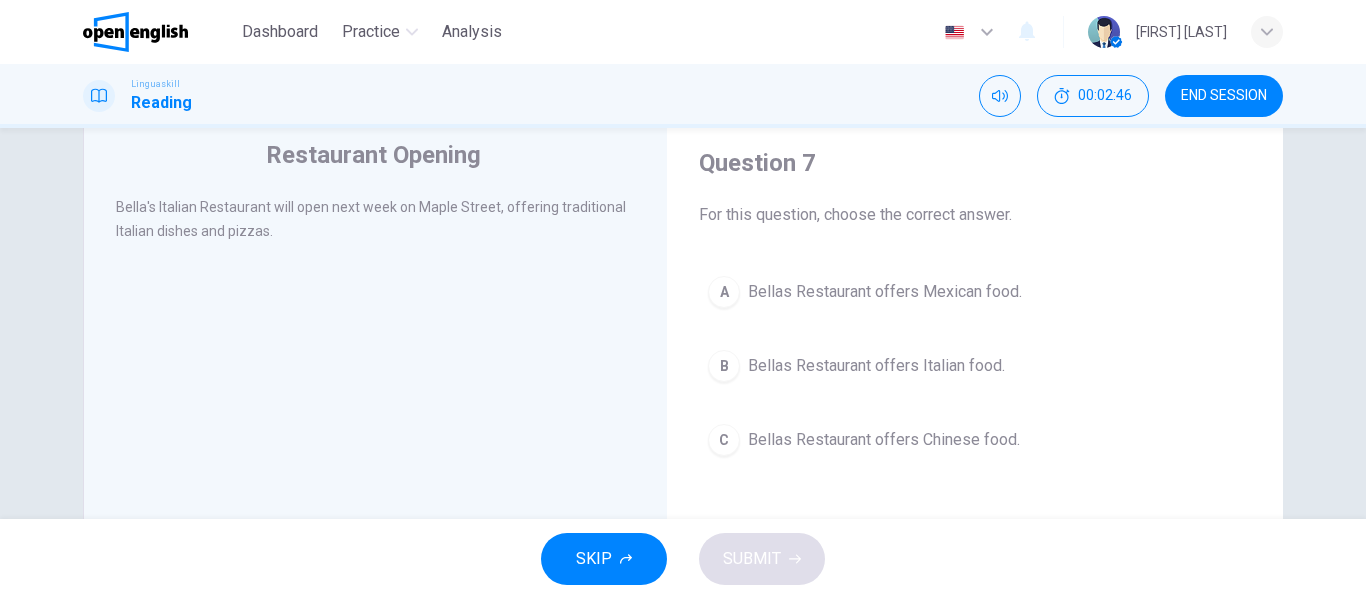 scroll, scrollTop: 65, scrollLeft: 0, axis: vertical 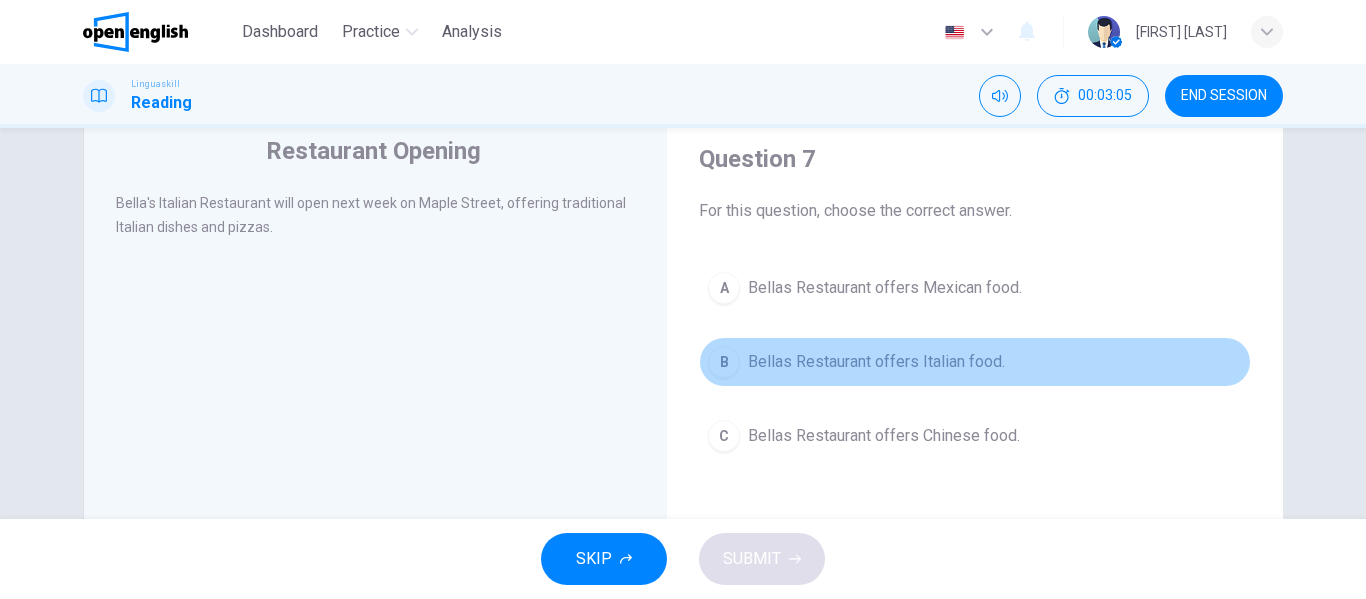 click on "Bellas Restaurant offers Italian food." at bounding box center (876, 362) 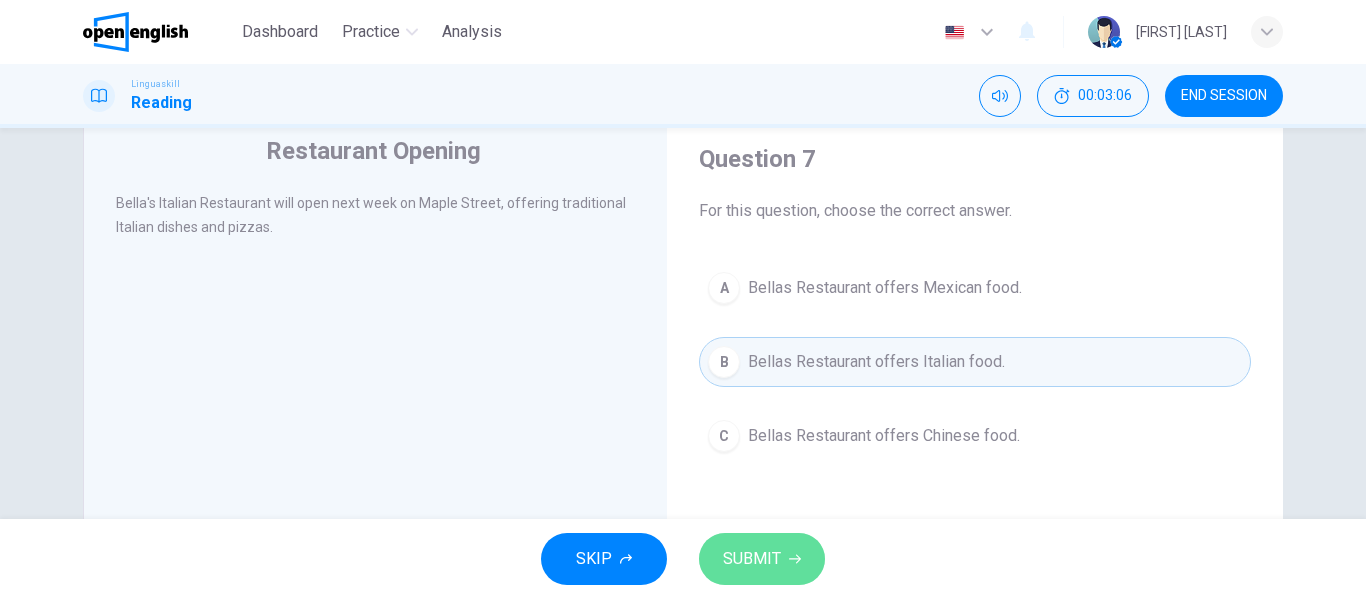 click on "SUBMIT" at bounding box center [762, 559] 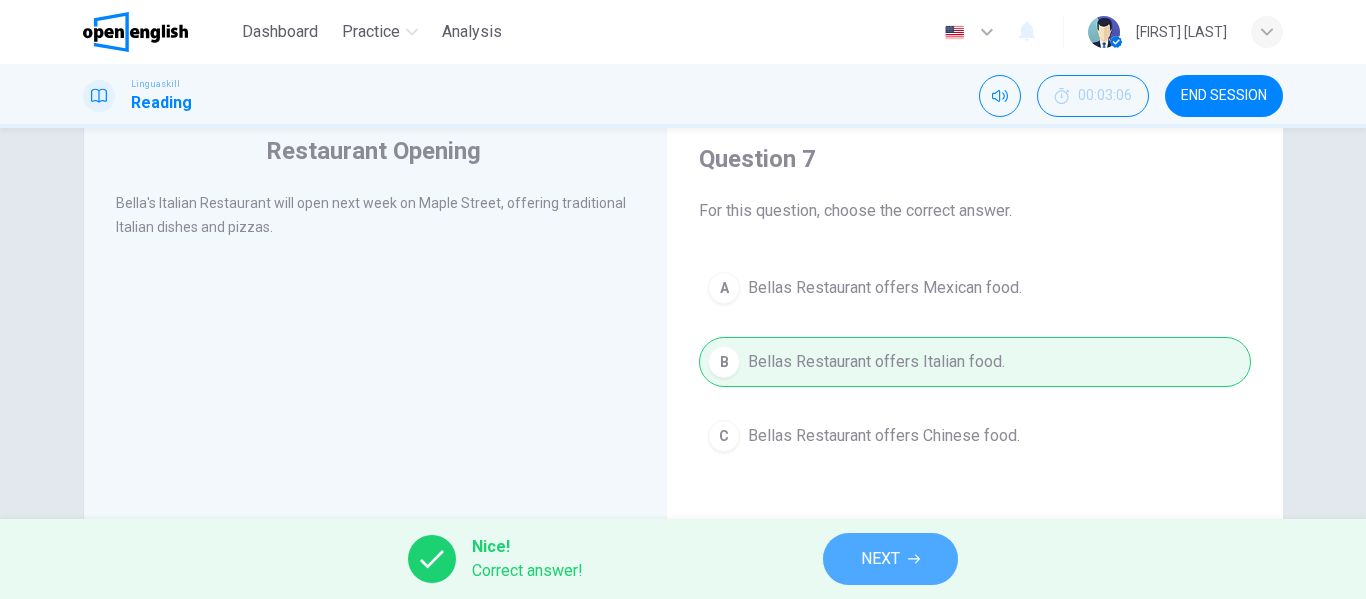 click 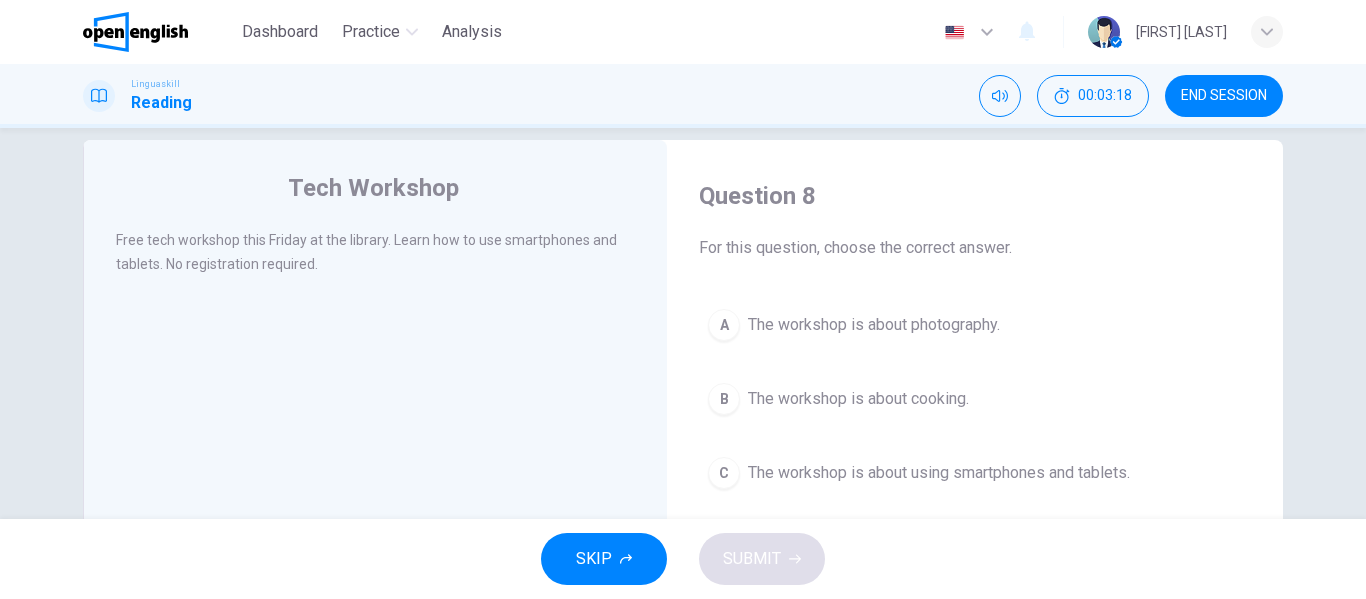 scroll, scrollTop: 30, scrollLeft: 0, axis: vertical 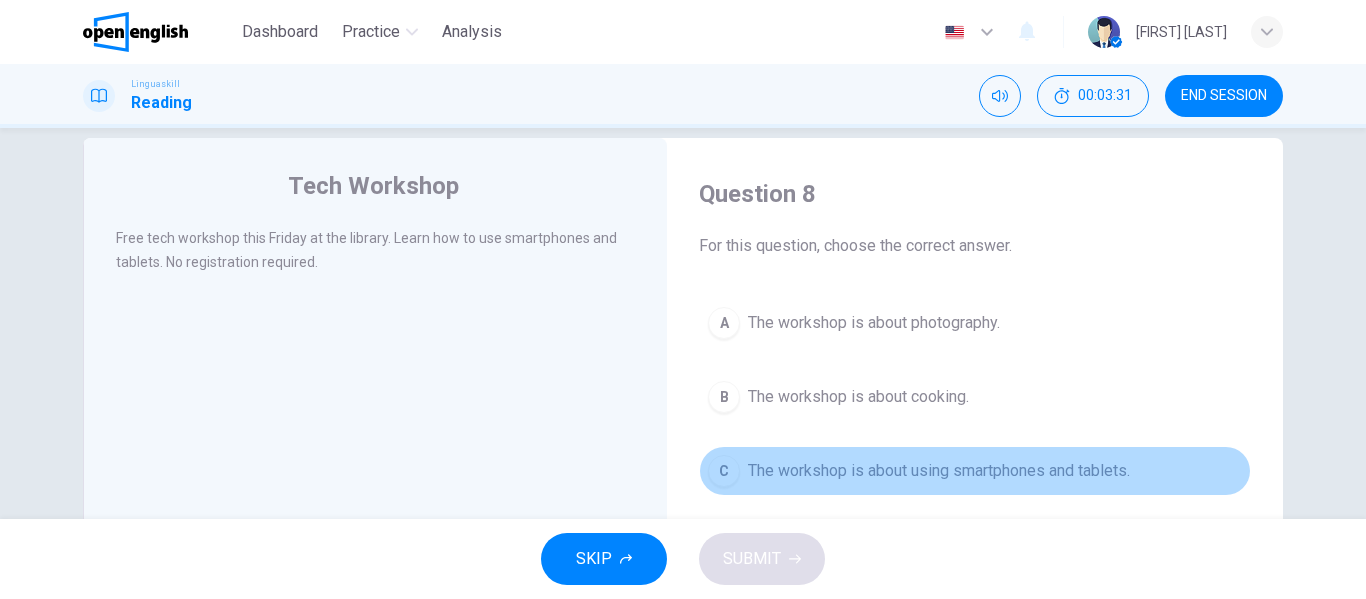 click on "C" at bounding box center [724, 471] 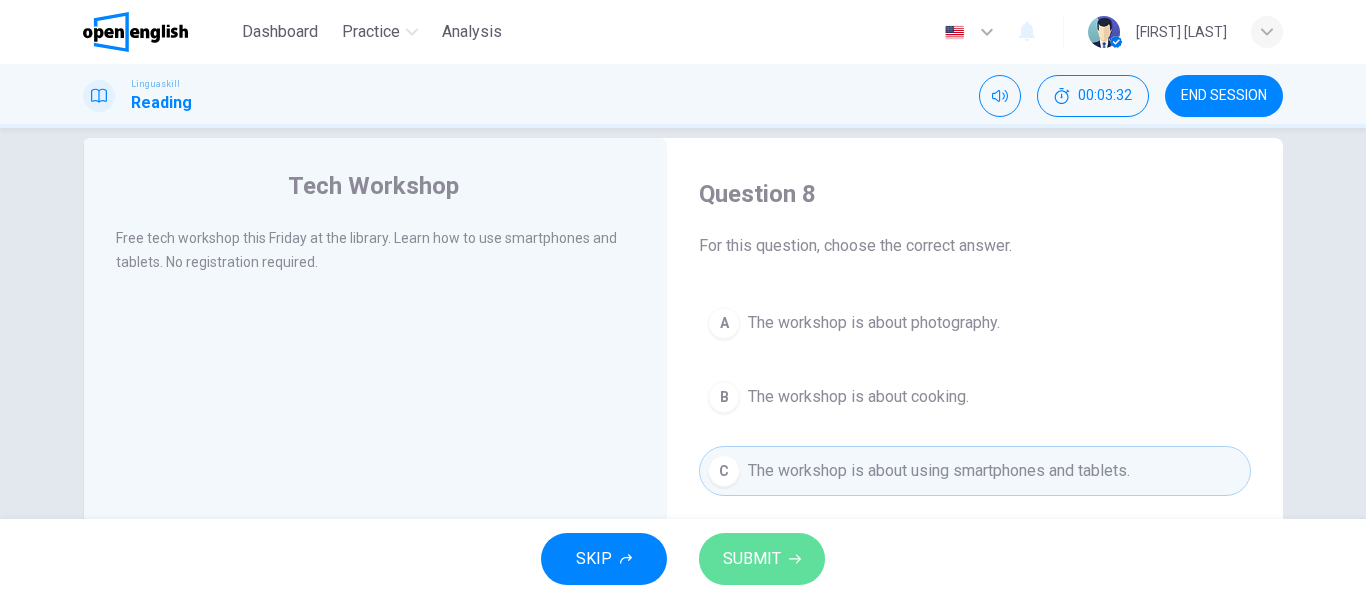 click on "SUBMIT" at bounding box center [752, 559] 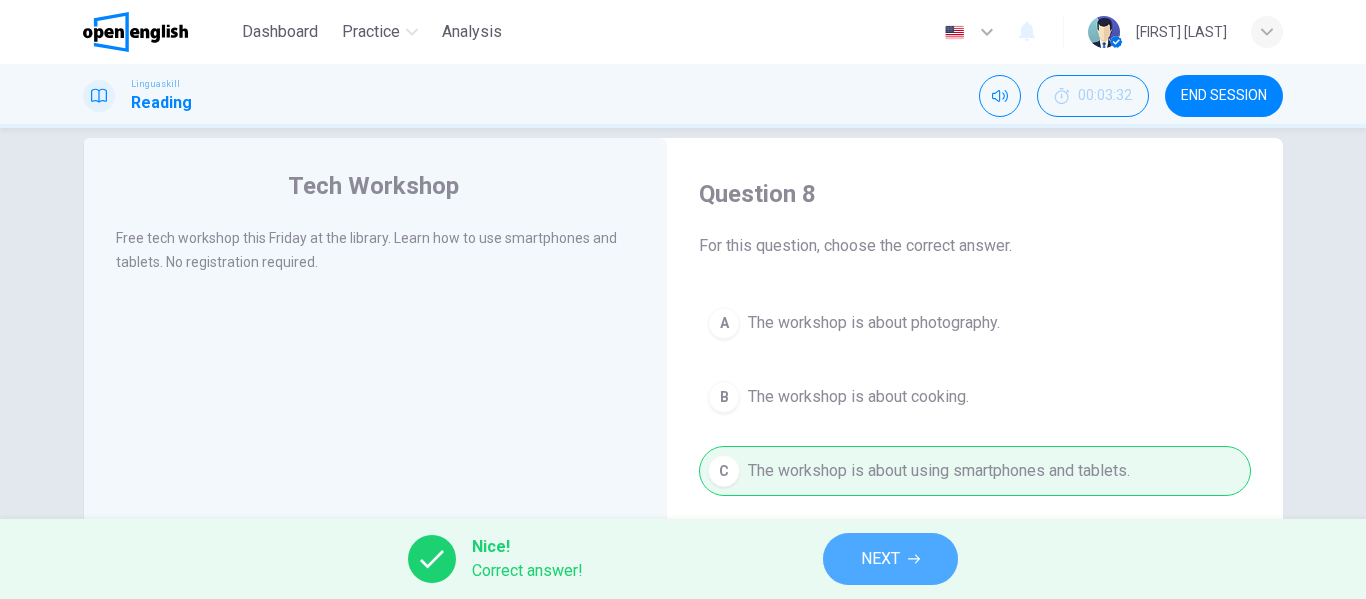 click on "NEXT" at bounding box center (880, 559) 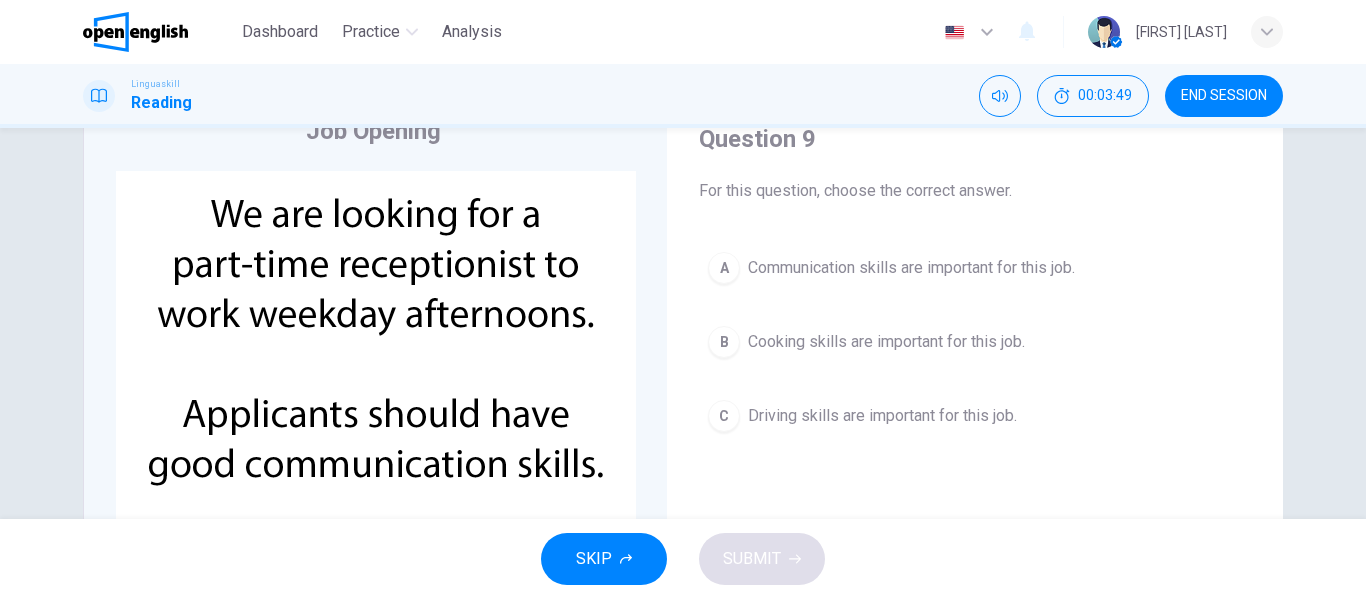 scroll, scrollTop: 91, scrollLeft: 0, axis: vertical 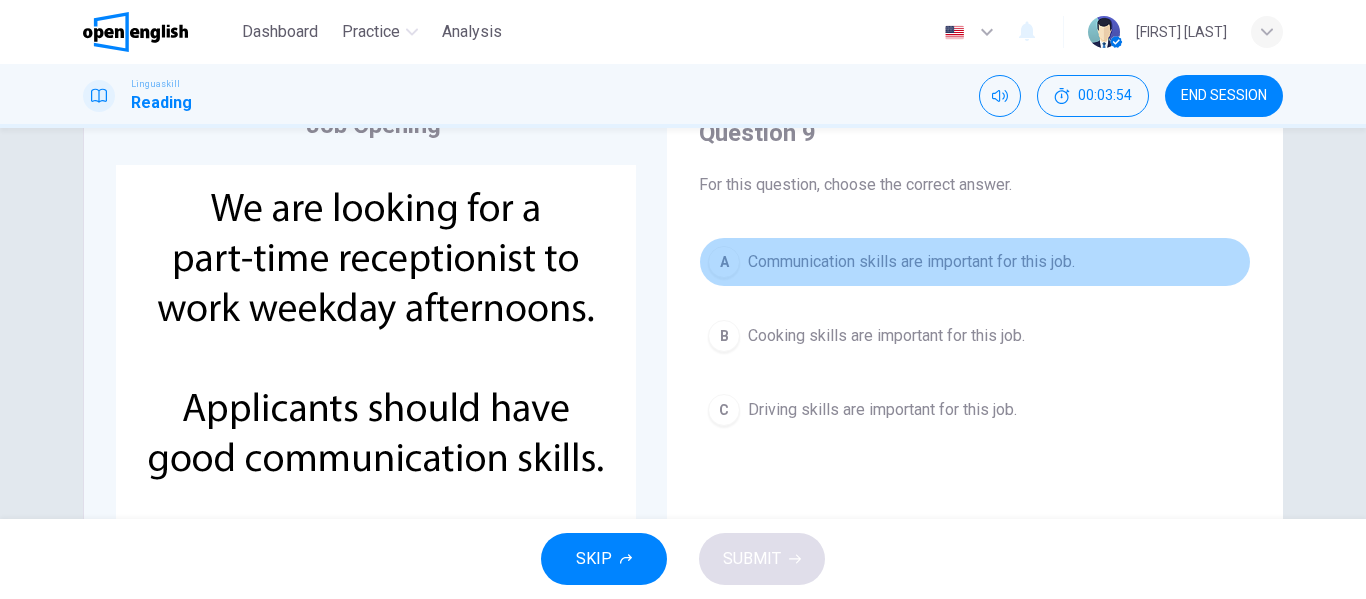 click on "Communication skills are important for this job." at bounding box center (911, 262) 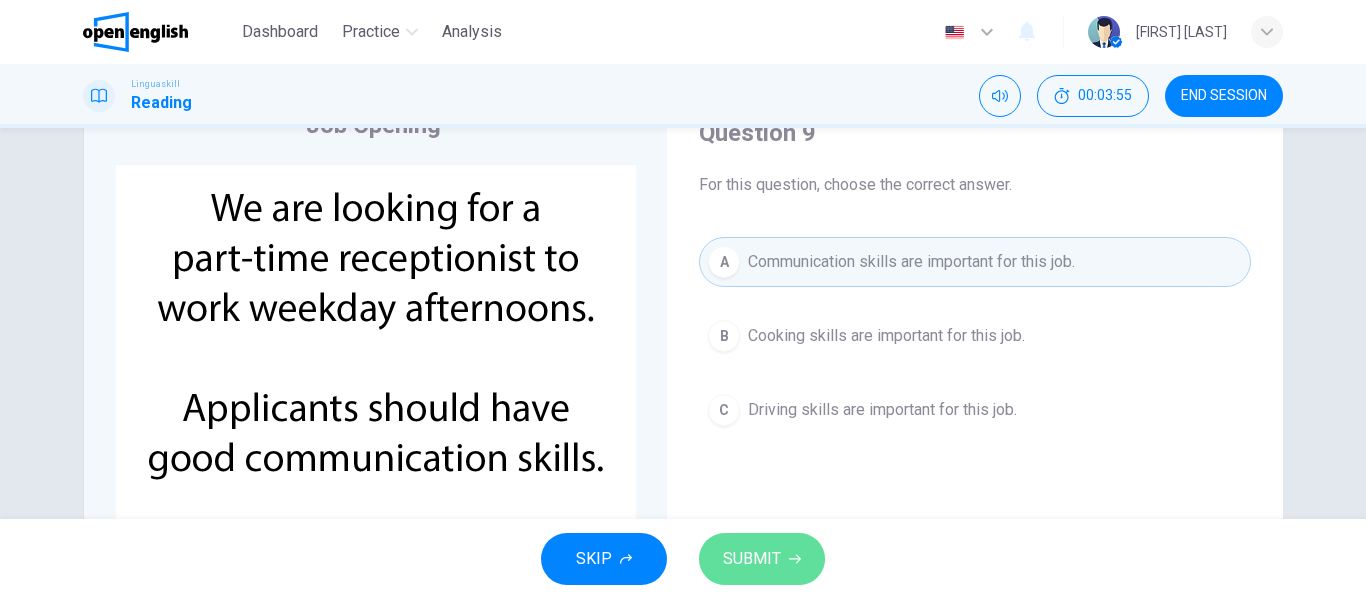 click on "SUBMIT" at bounding box center (762, 559) 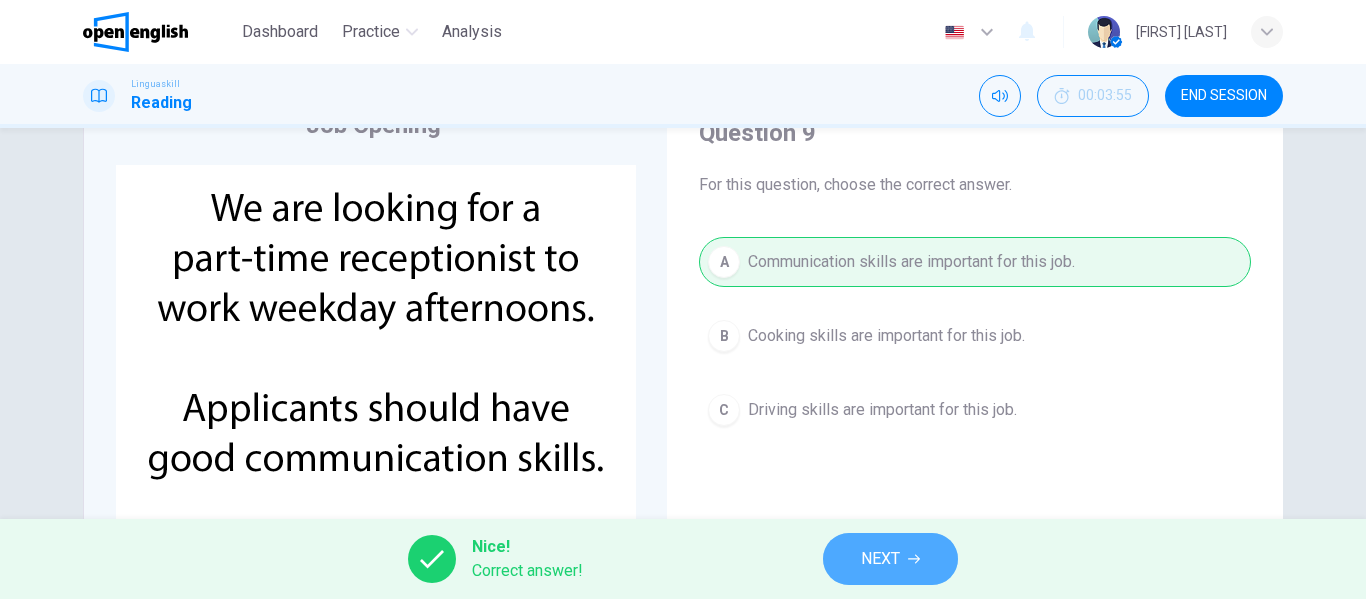 click on "NEXT" at bounding box center [880, 559] 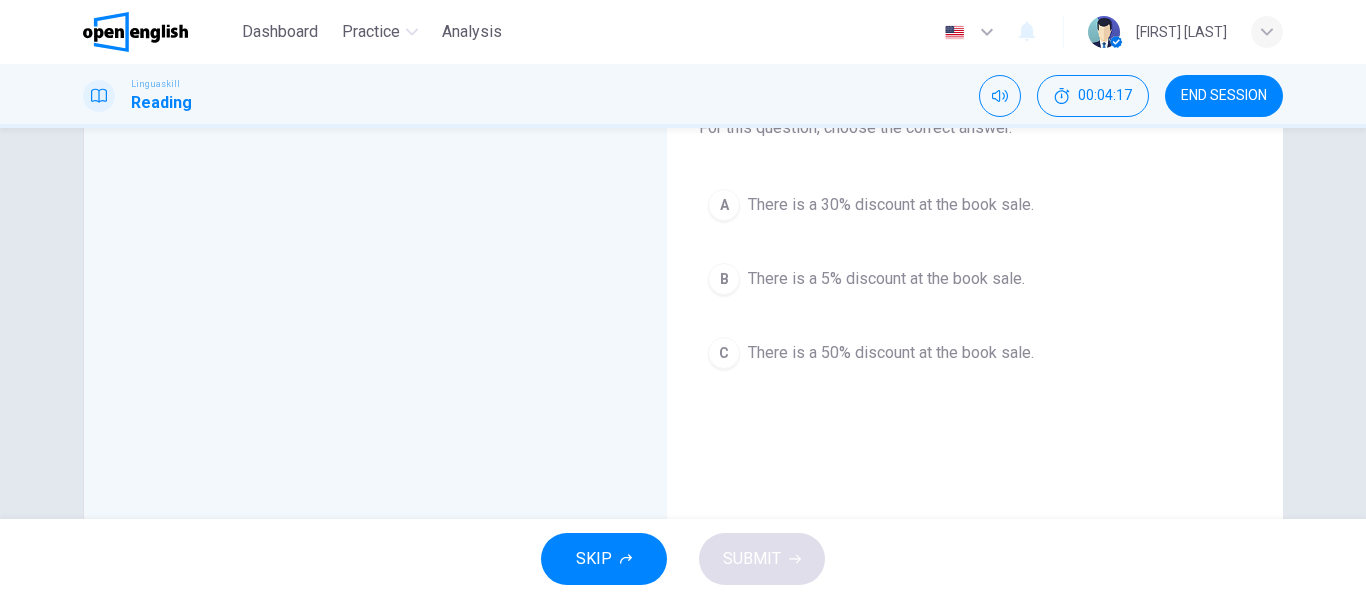 scroll, scrollTop: 150, scrollLeft: 0, axis: vertical 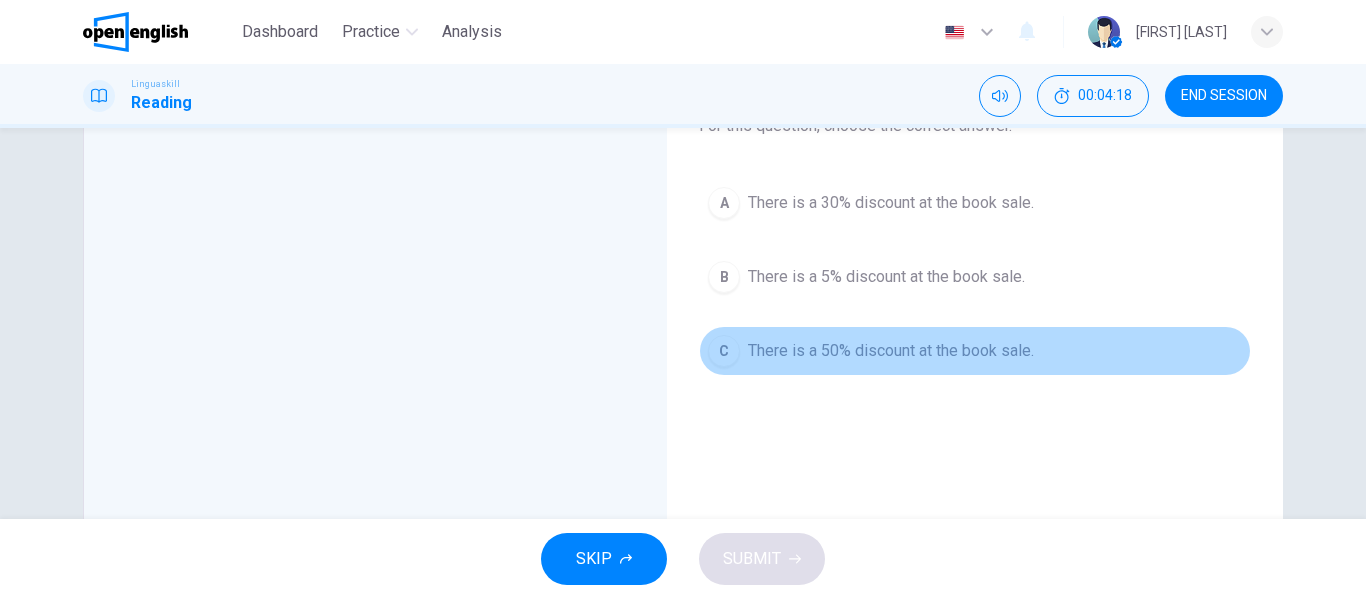 click on "There is a 50% discount at the book sale." at bounding box center (891, 351) 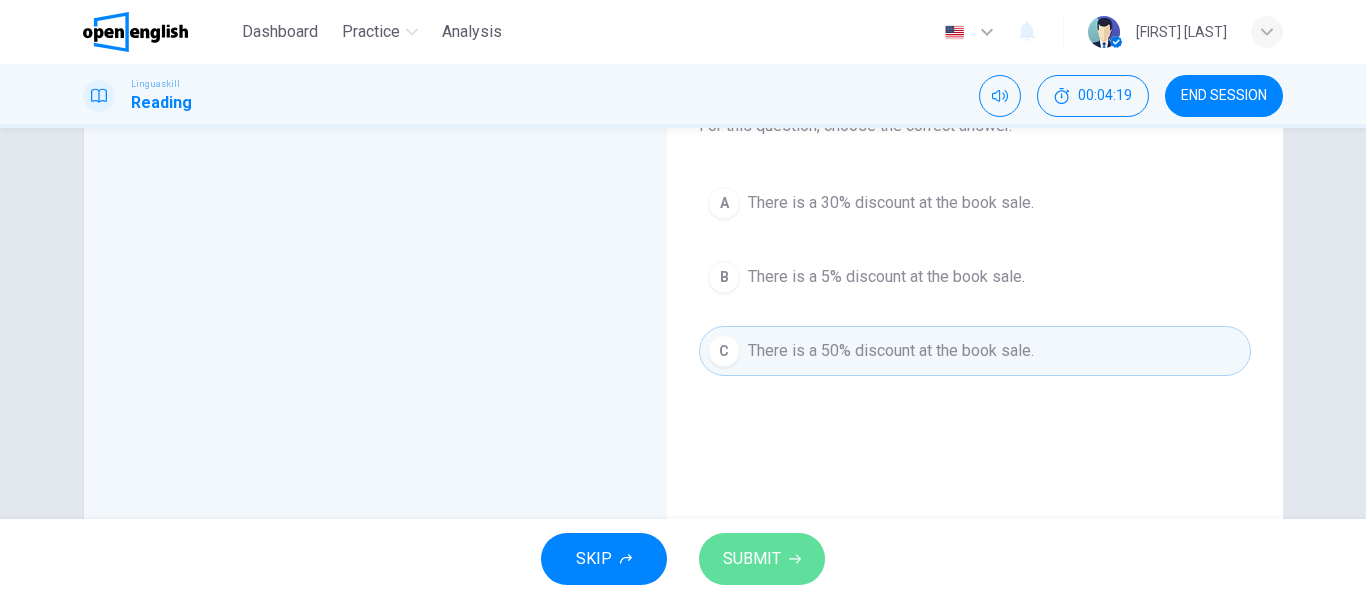 click 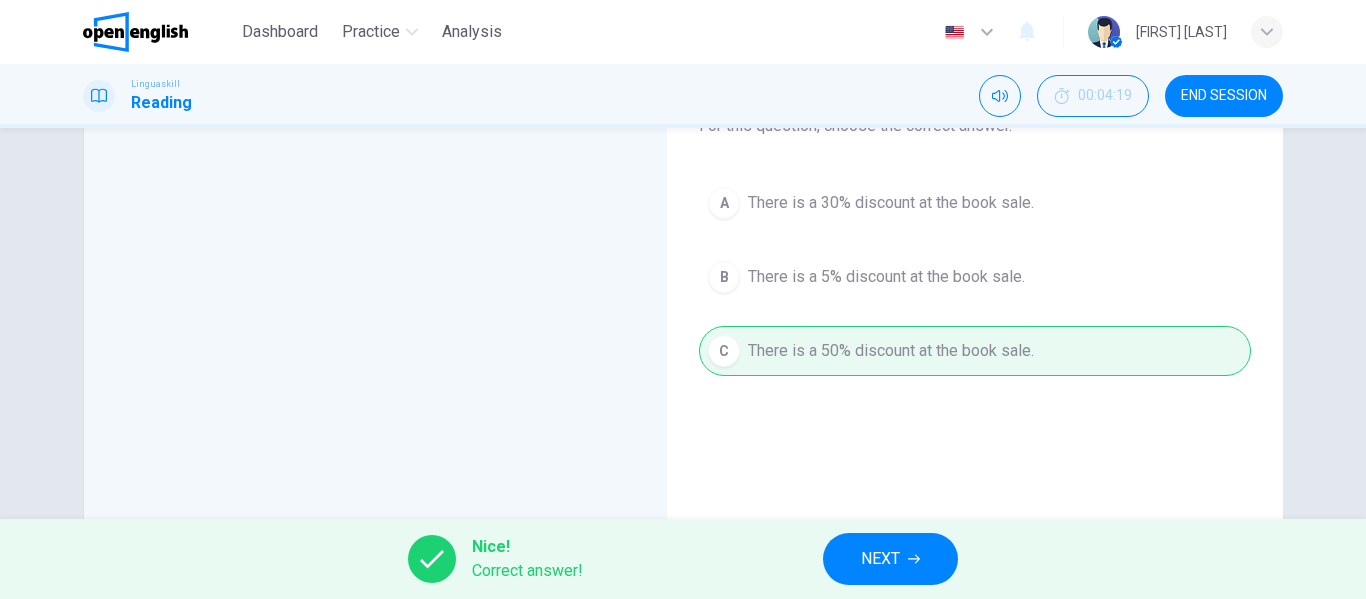 click on "NEXT" at bounding box center (890, 559) 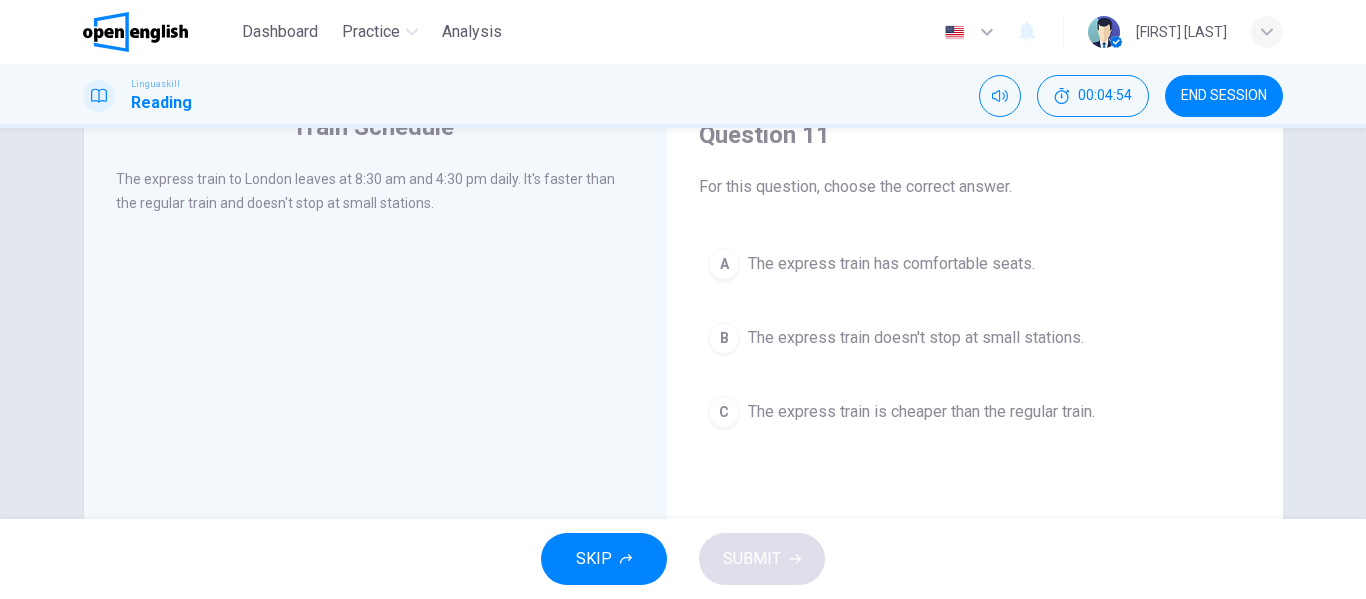 scroll, scrollTop: 101, scrollLeft: 0, axis: vertical 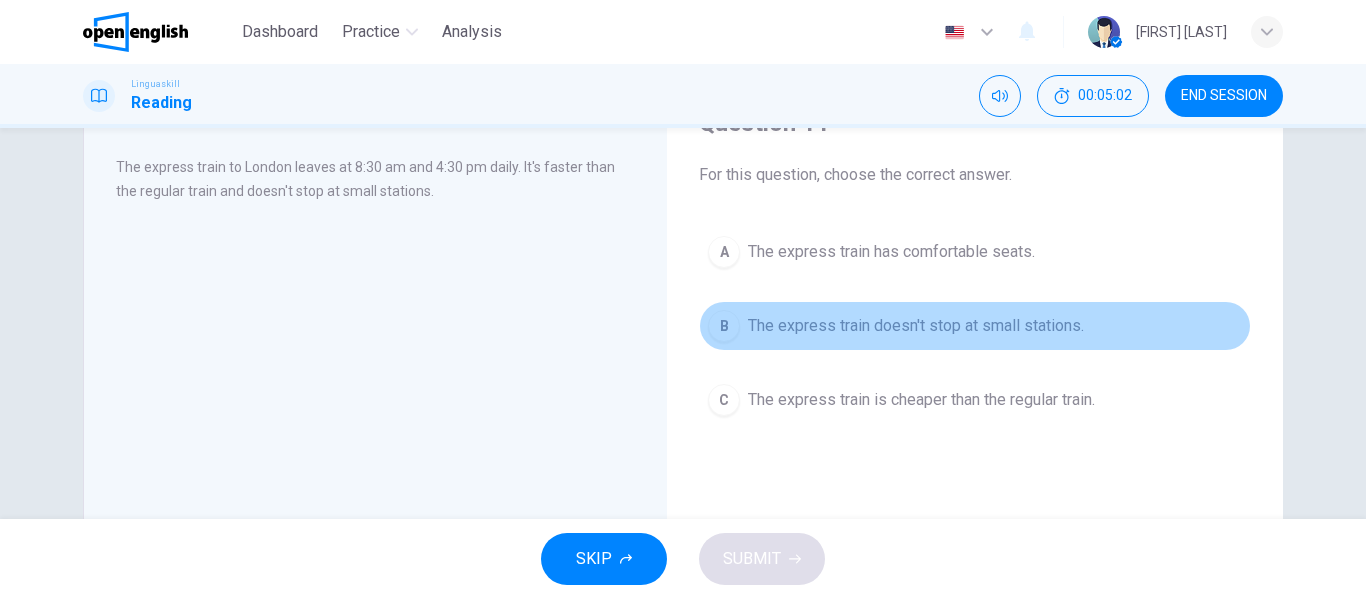 click on "The express train doesn't stop at small stations." at bounding box center (916, 326) 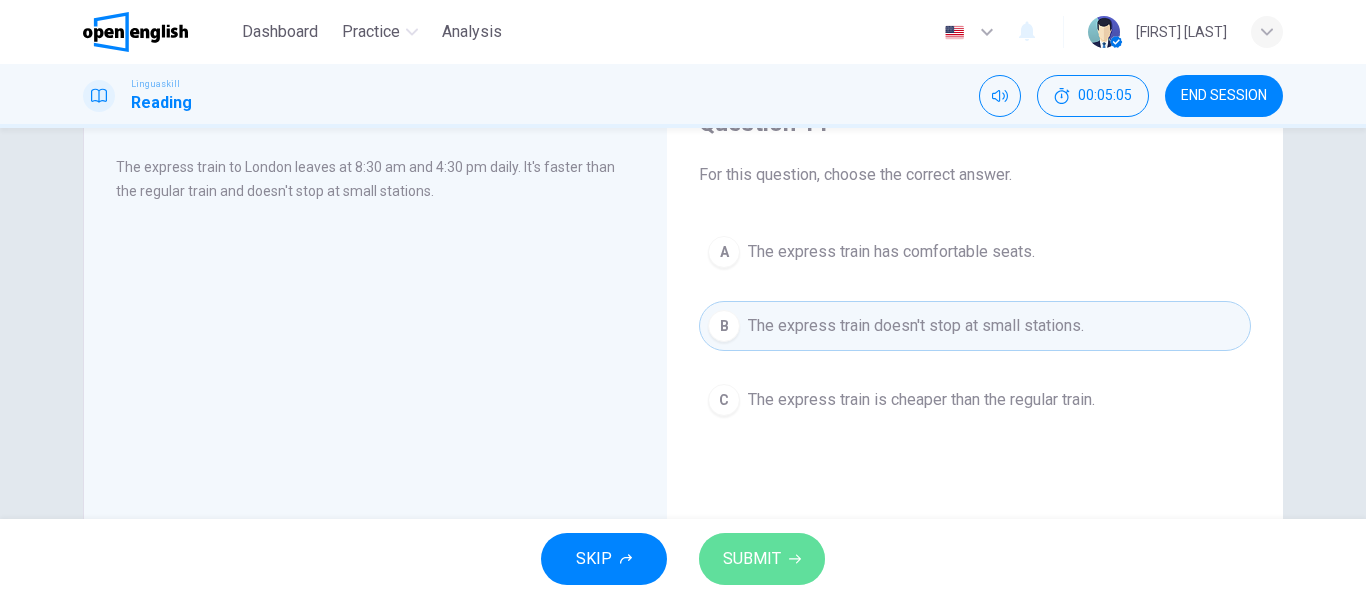 click on "SUBMIT" at bounding box center (762, 559) 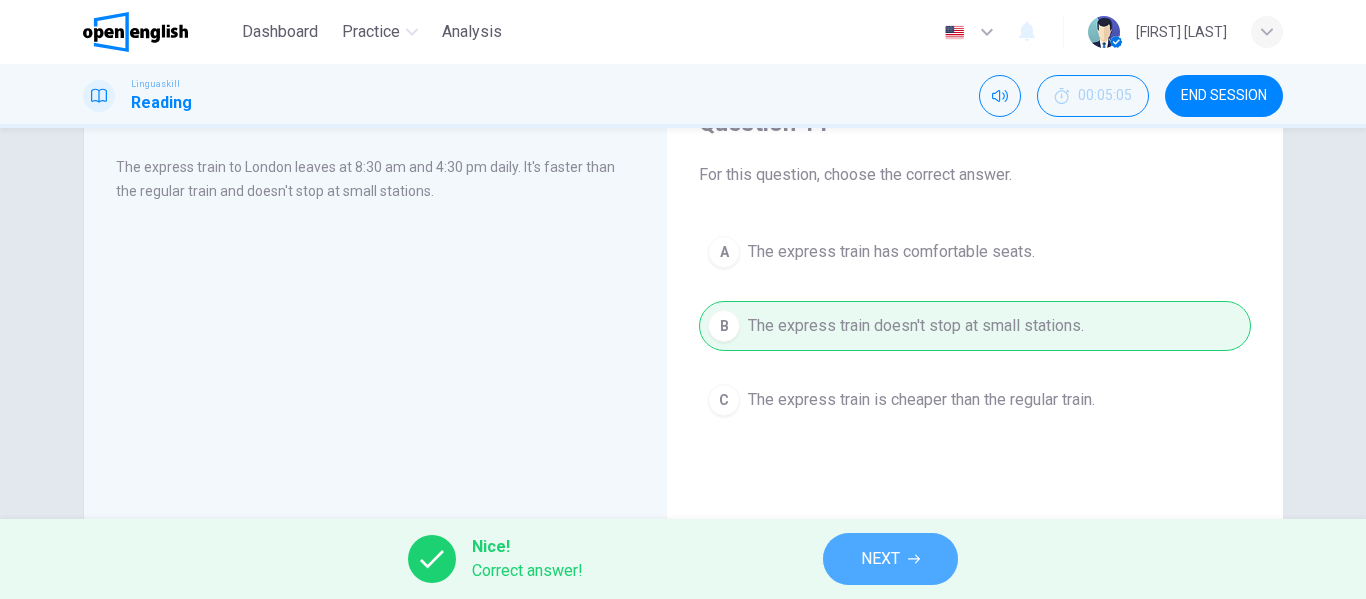 click on "NEXT" at bounding box center (880, 559) 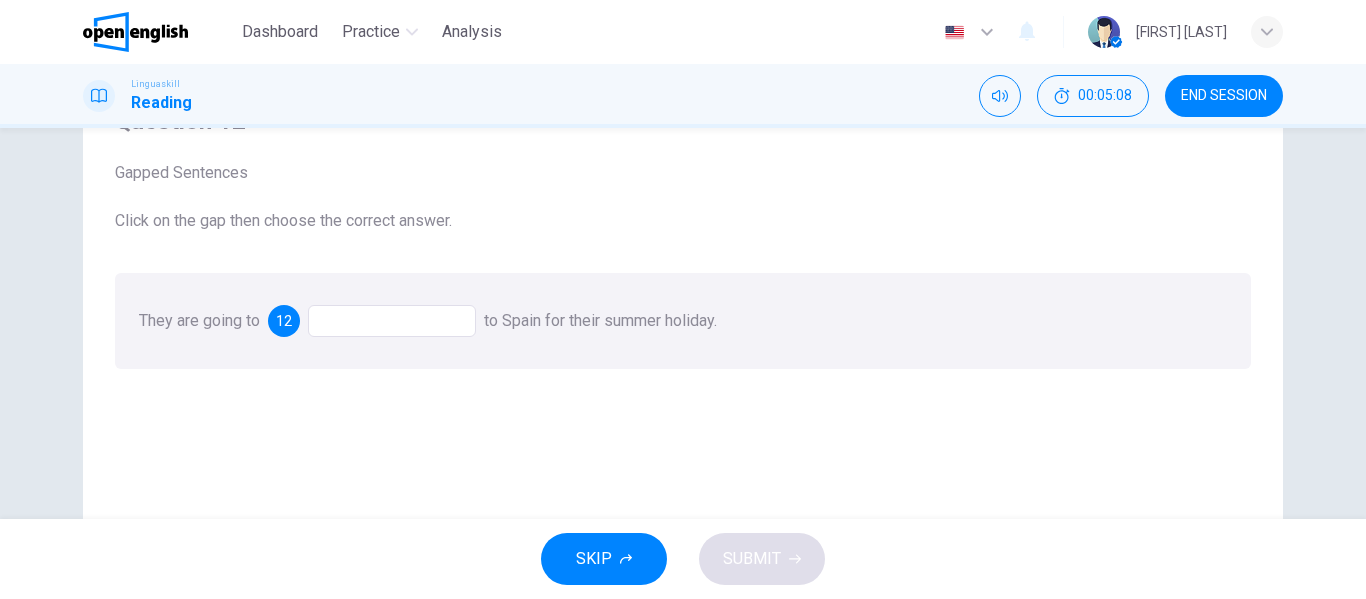 scroll, scrollTop: 132, scrollLeft: 0, axis: vertical 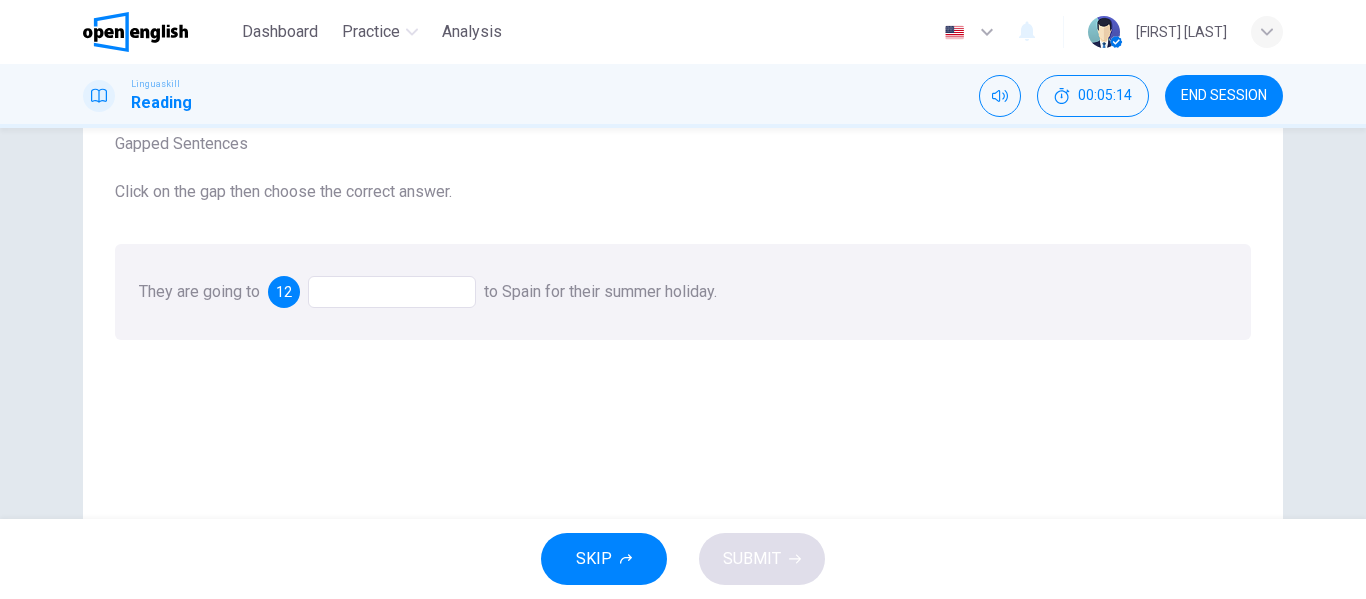 drag, startPoint x: 418, startPoint y: 309, endPoint x: 391, endPoint y: 294, distance: 30.88689 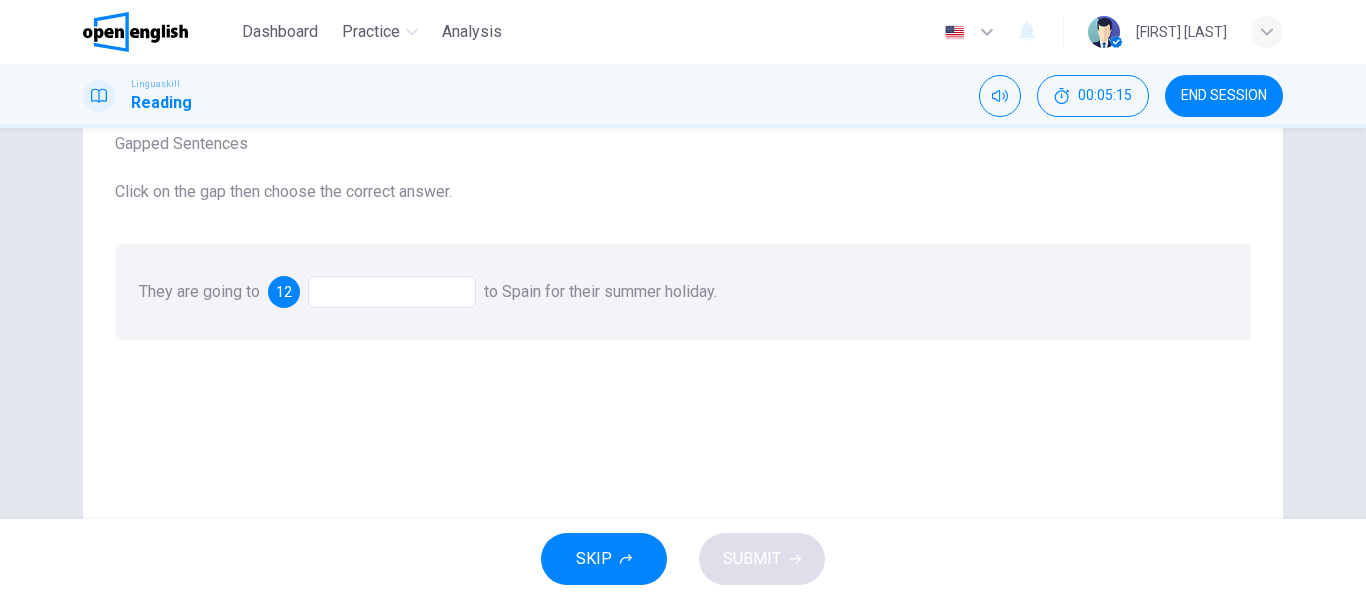 click at bounding box center (392, 292) 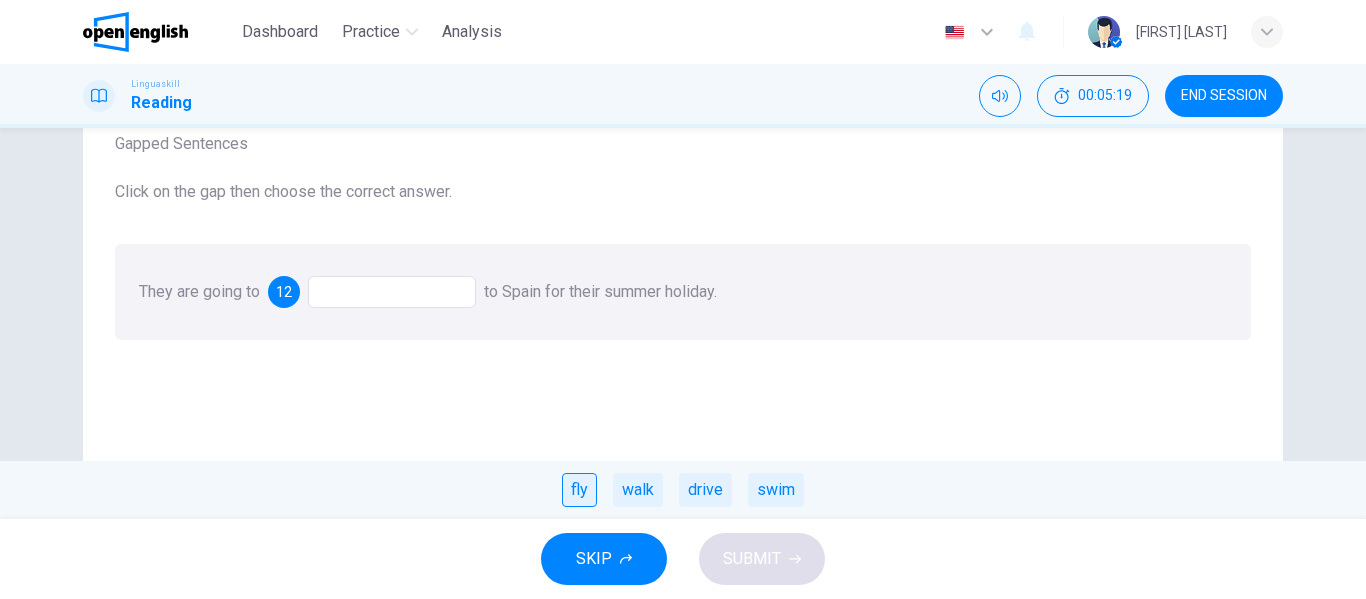 click on "fly" at bounding box center (579, 490) 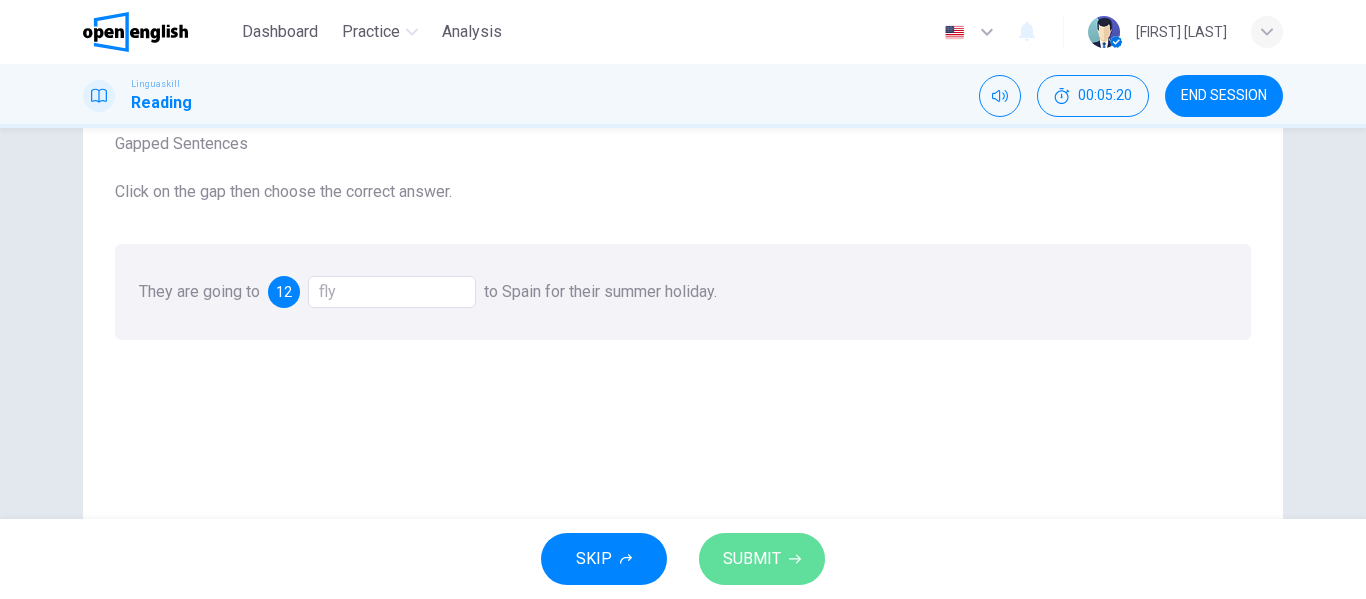 click on "SUBMIT" at bounding box center (752, 559) 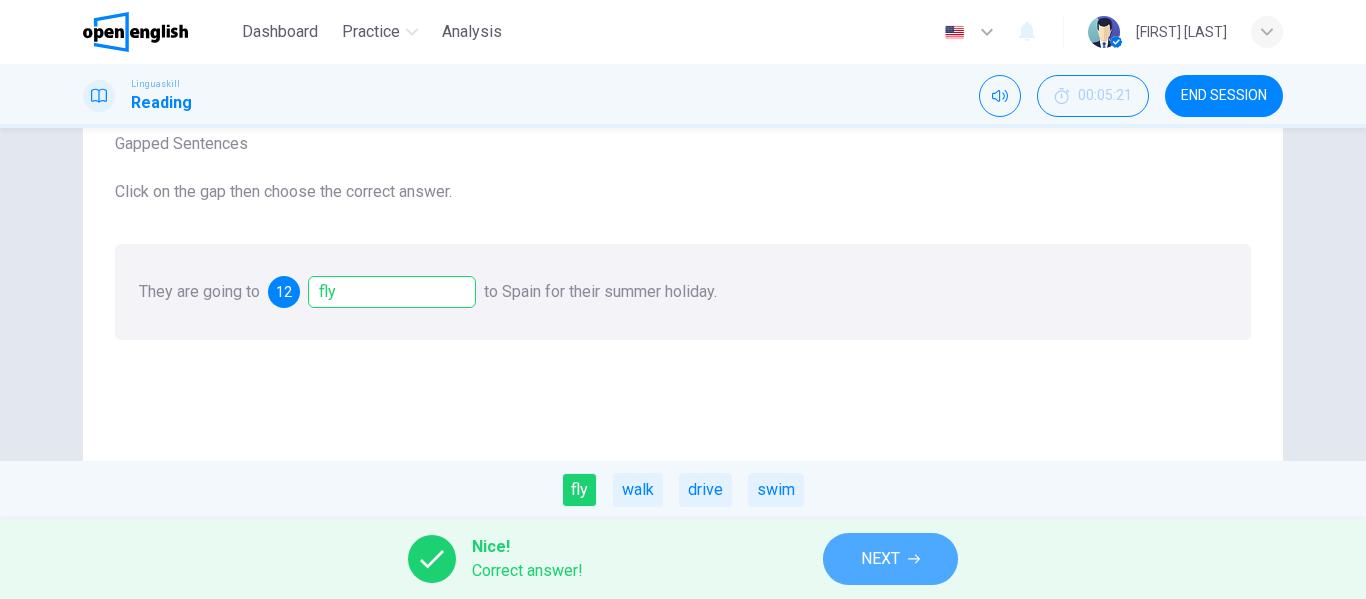 click on "NEXT" at bounding box center [890, 559] 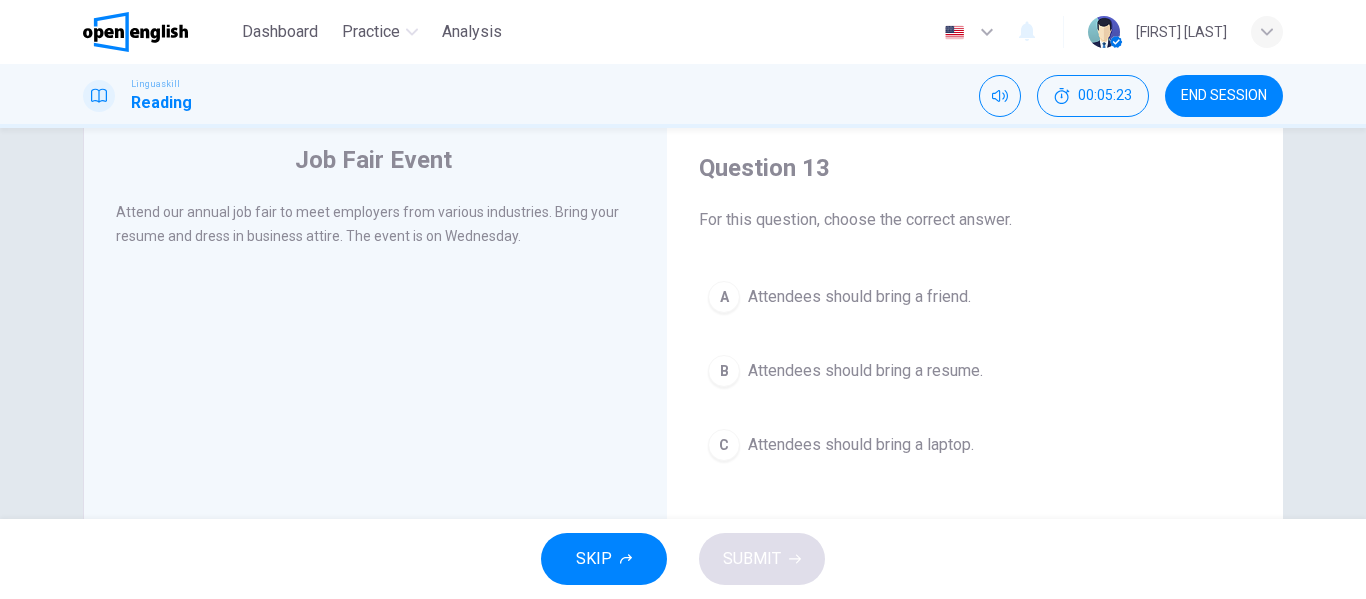 scroll, scrollTop: 59, scrollLeft: 0, axis: vertical 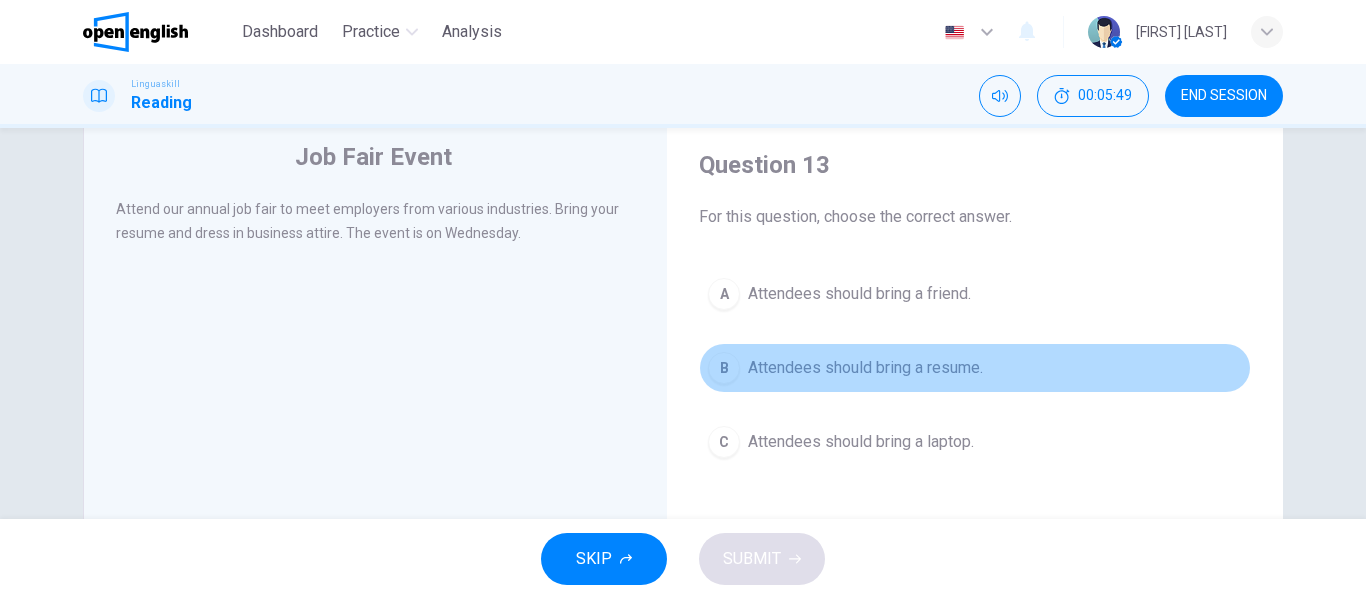 click on "B Attendees should bring a resume." at bounding box center [975, 368] 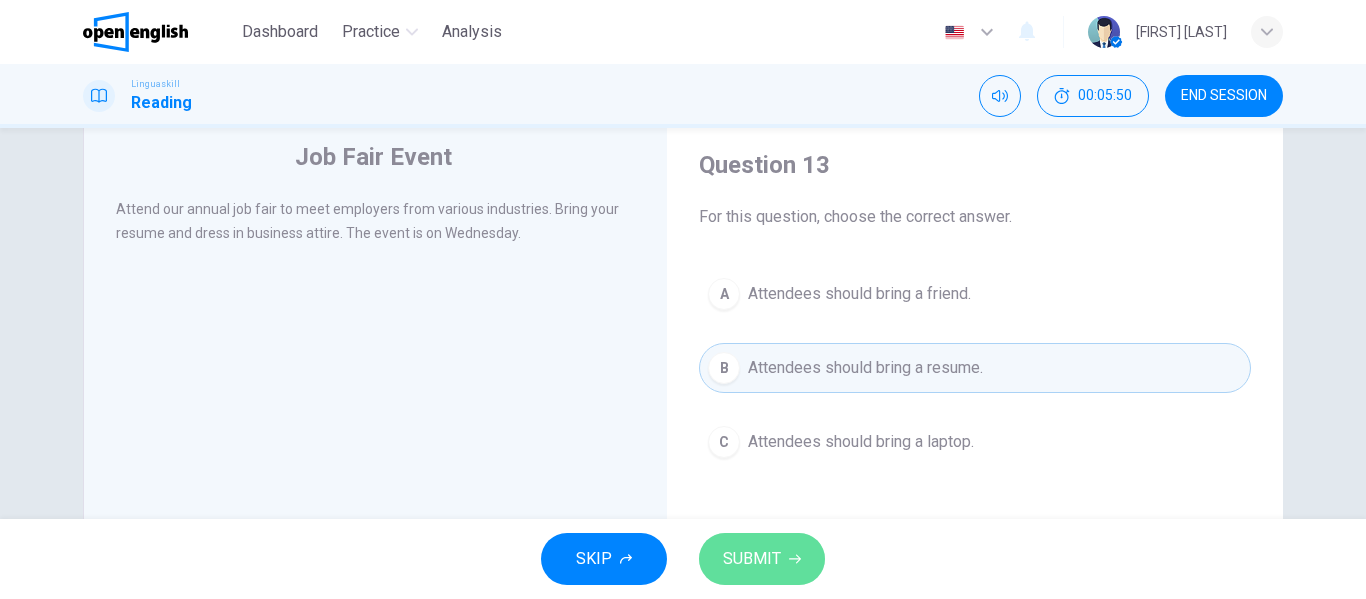 click on "SUBMIT" at bounding box center [752, 559] 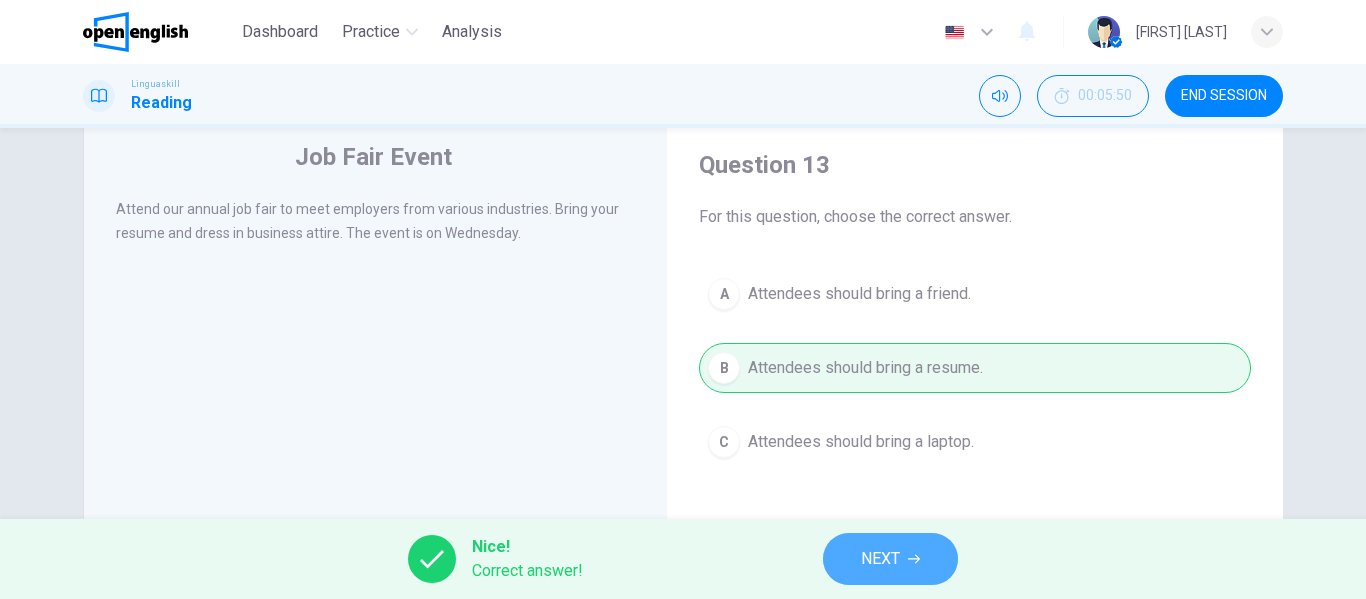 click on "NEXT" at bounding box center (880, 559) 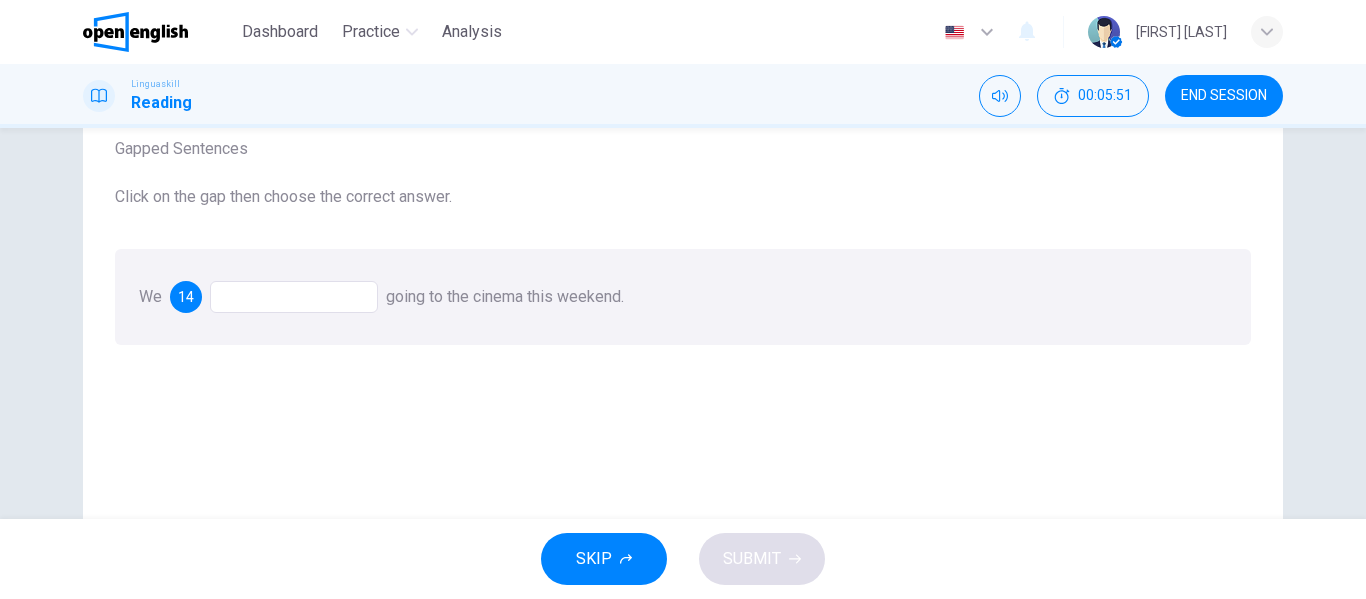 scroll, scrollTop: 128, scrollLeft: 0, axis: vertical 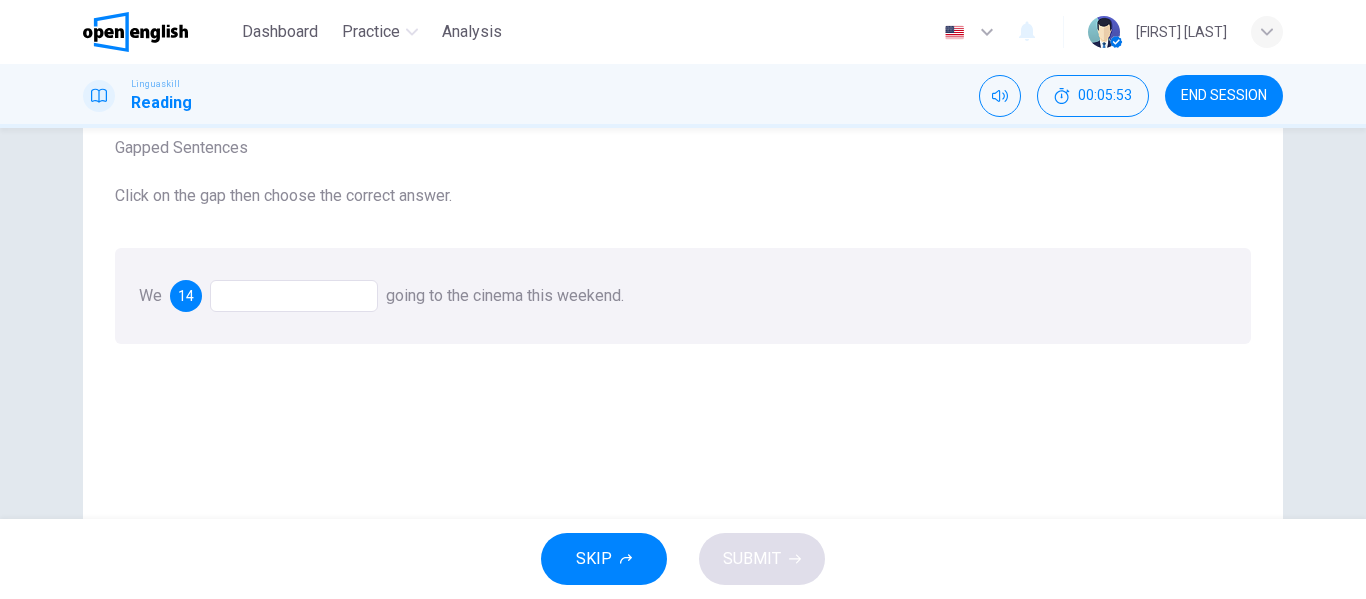 click at bounding box center (294, 296) 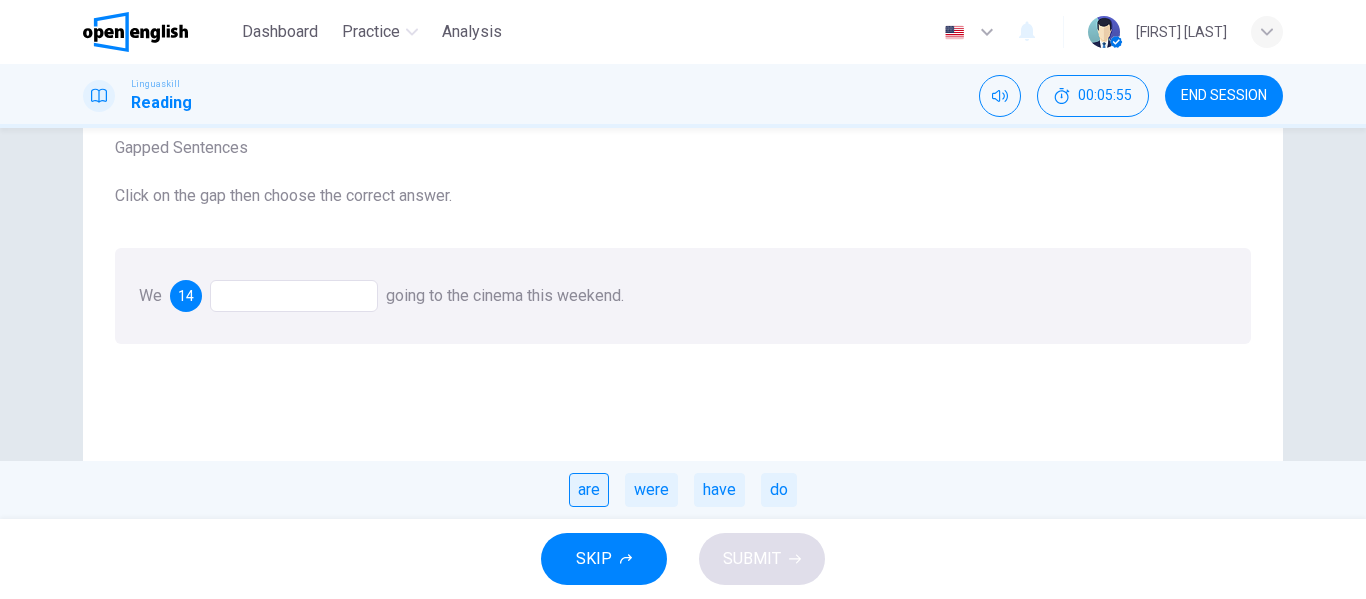 click on "are" at bounding box center [589, 490] 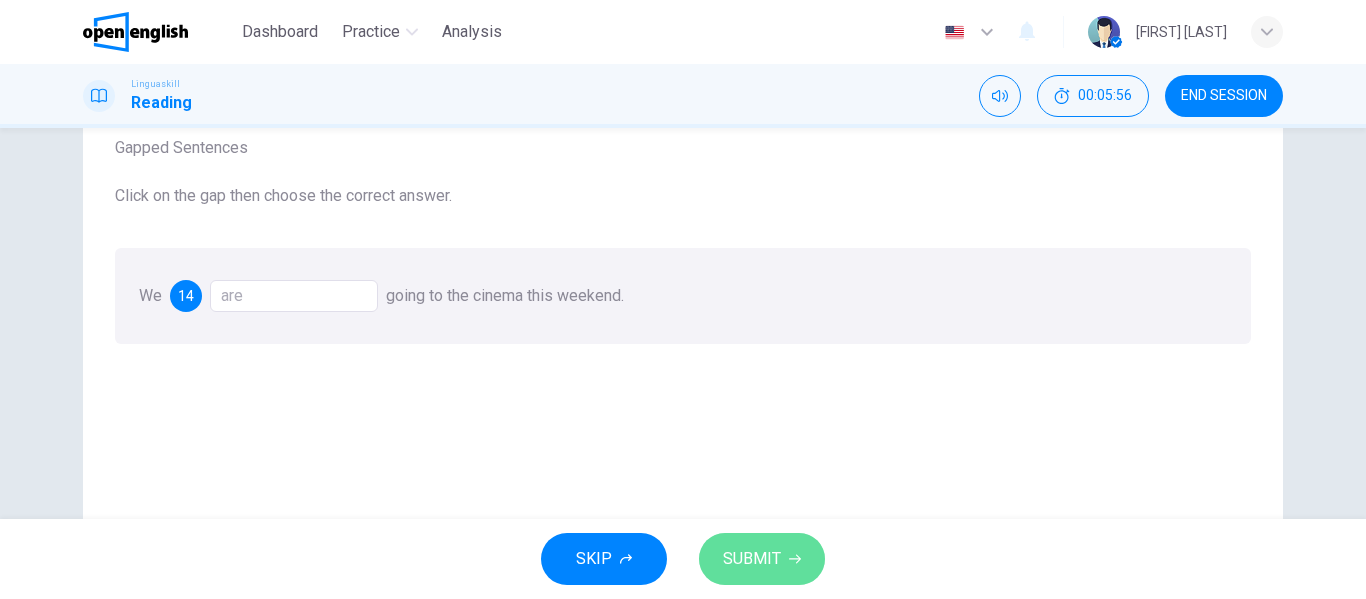 click on "SUBMIT" at bounding box center (752, 559) 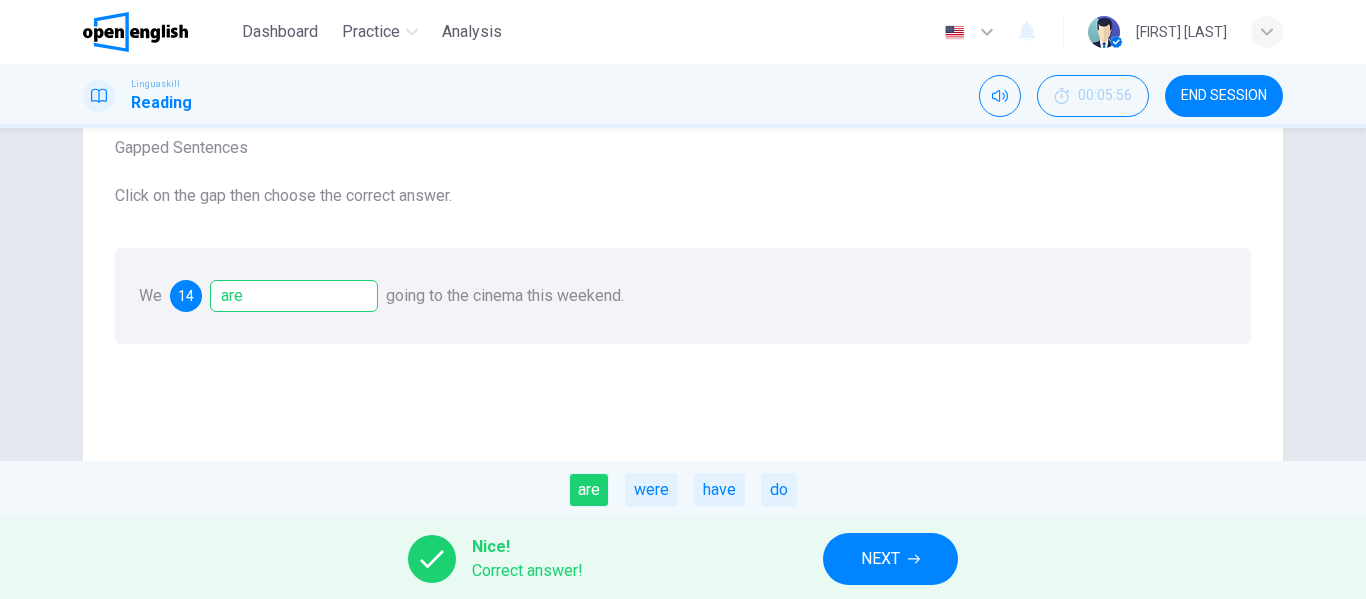click on "Nice! Correct answer! NEXT" at bounding box center [683, 559] 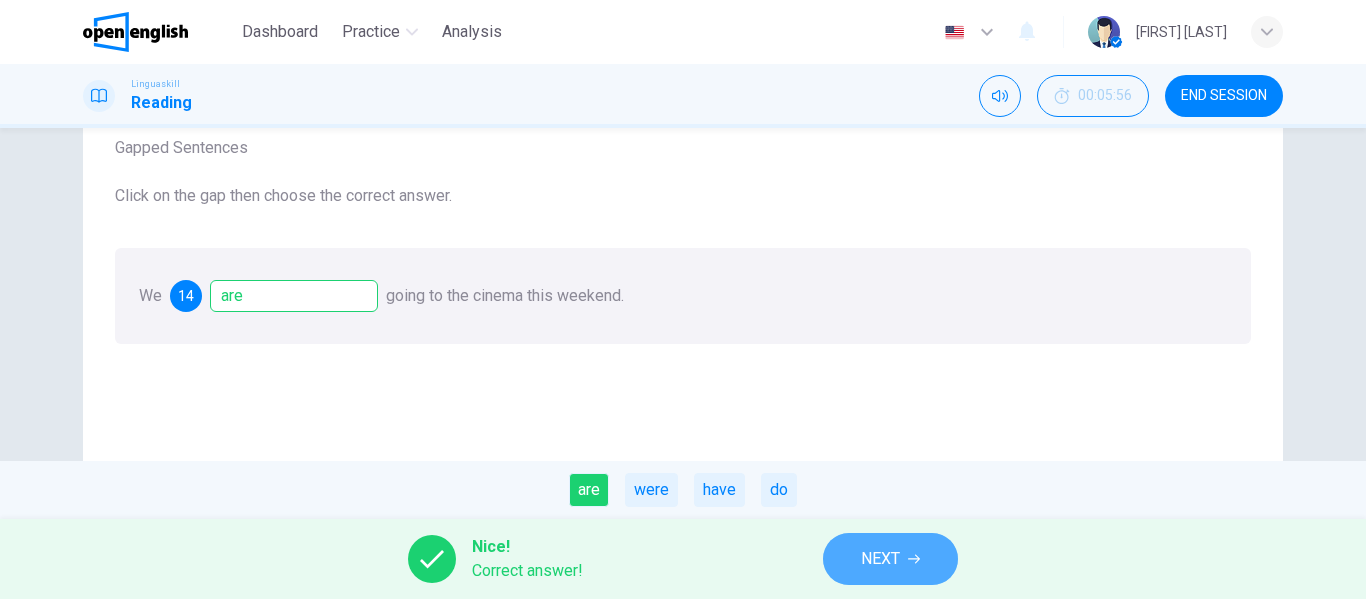 click on "NEXT" at bounding box center (890, 559) 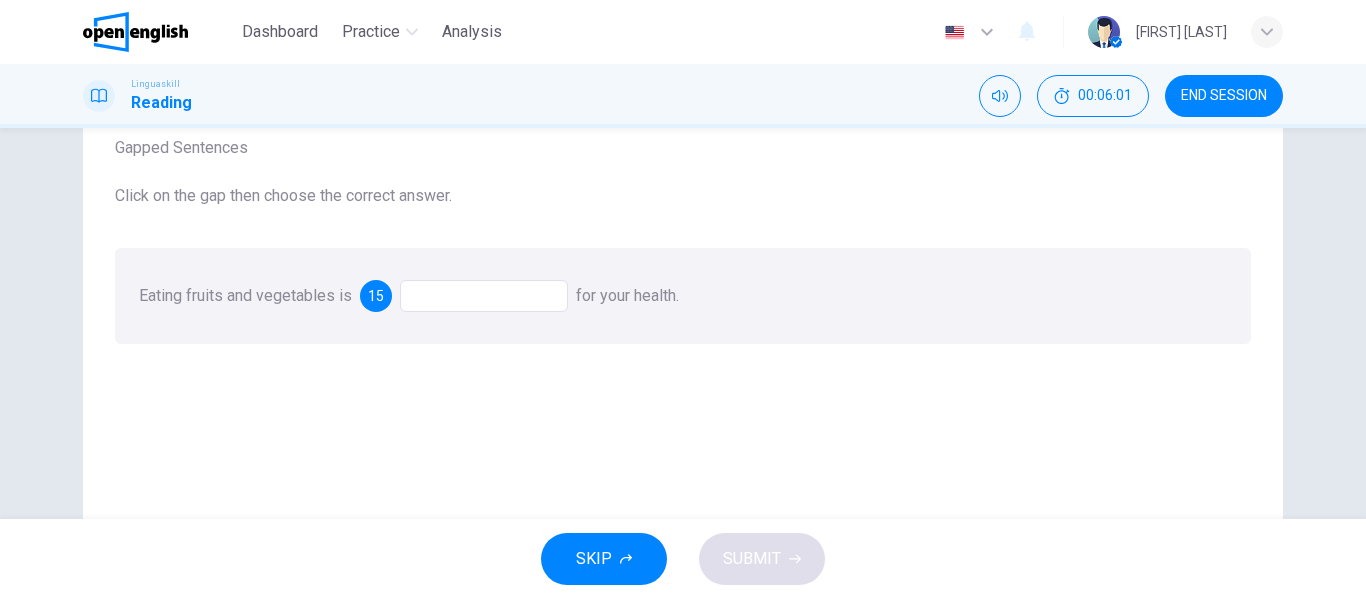 click at bounding box center (484, 296) 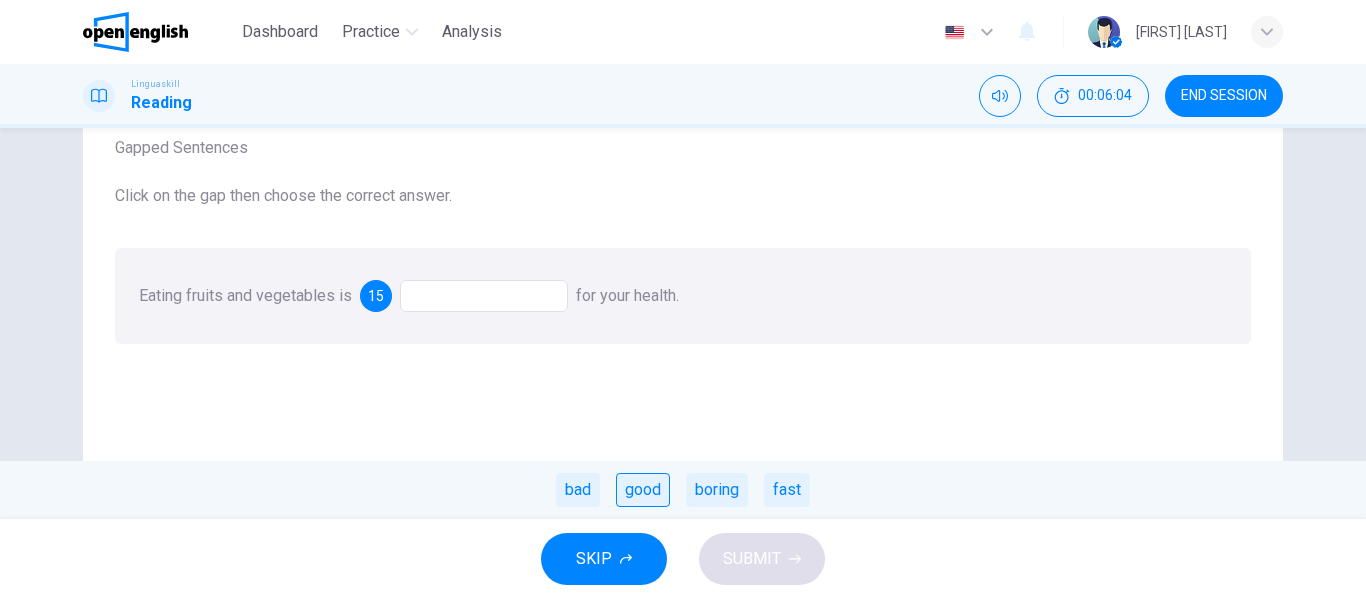 click on "good" at bounding box center [643, 490] 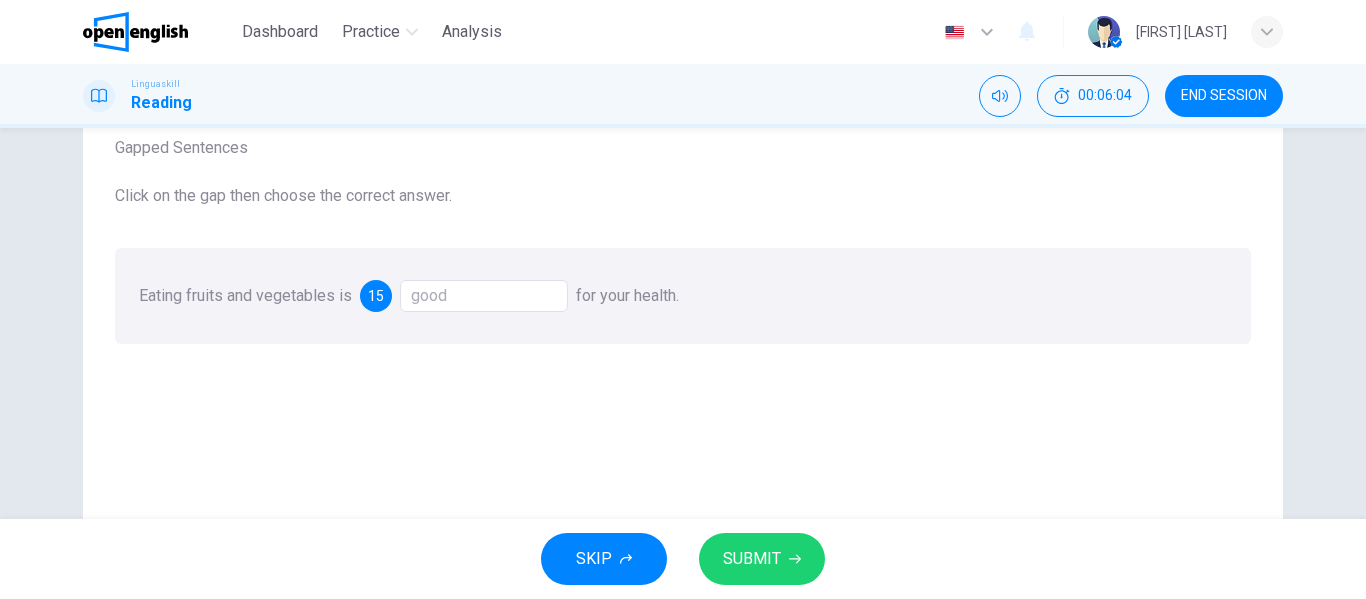 click on "SUBMIT" at bounding box center (752, 559) 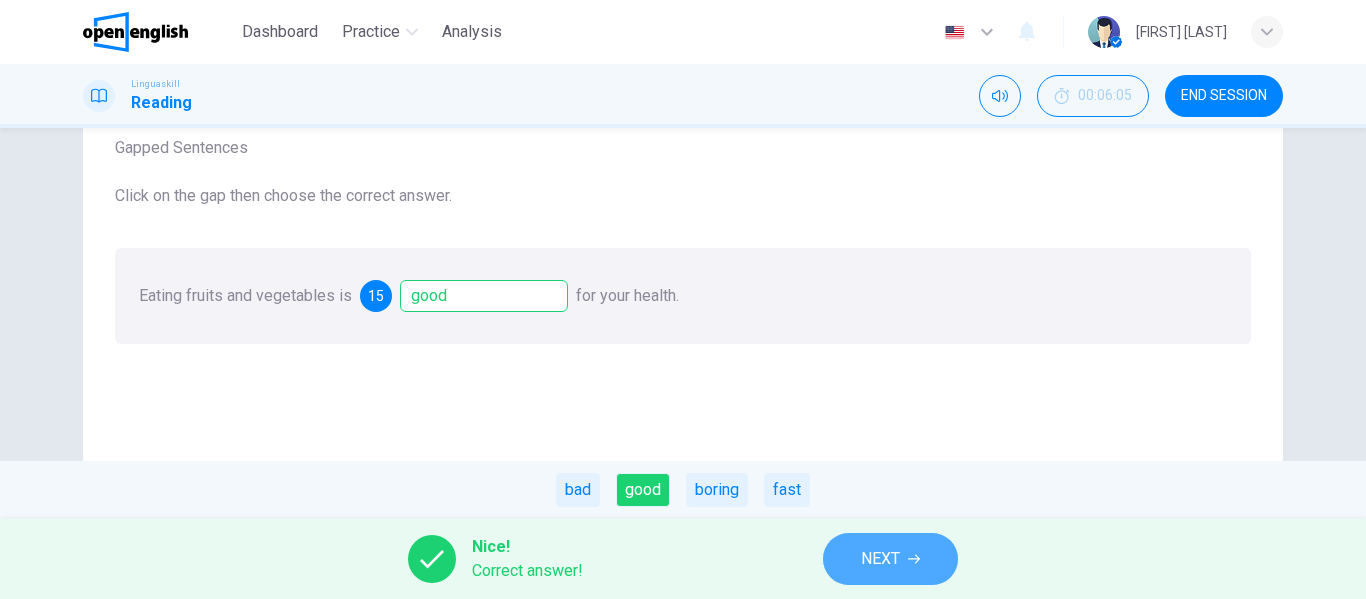 click on "NEXT" at bounding box center [880, 559] 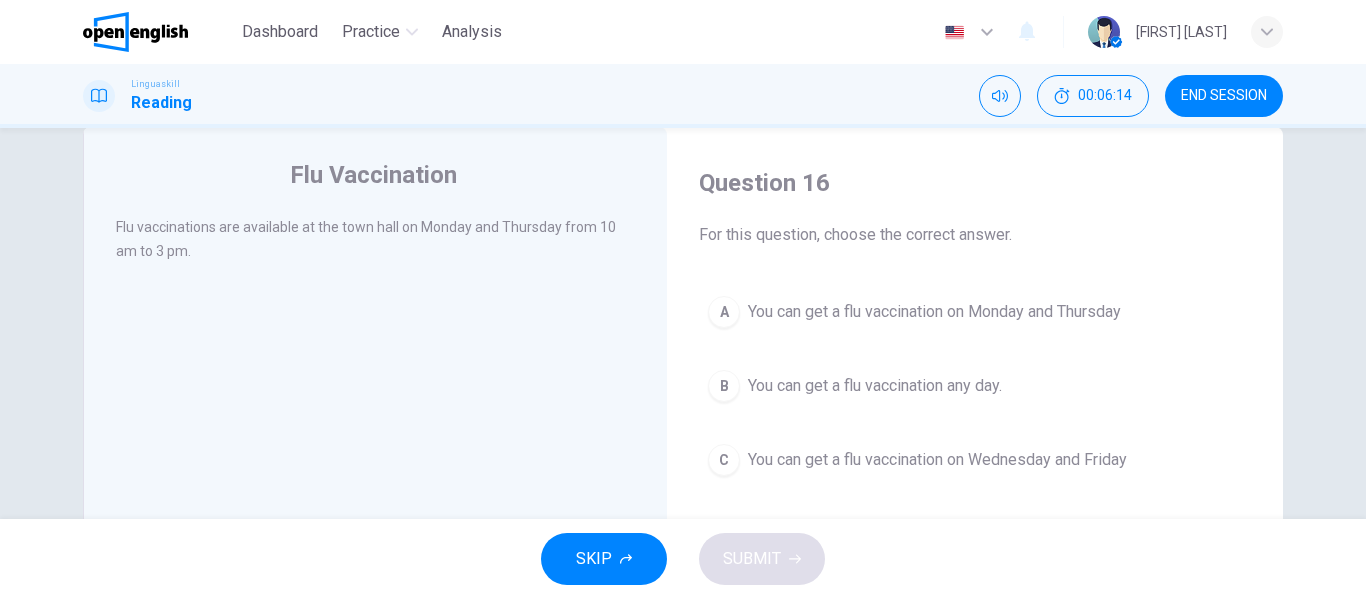 scroll, scrollTop: 43, scrollLeft: 0, axis: vertical 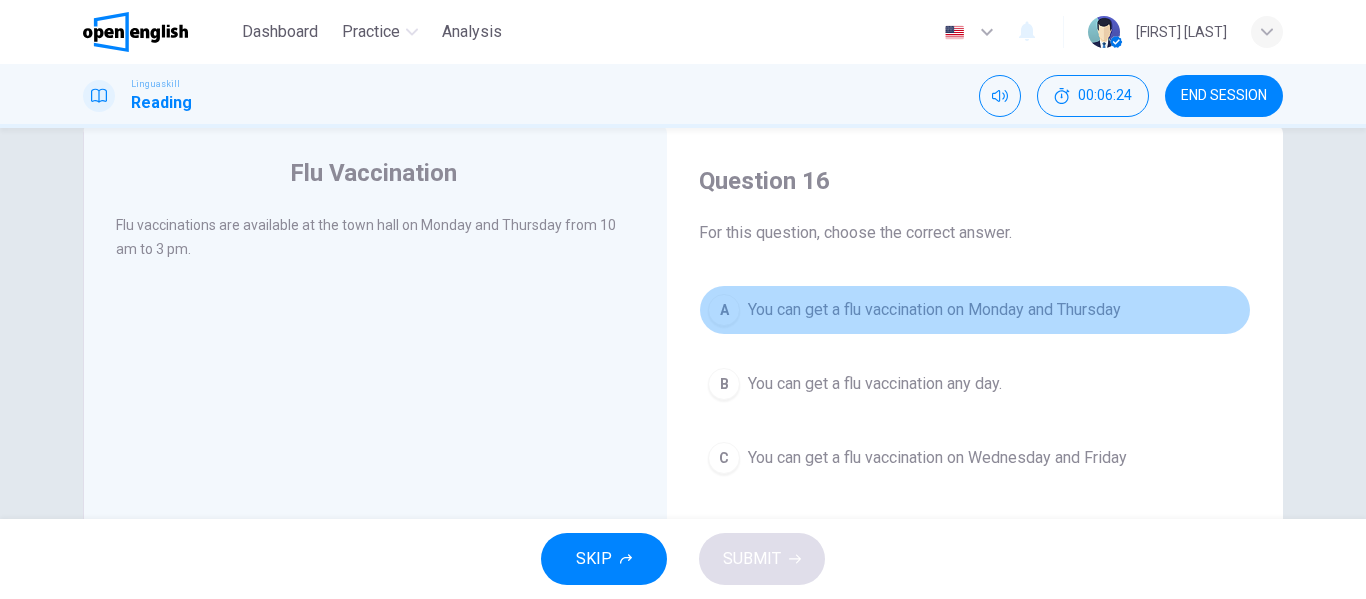 click on "A You can get a flu vaccination on Monday and Thursday" at bounding box center (975, 310) 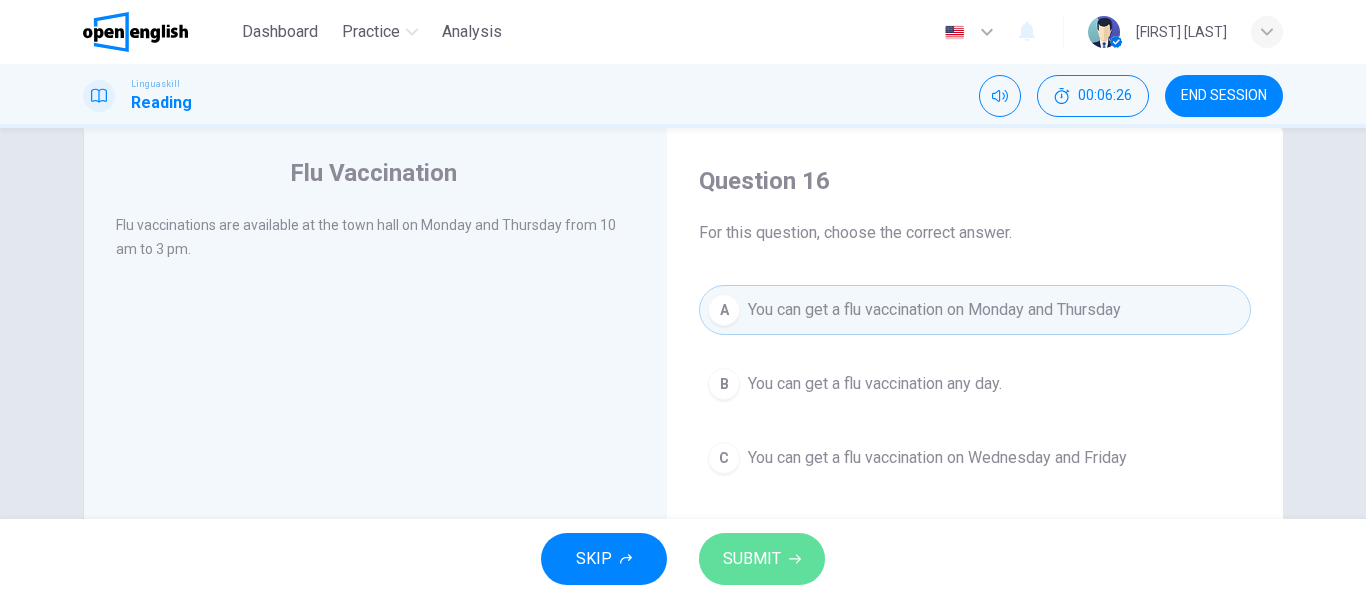 click on "SUBMIT" at bounding box center (752, 559) 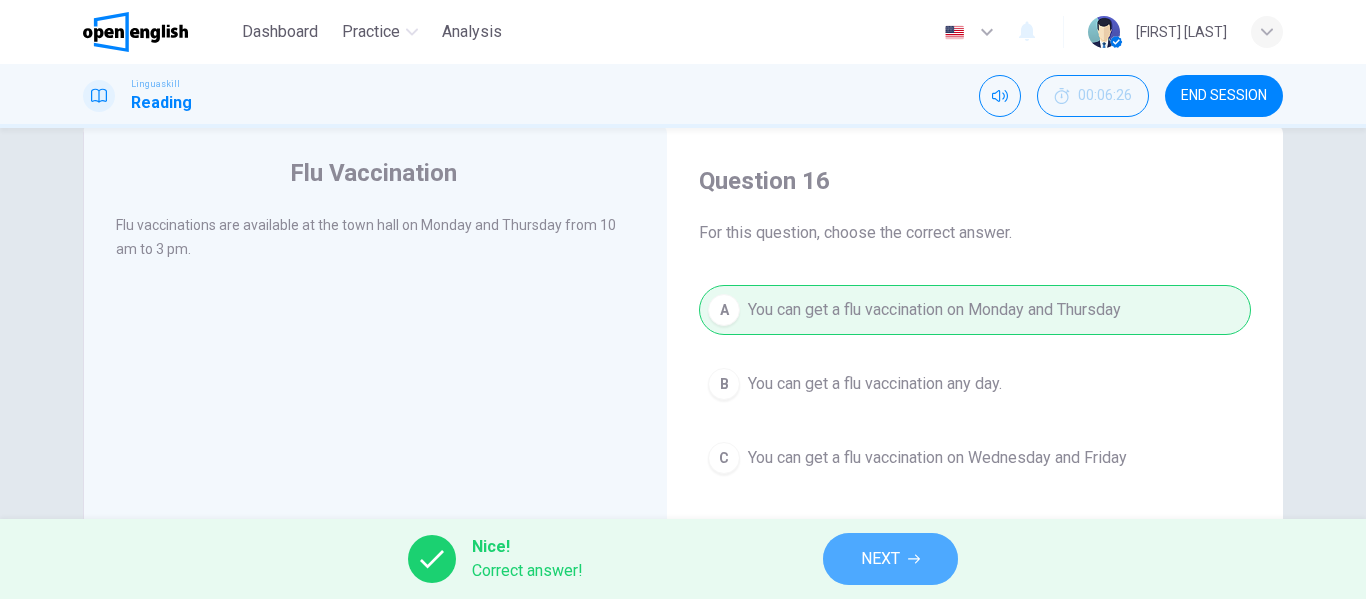 click on "NEXT" at bounding box center (890, 559) 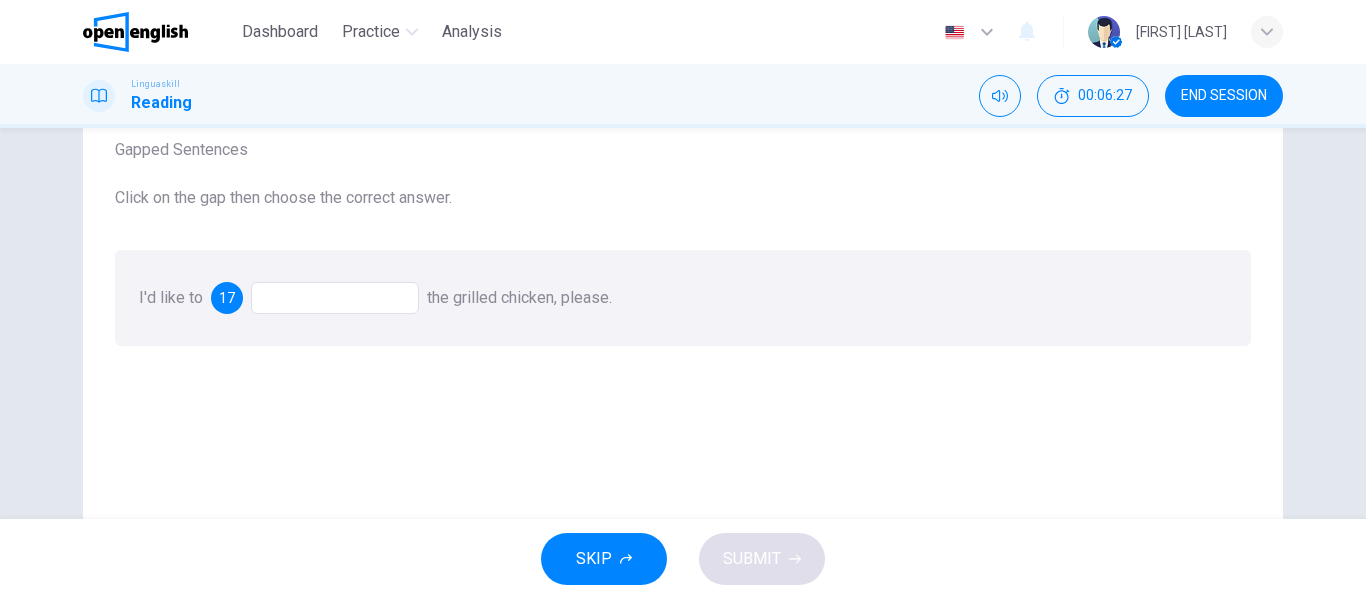 scroll, scrollTop: 129, scrollLeft: 0, axis: vertical 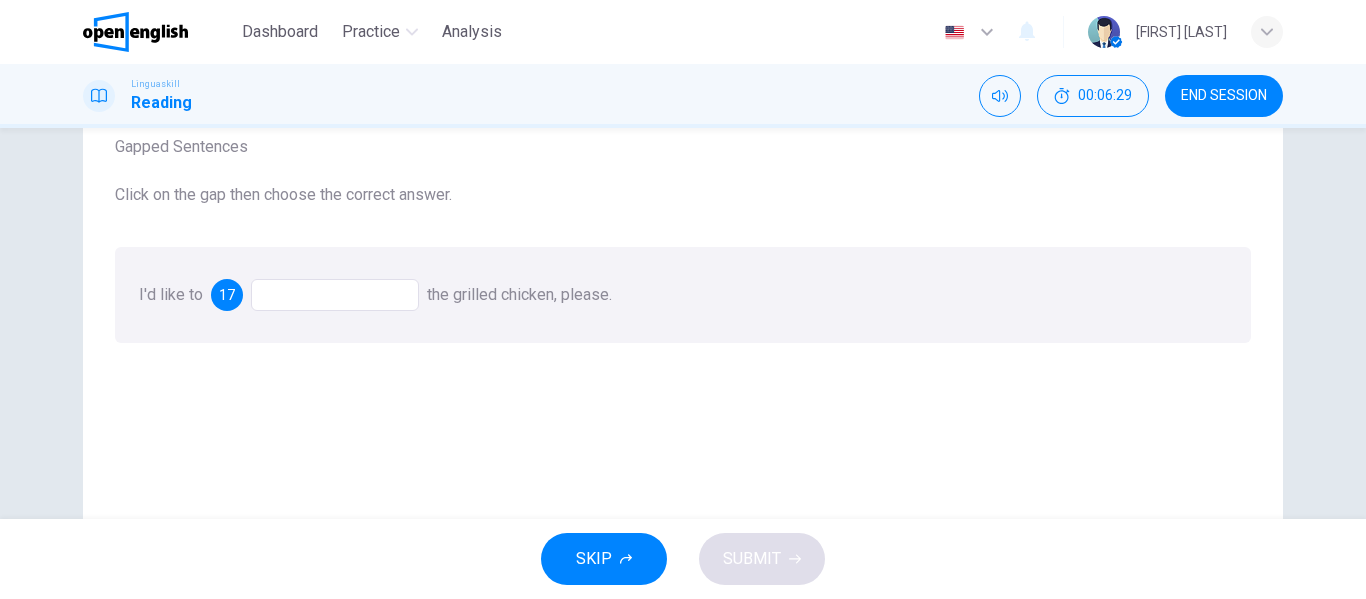 click at bounding box center [335, 295] 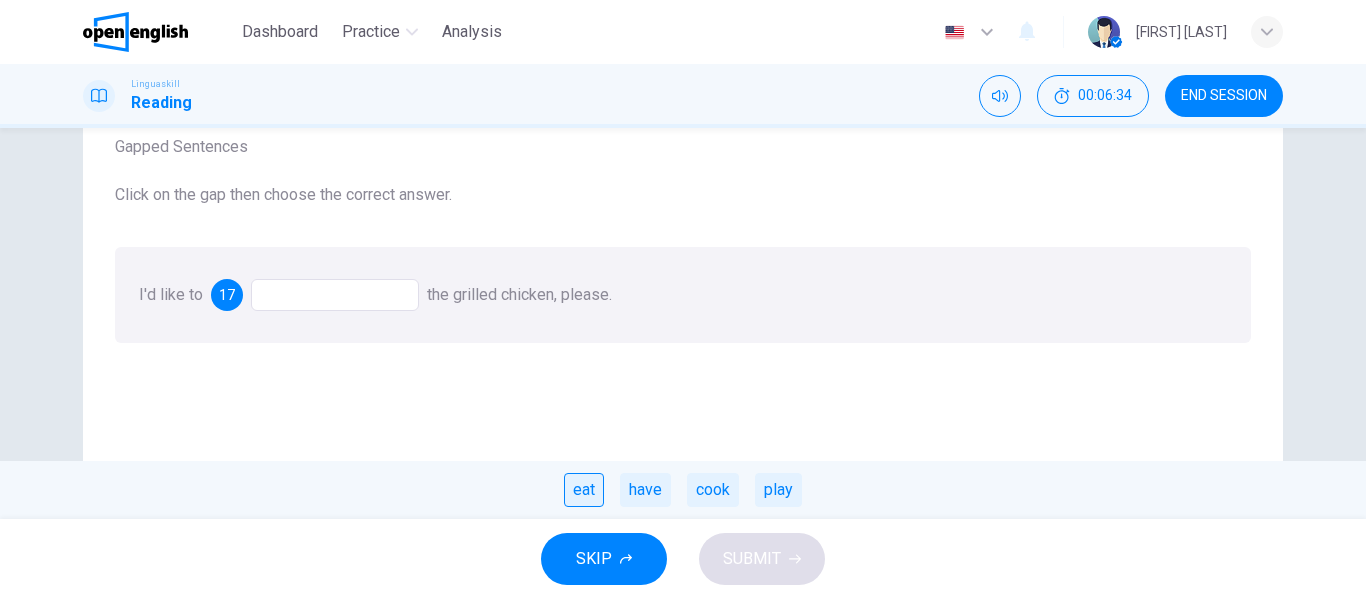 click on "eat" at bounding box center [584, 490] 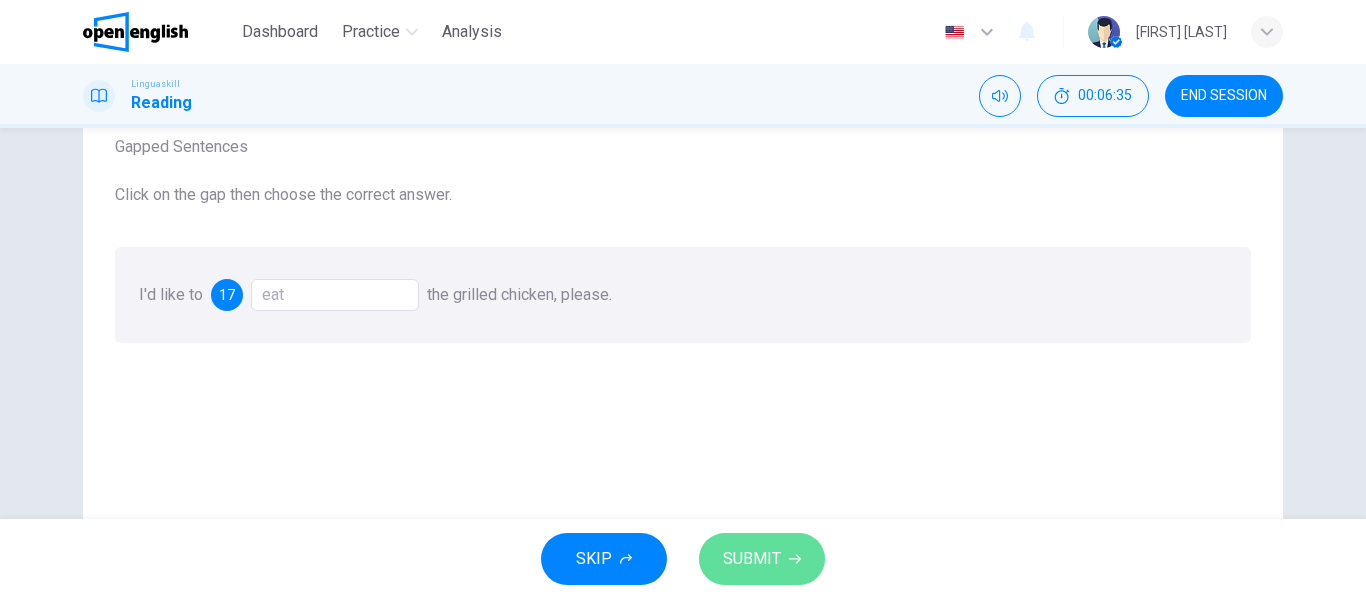 click on "SUBMIT" at bounding box center (752, 559) 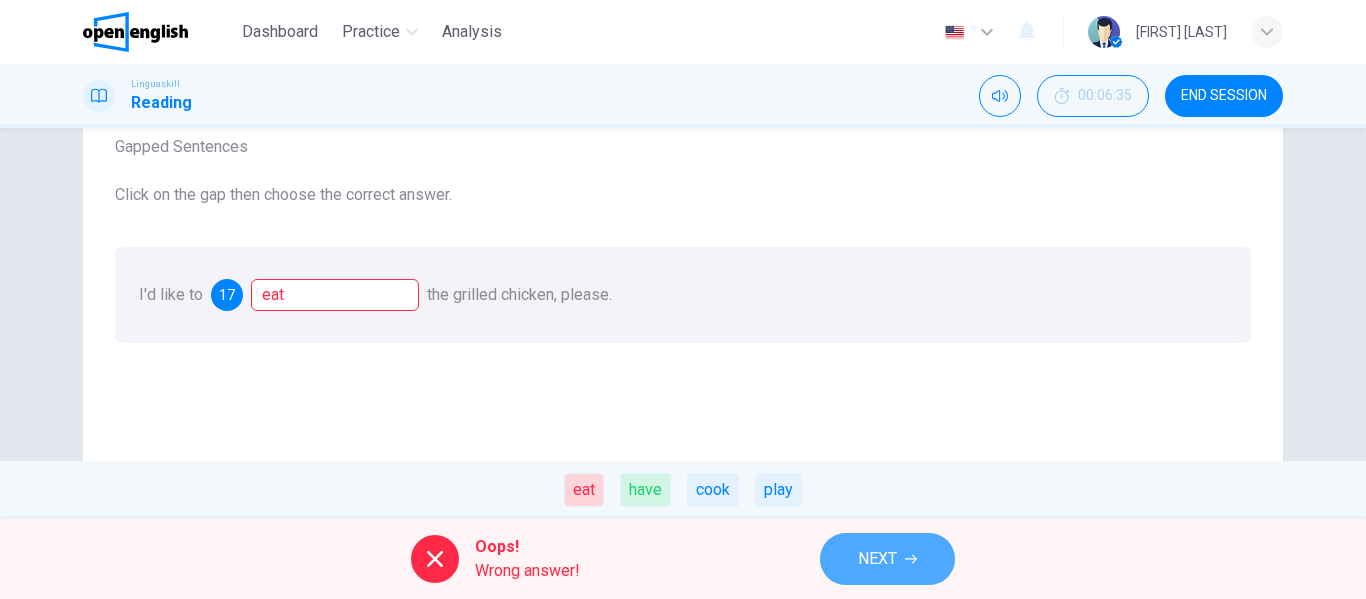 click on "NEXT" at bounding box center [877, 559] 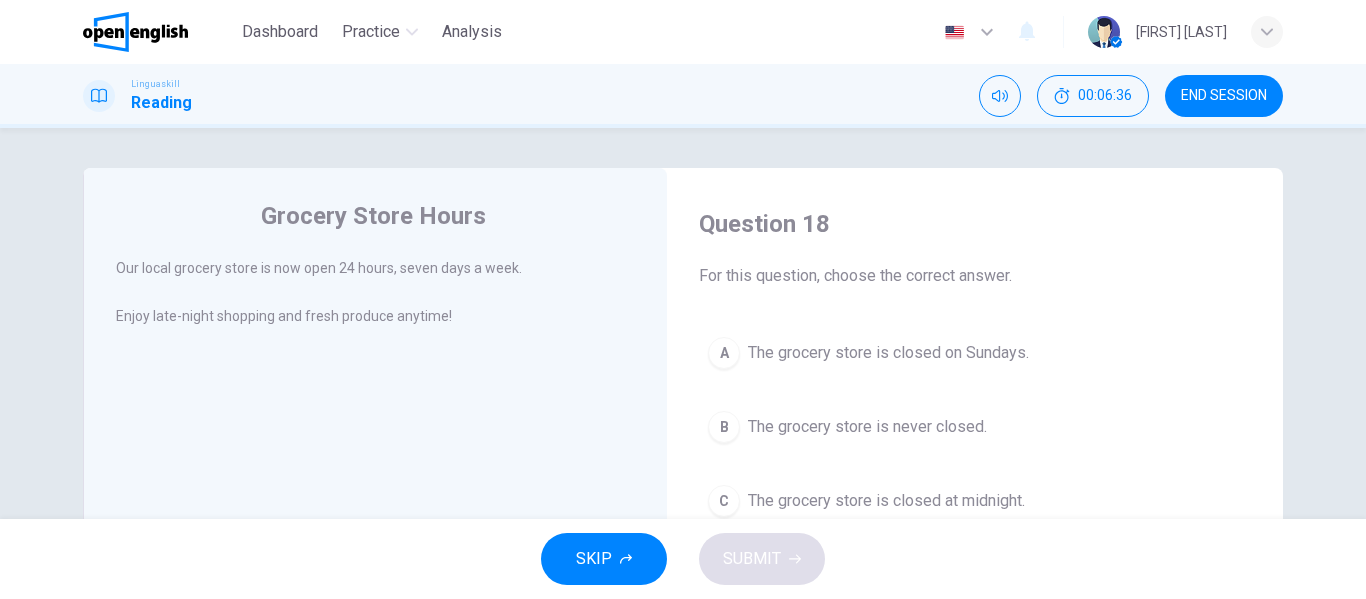 scroll, scrollTop: 37, scrollLeft: 0, axis: vertical 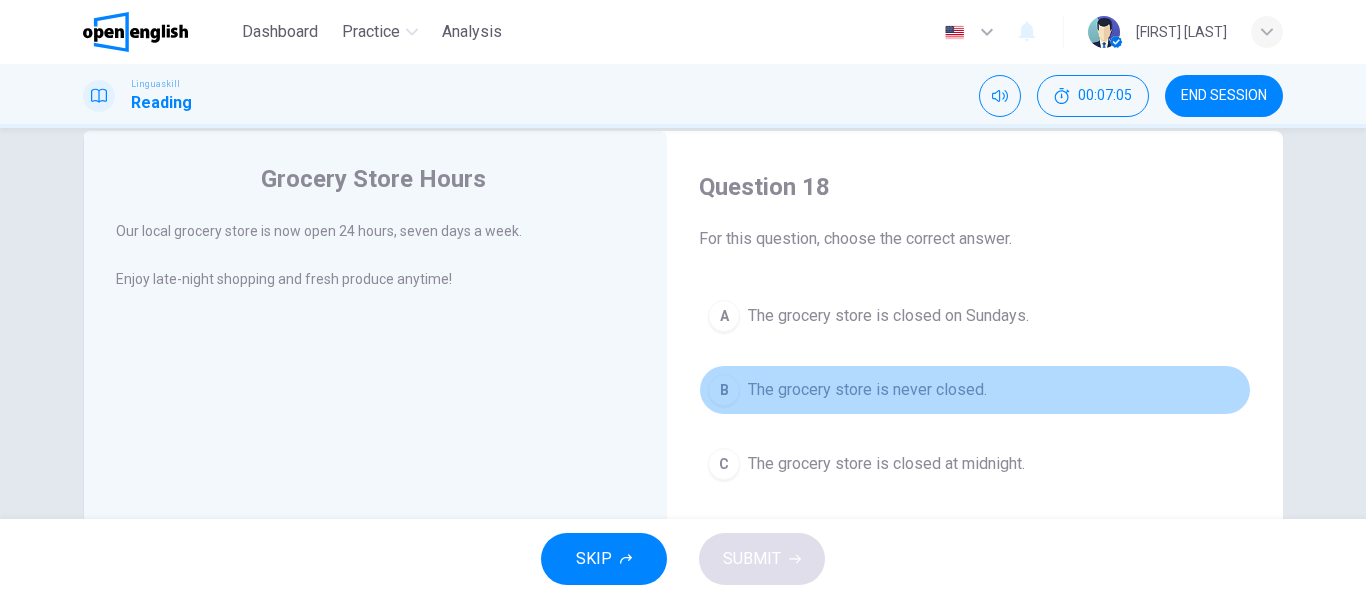 click on "B" at bounding box center (724, 390) 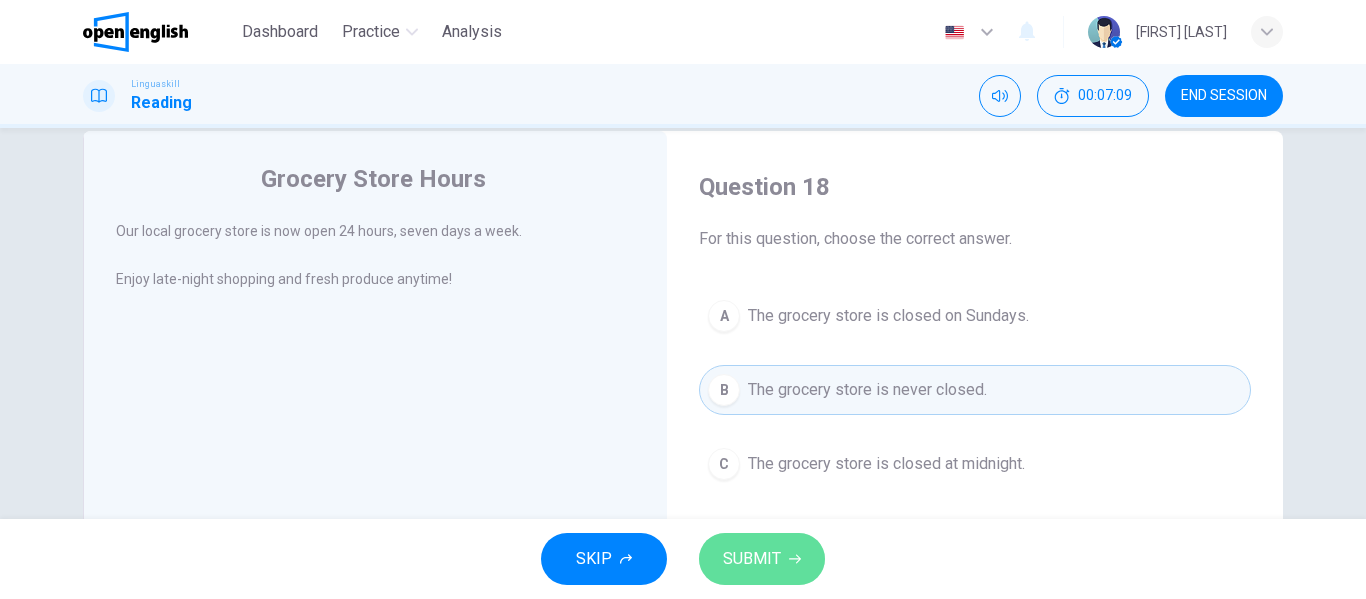 click on "SUBMIT" at bounding box center [762, 559] 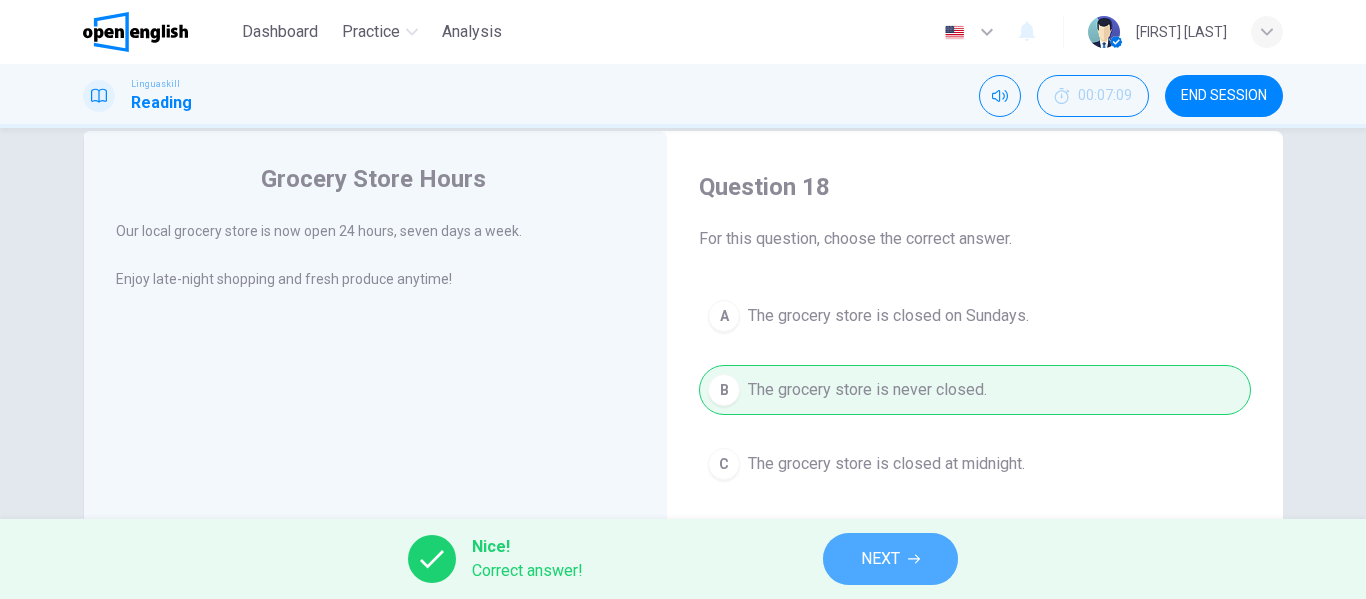 click on "NEXT" at bounding box center [890, 559] 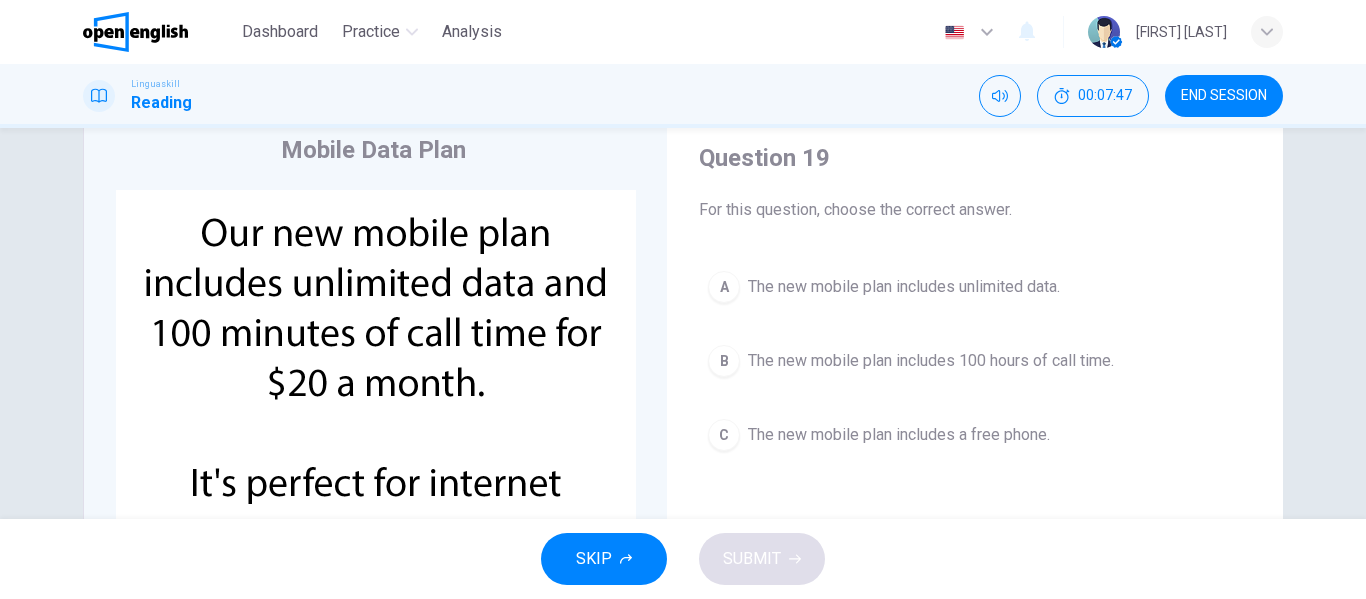 scroll, scrollTop: 65, scrollLeft: 0, axis: vertical 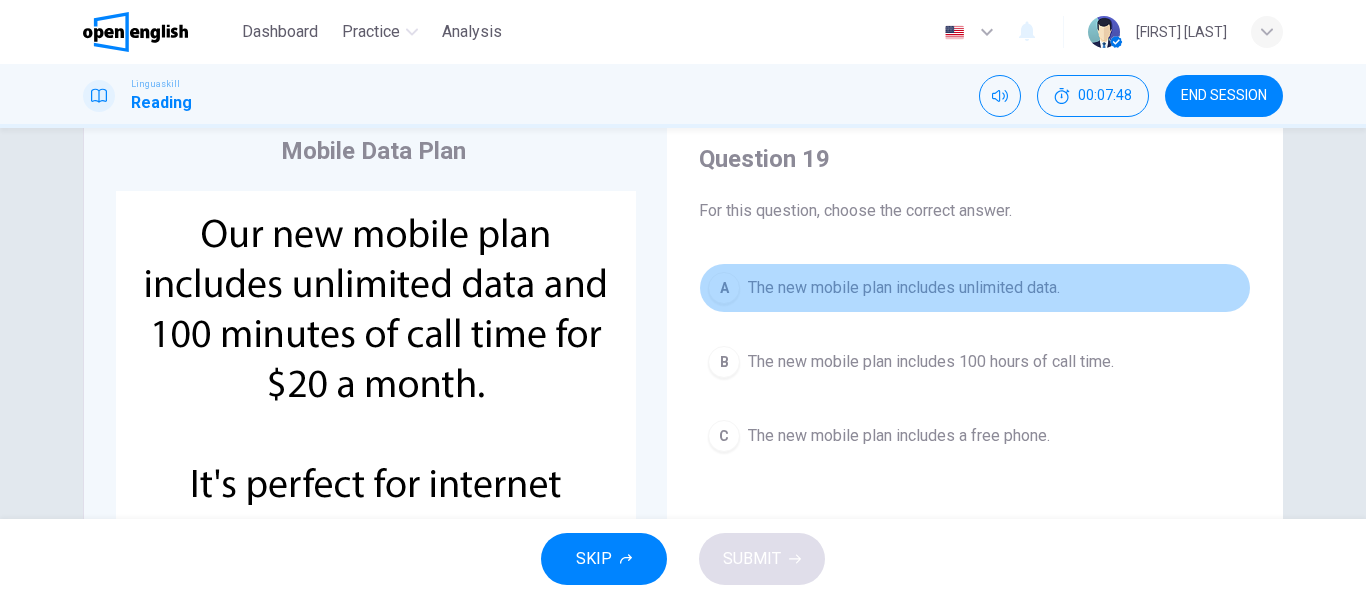 click on "A The new mobile plan includes unlimited data." at bounding box center (975, 288) 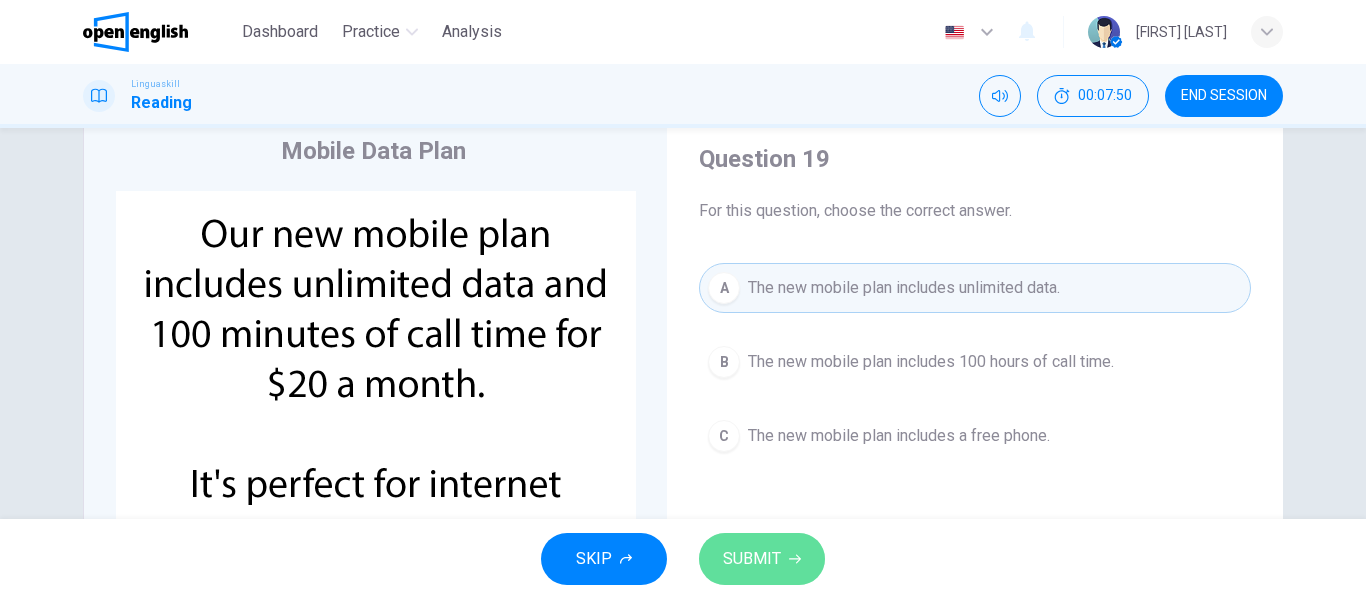 click on "SUBMIT" at bounding box center [752, 559] 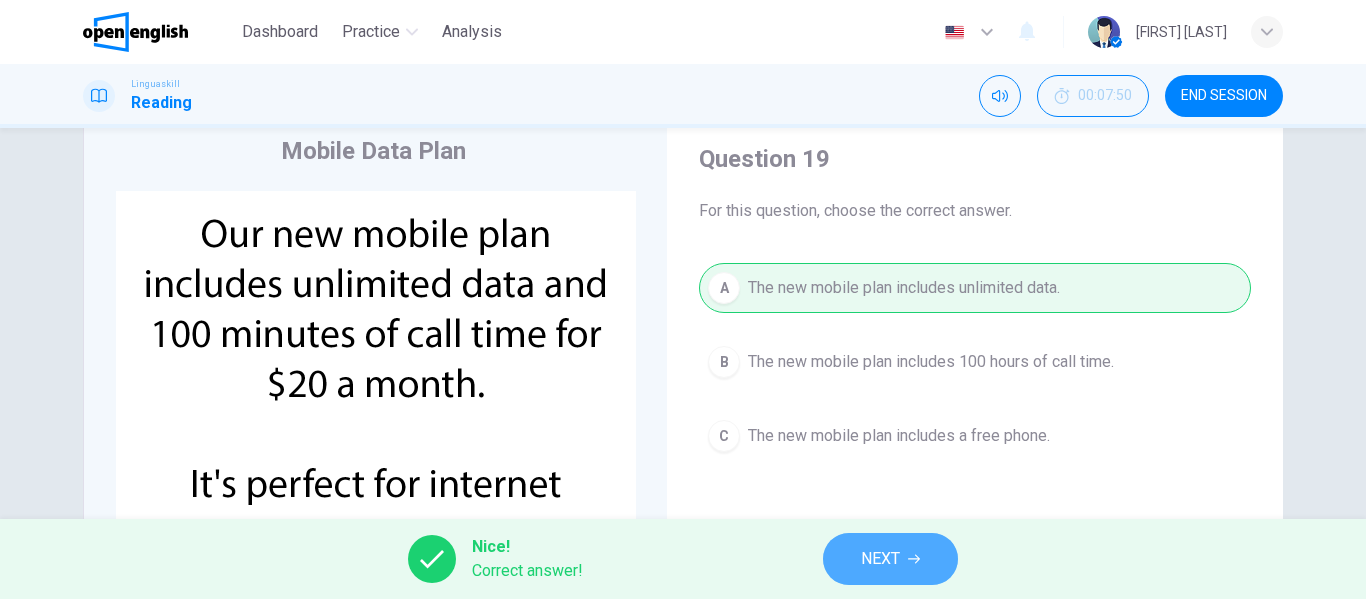 click on "NEXT" at bounding box center [880, 559] 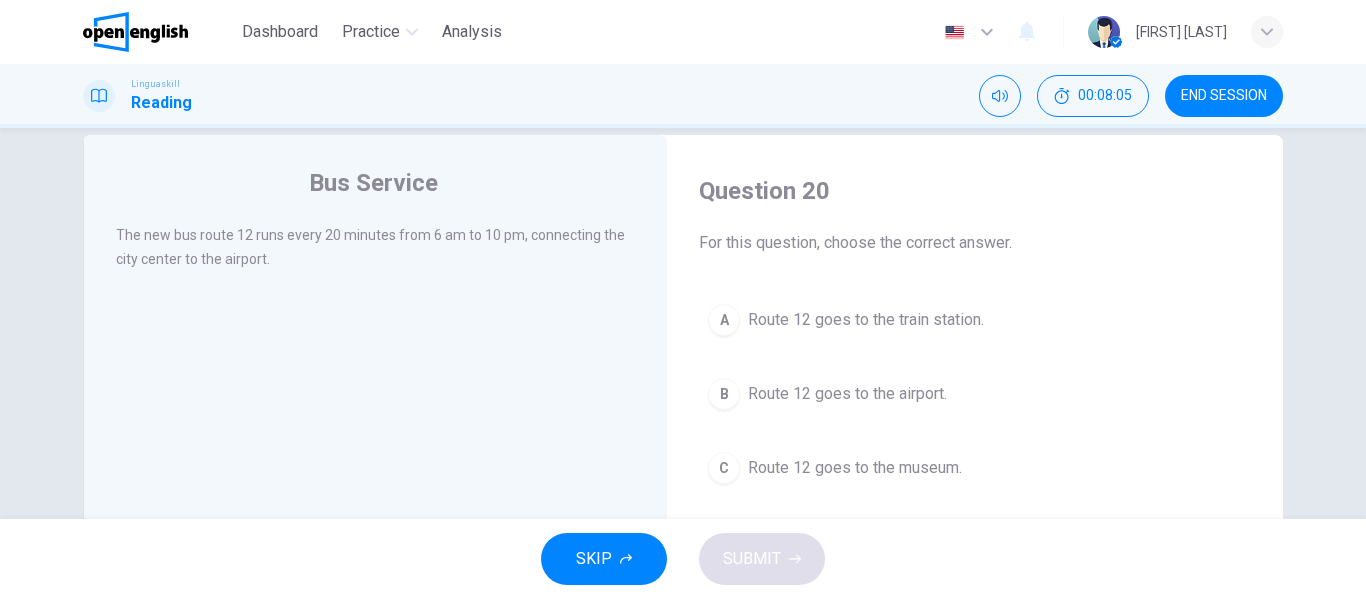 scroll, scrollTop: 39, scrollLeft: 0, axis: vertical 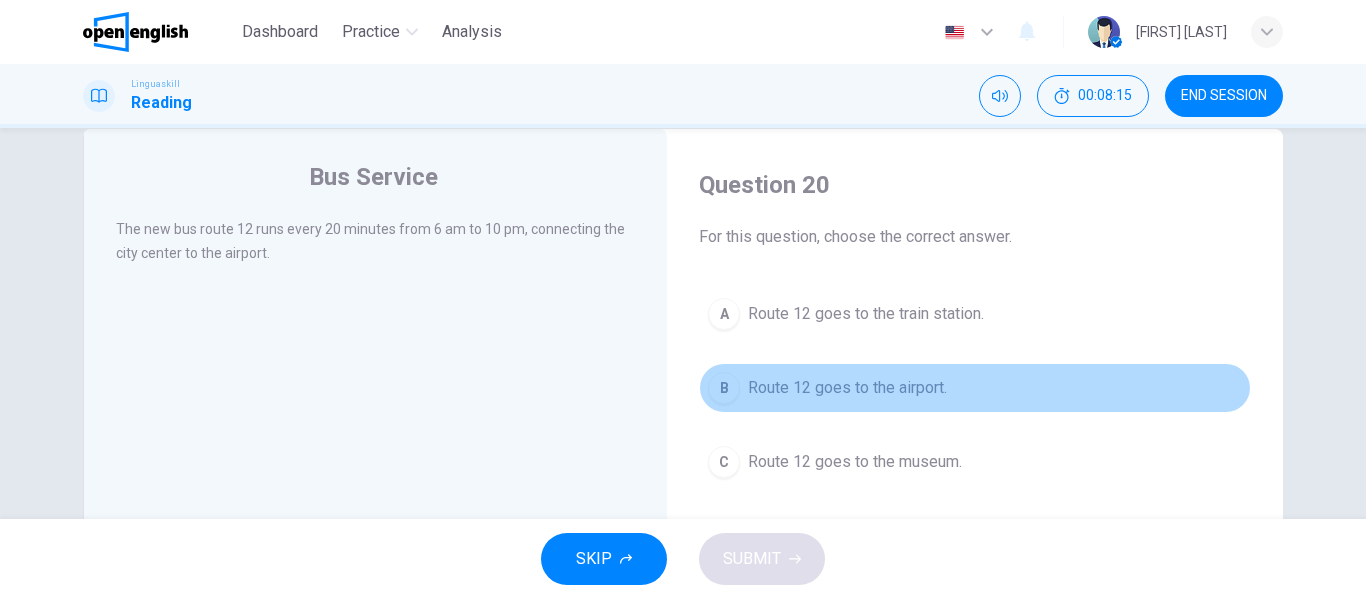 click on "Route 12 goes to the airport." at bounding box center [847, 388] 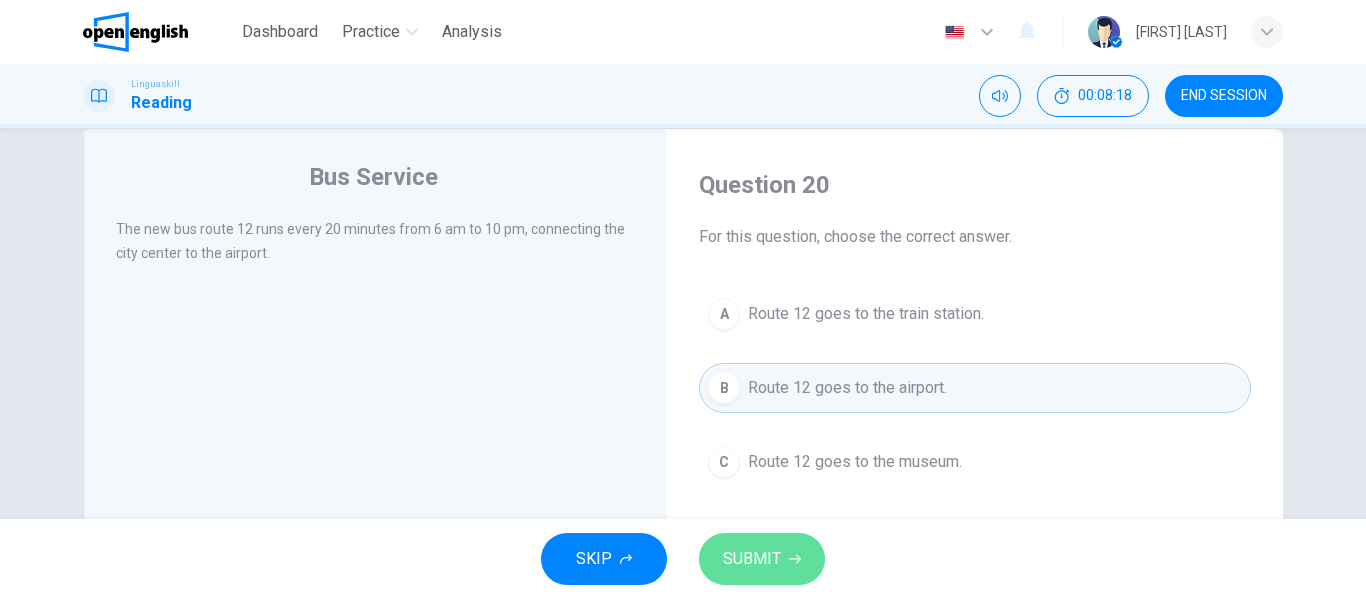 click on "SUBMIT" at bounding box center [752, 559] 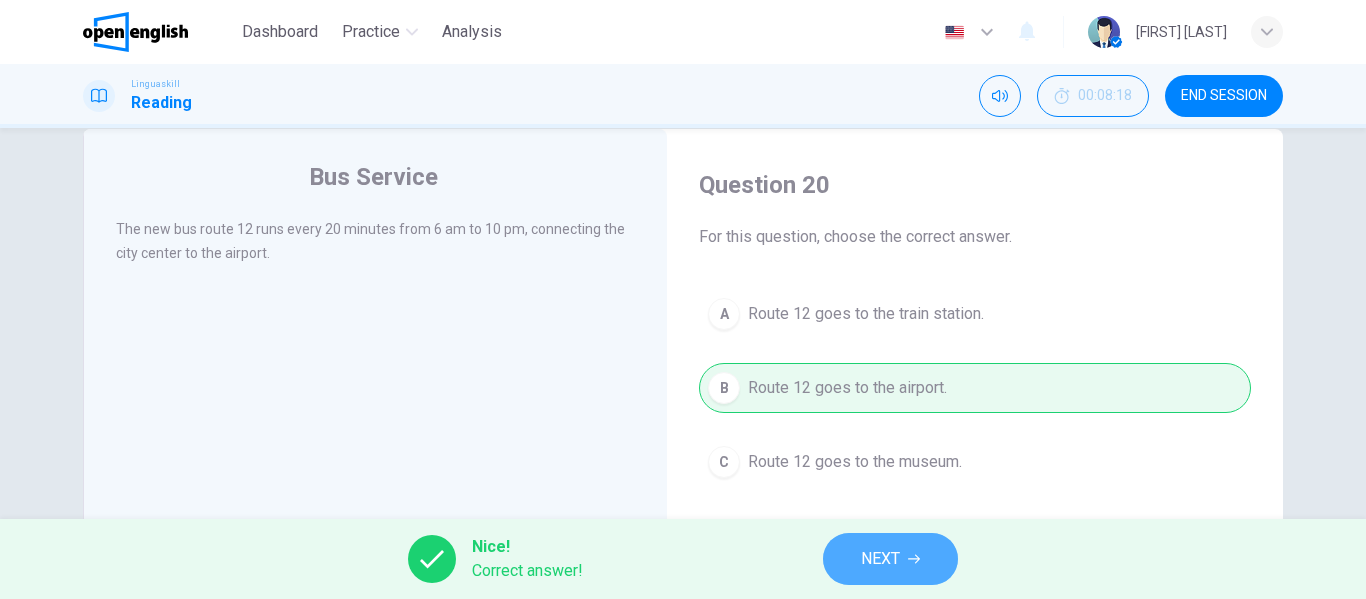 click on "NEXT" at bounding box center [880, 559] 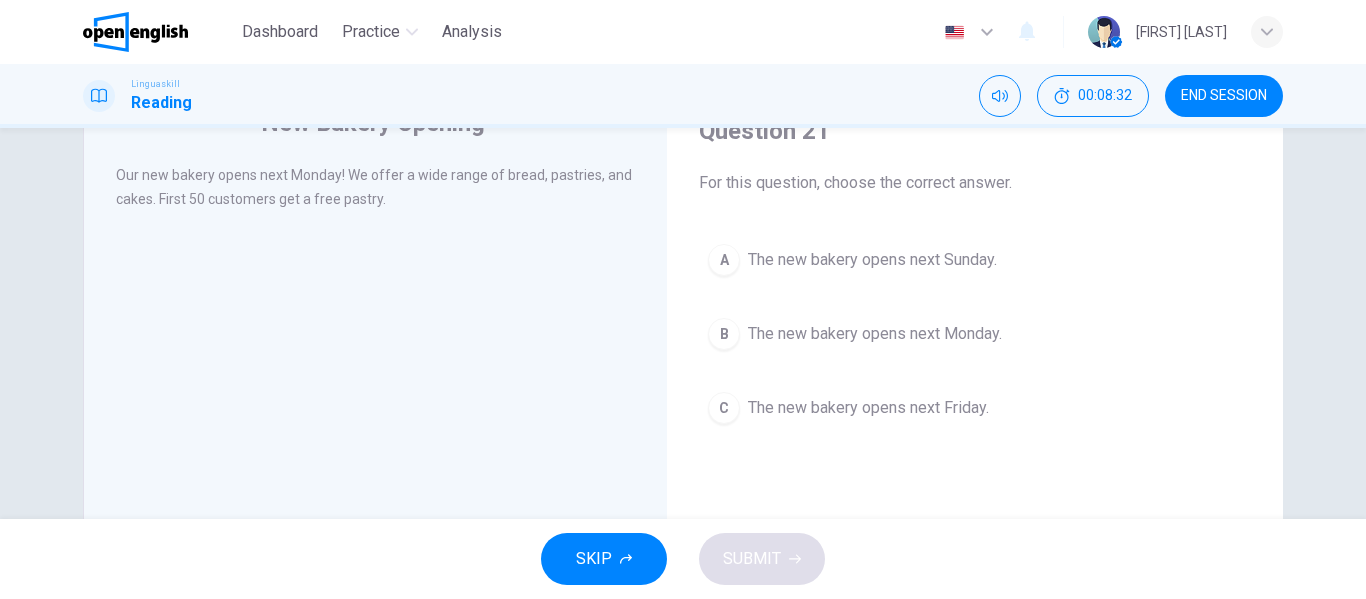 scroll, scrollTop: 63, scrollLeft: 0, axis: vertical 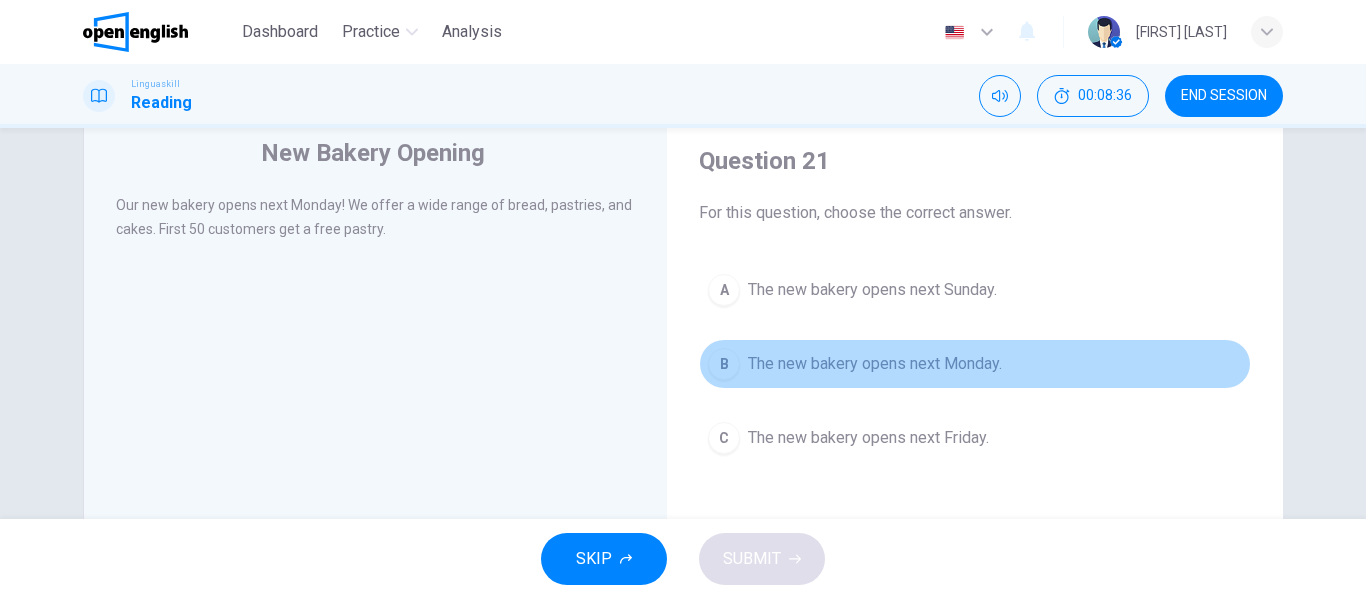 click on "The new bakery opens next Monday." at bounding box center [875, 364] 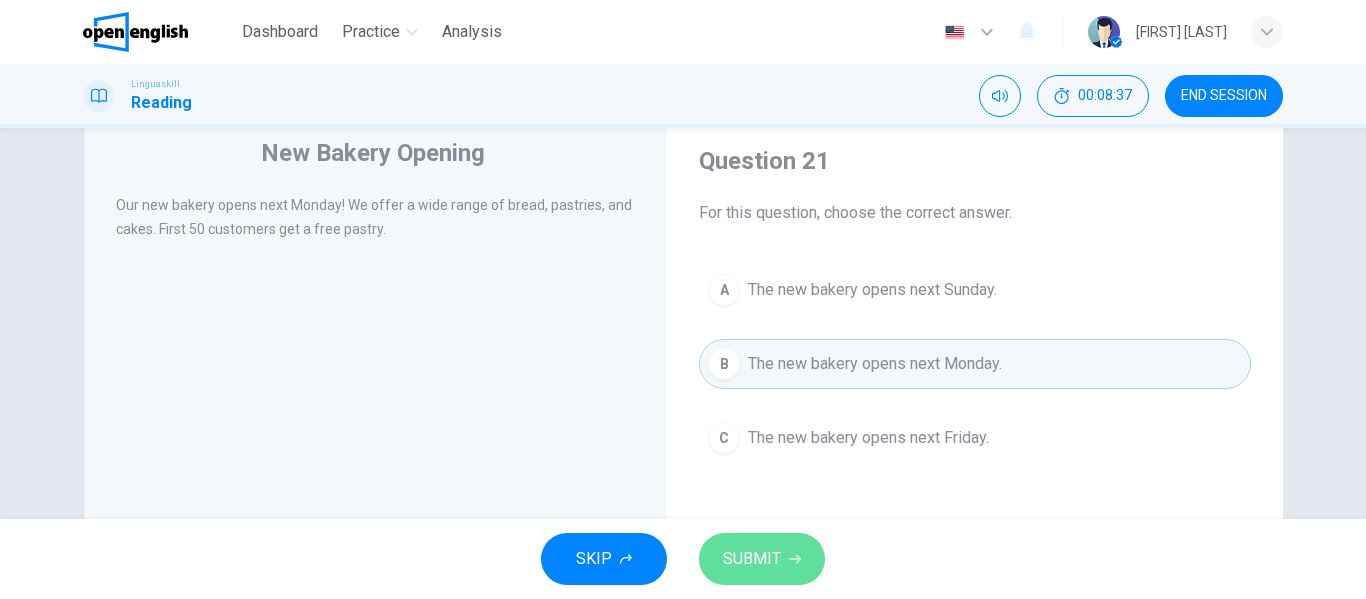 click on "SUBMIT" at bounding box center [752, 559] 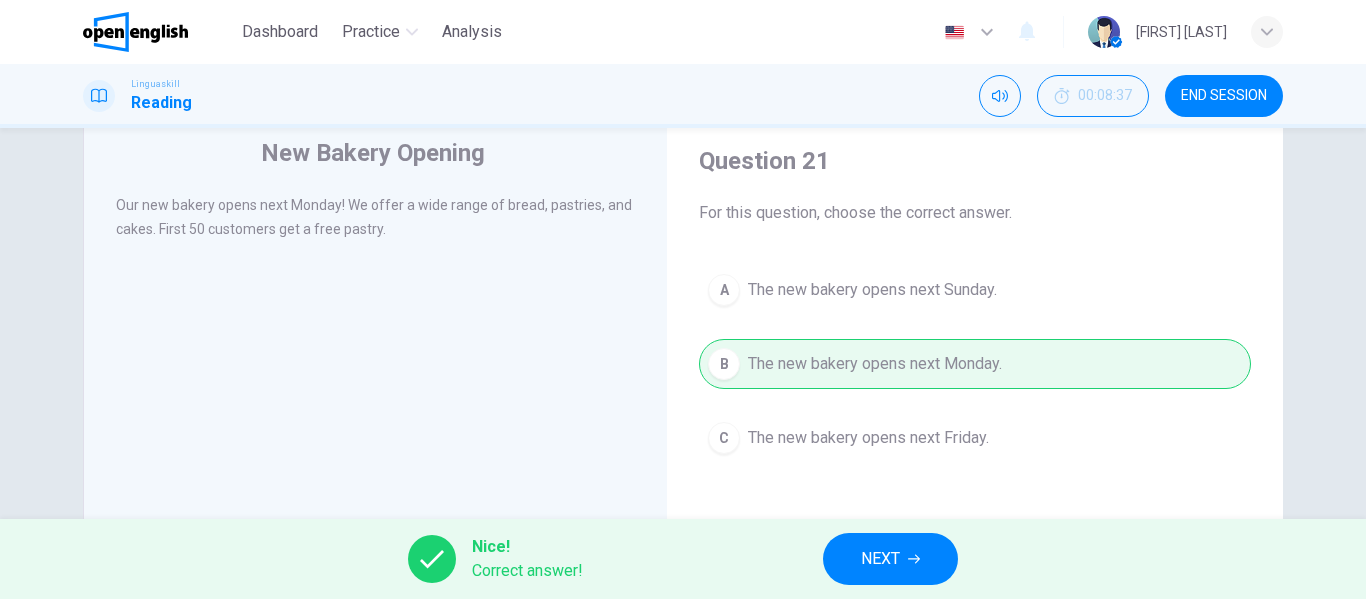 click on "NEXT" at bounding box center (890, 559) 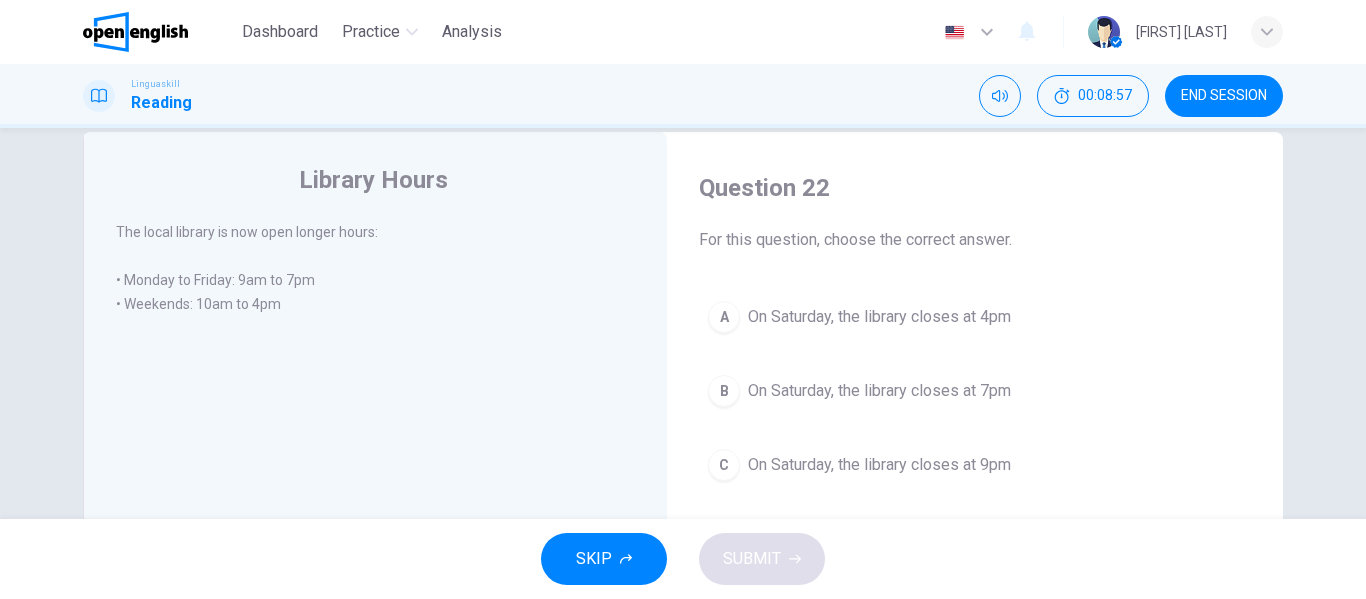 scroll, scrollTop: 83, scrollLeft: 0, axis: vertical 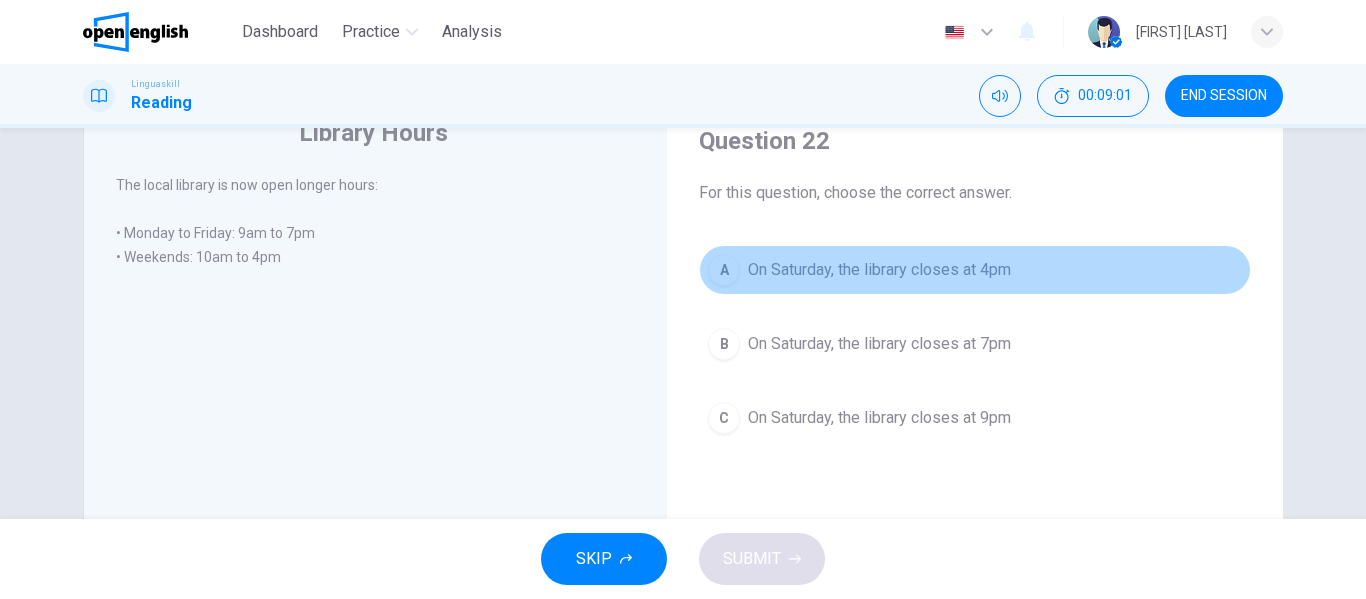 click on "A On Saturday, the library closes at 4pm" at bounding box center (975, 270) 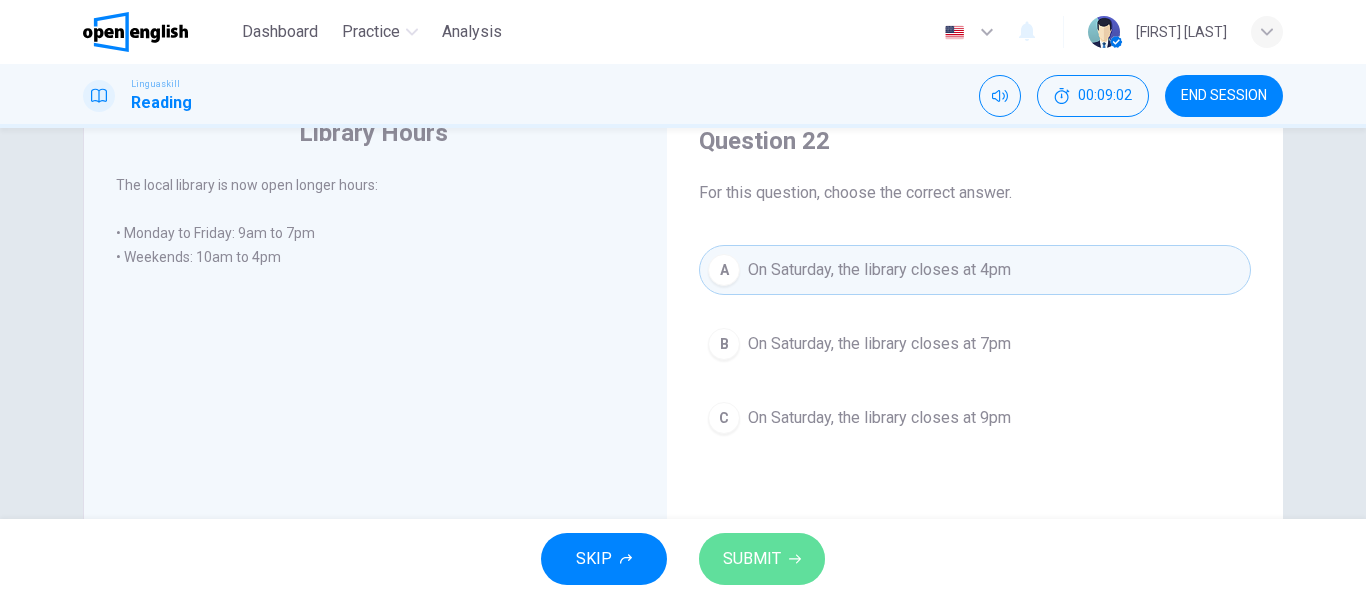 click on "SUBMIT" at bounding box center (762, 559) 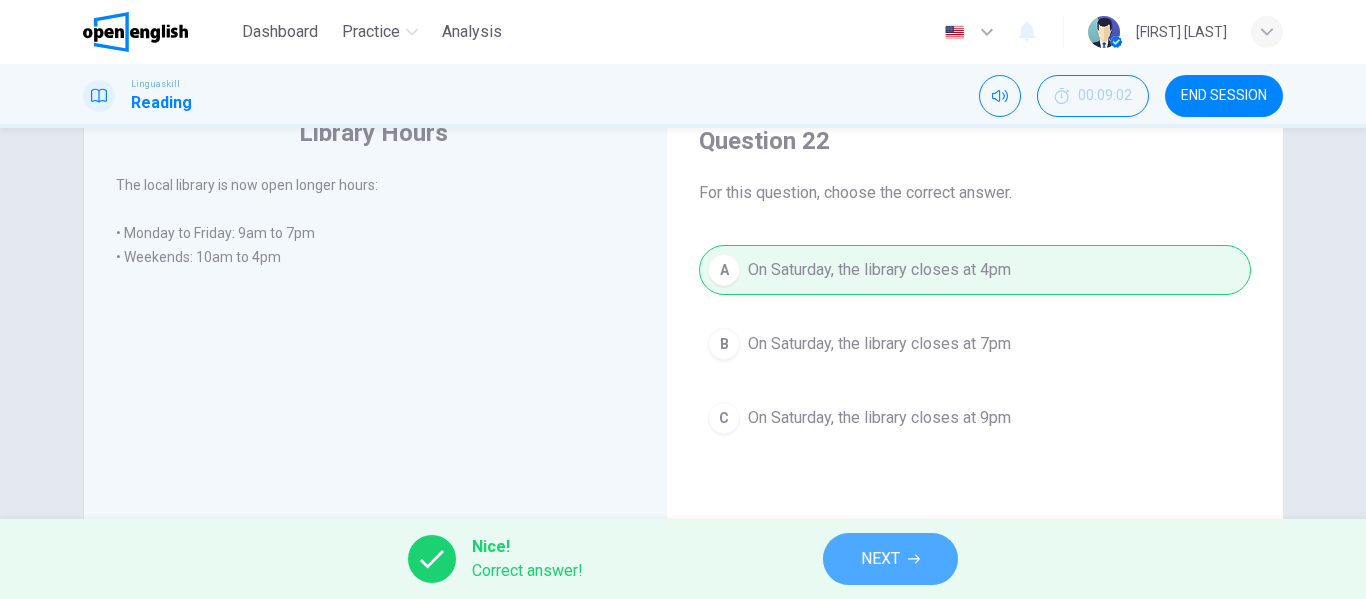 click on "NEXT" at bounding box center [890, 559] 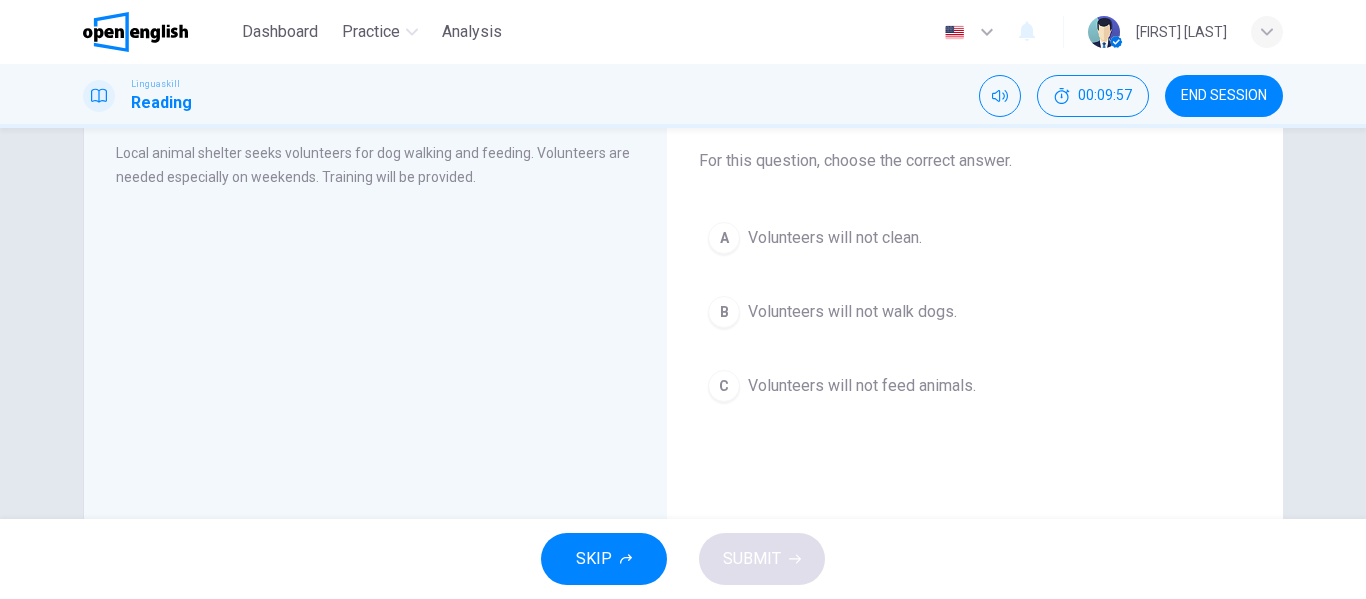 scroll, scrollTop: 116, scrollLeft: 0, axis: vertical 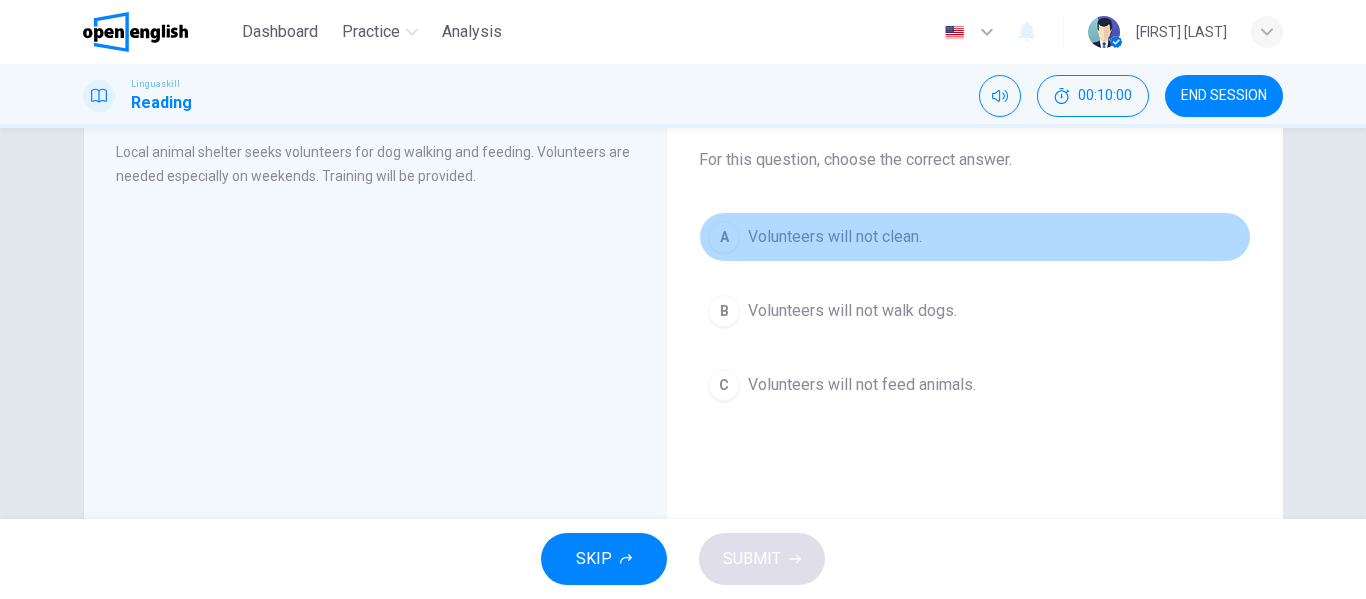 click on "A Volunteers will not clean." at bounding box center [975, 237] 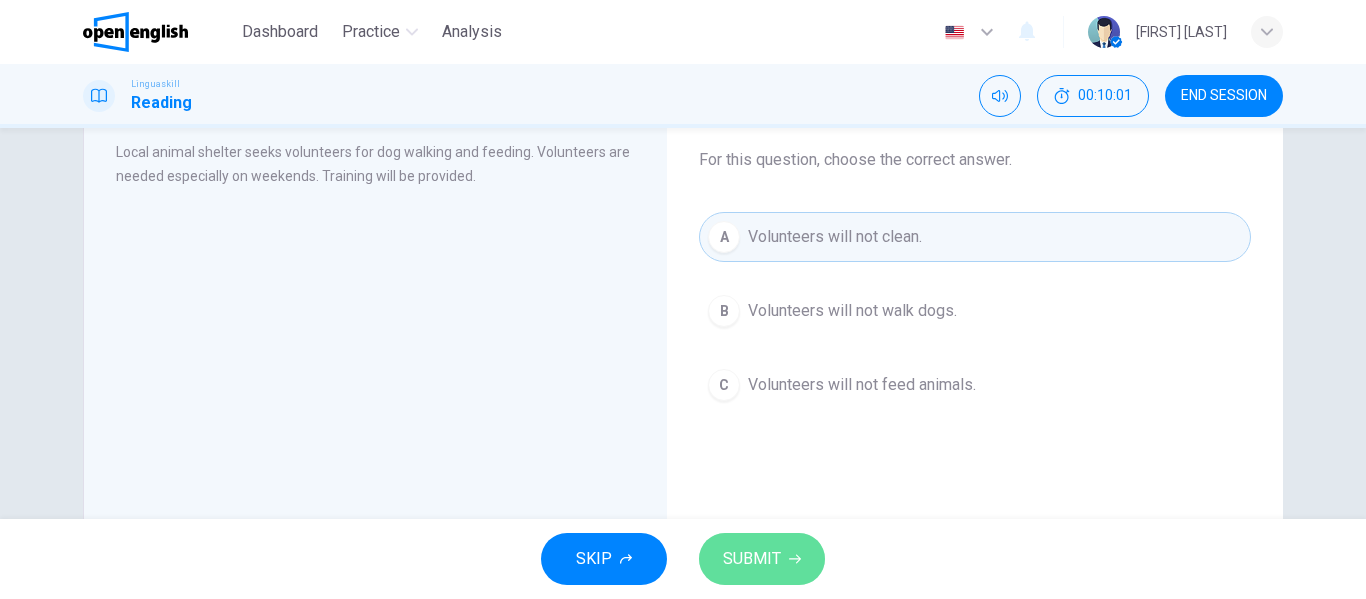 click on "SUBMIT" at bounding box center [752, 559] 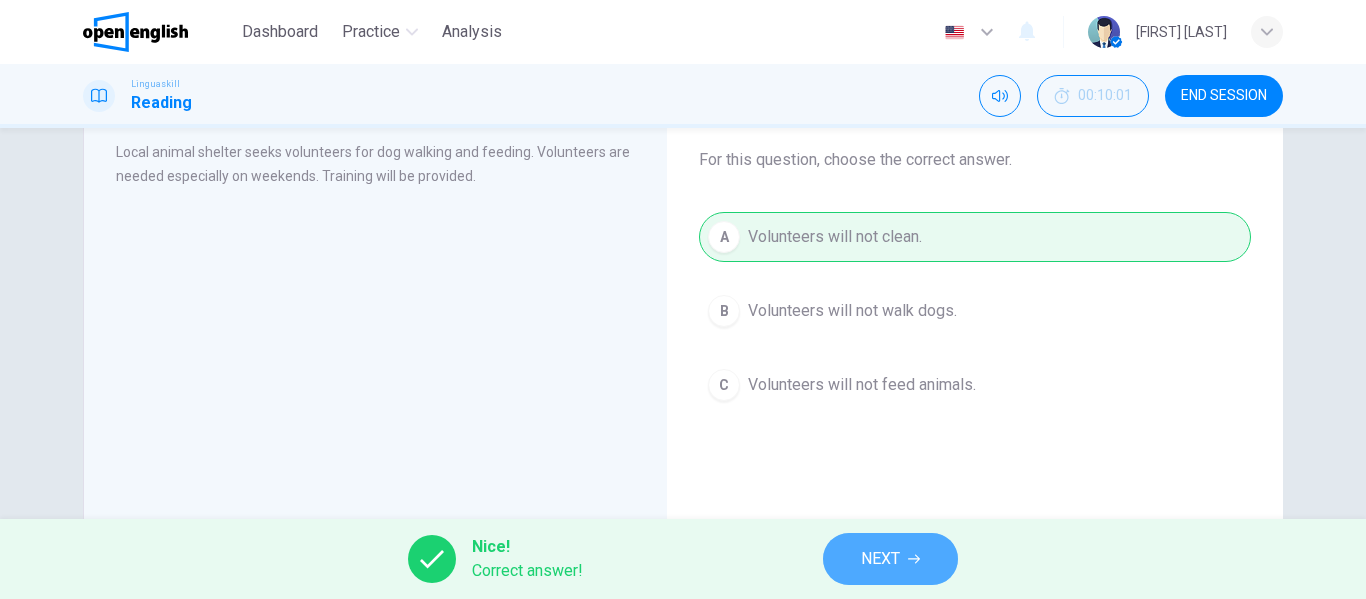 click on "NEXT" at bounding box center [890, 559] 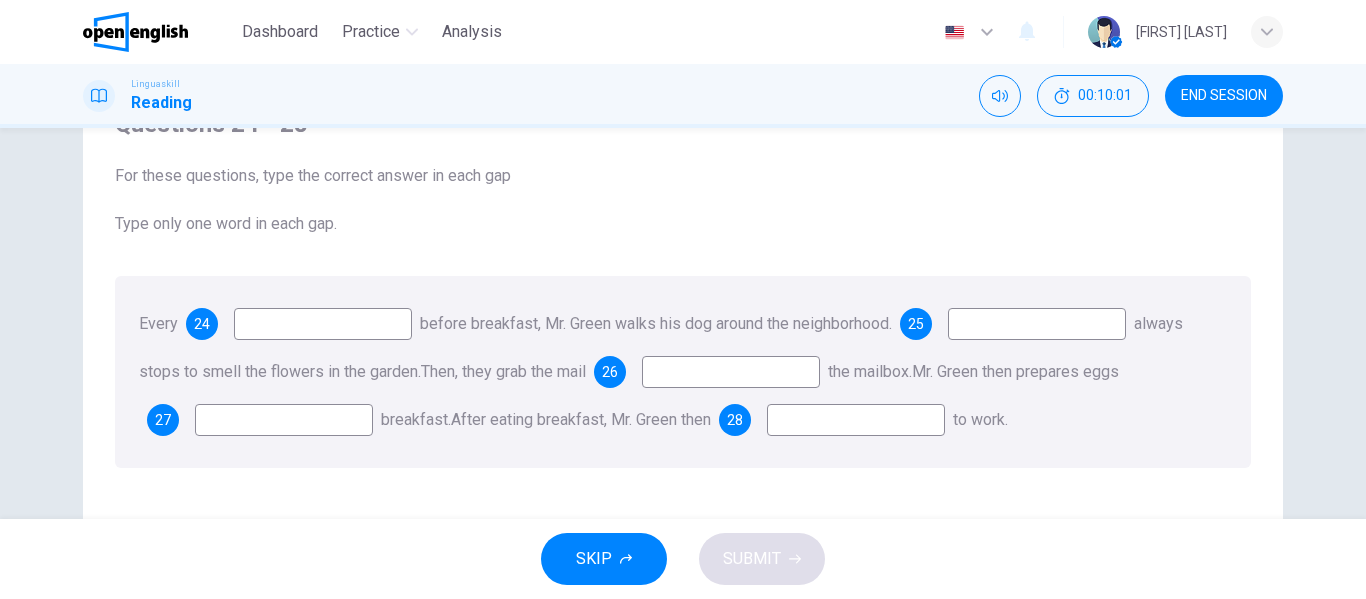 scroll, scrollTop: 103, scrollLeft: 0, axis: vertical 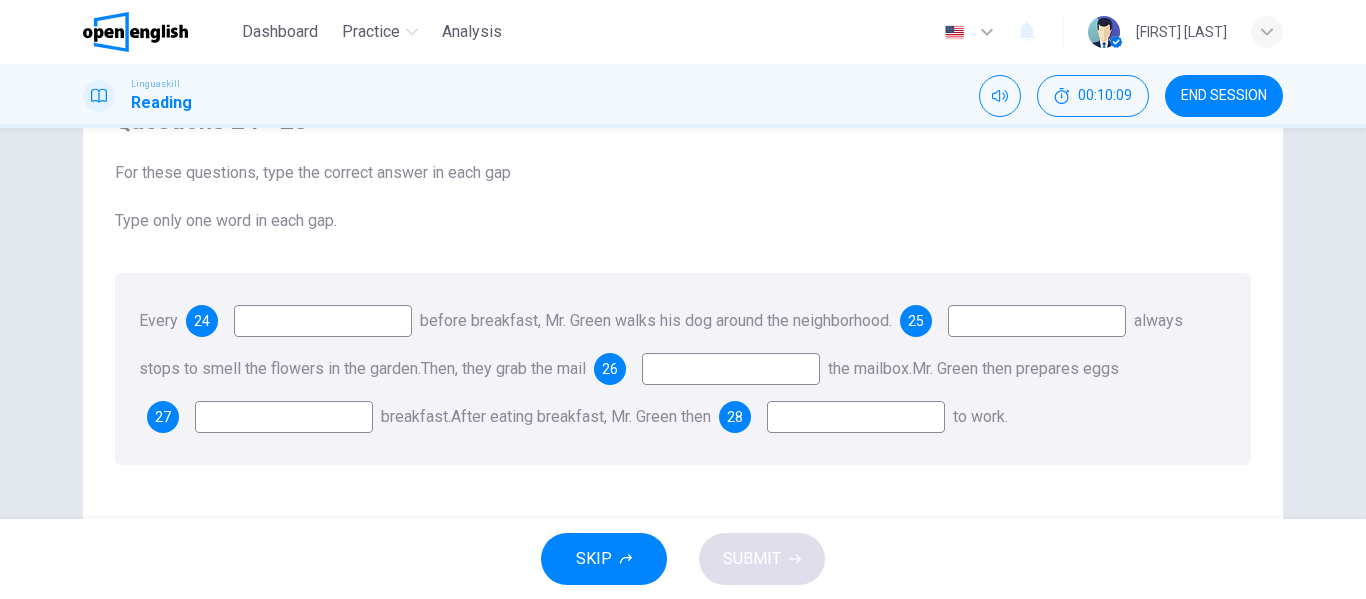 click at bounding box center (323, 321) 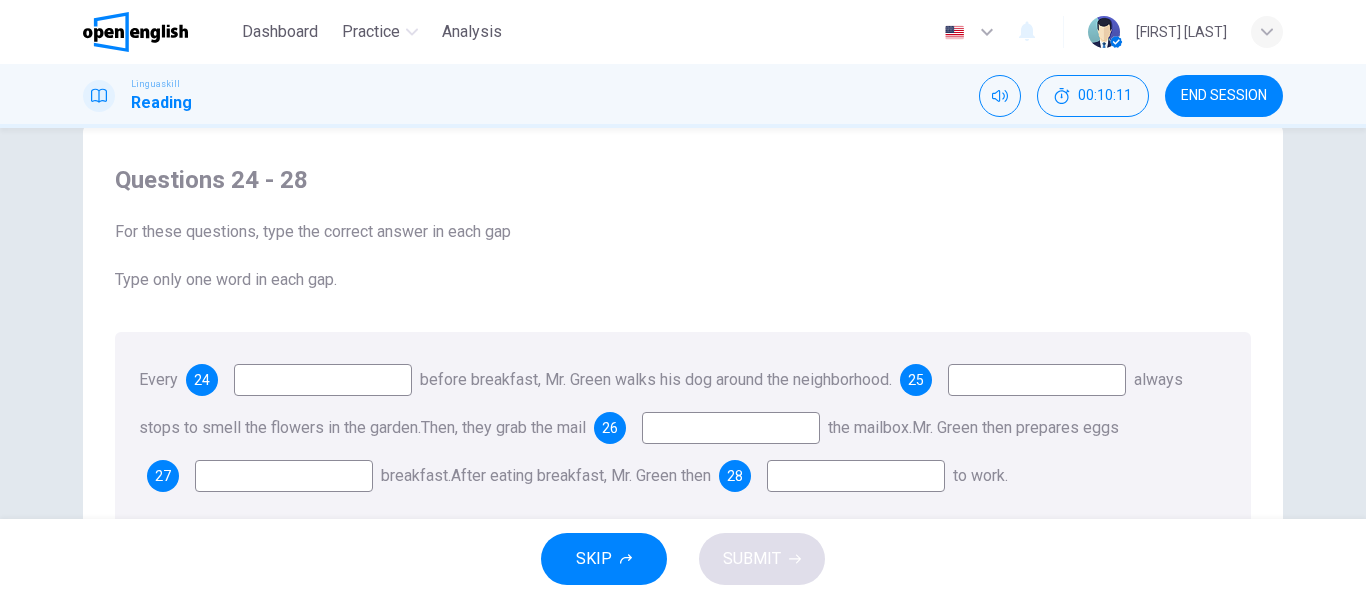 scroll, scrollTop: 45, scrollLeft: 0, axis: vertical 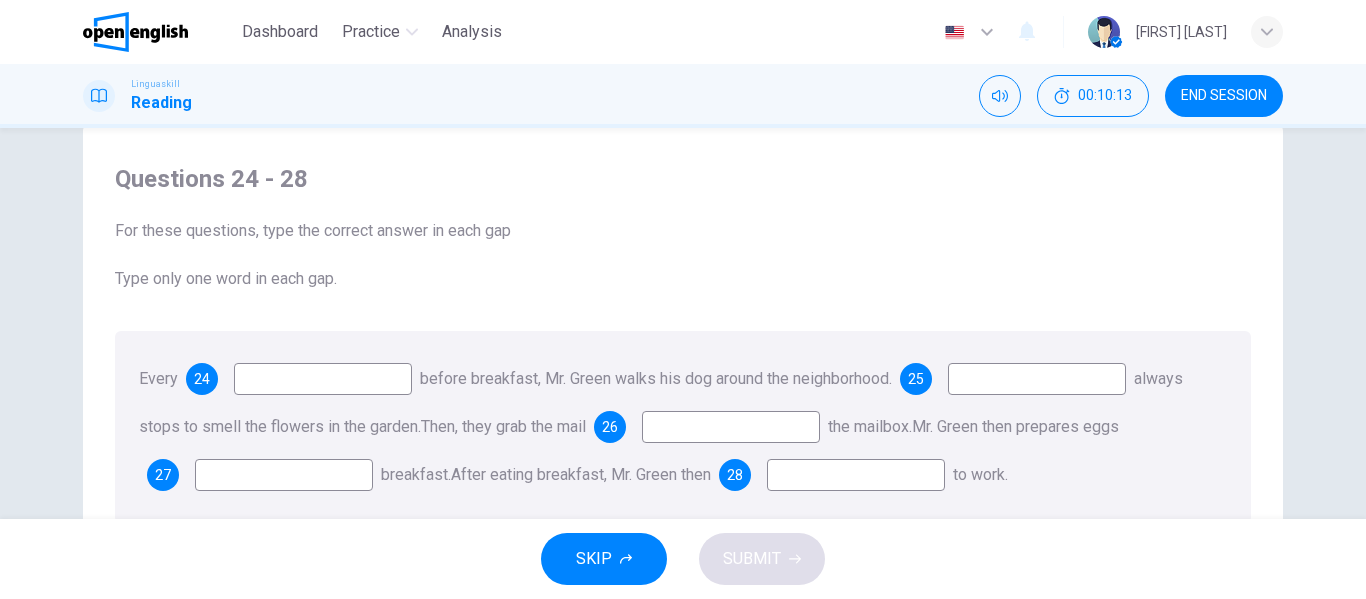 click at bounding box center (323, 379) 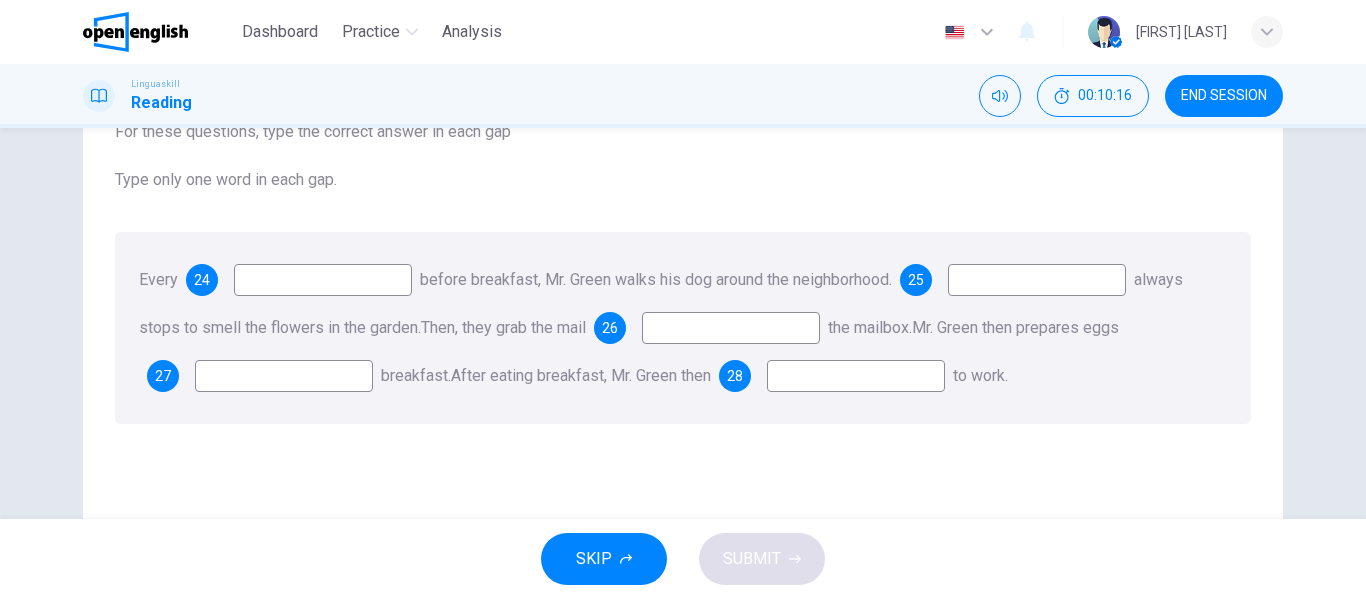 scroll, scrollTop: 145, scrollLeft: 0, axis: vertical 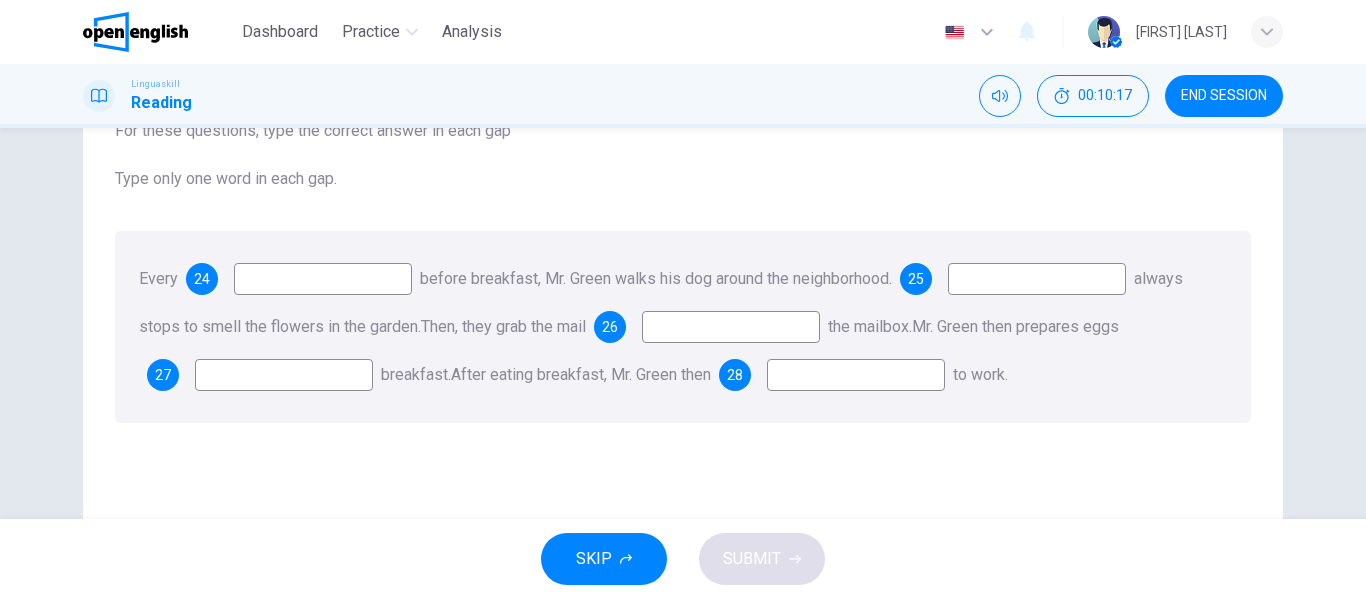 click on "24" at bounding box center [202, 279] 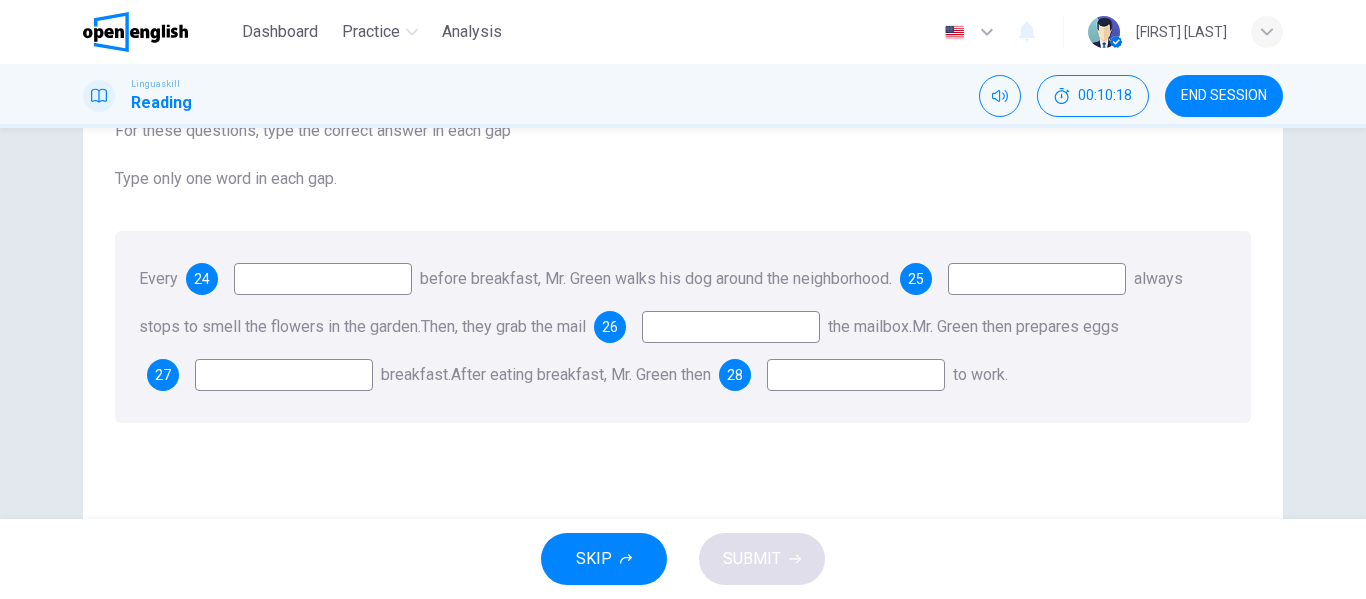 click at bounding box center (323, 279) 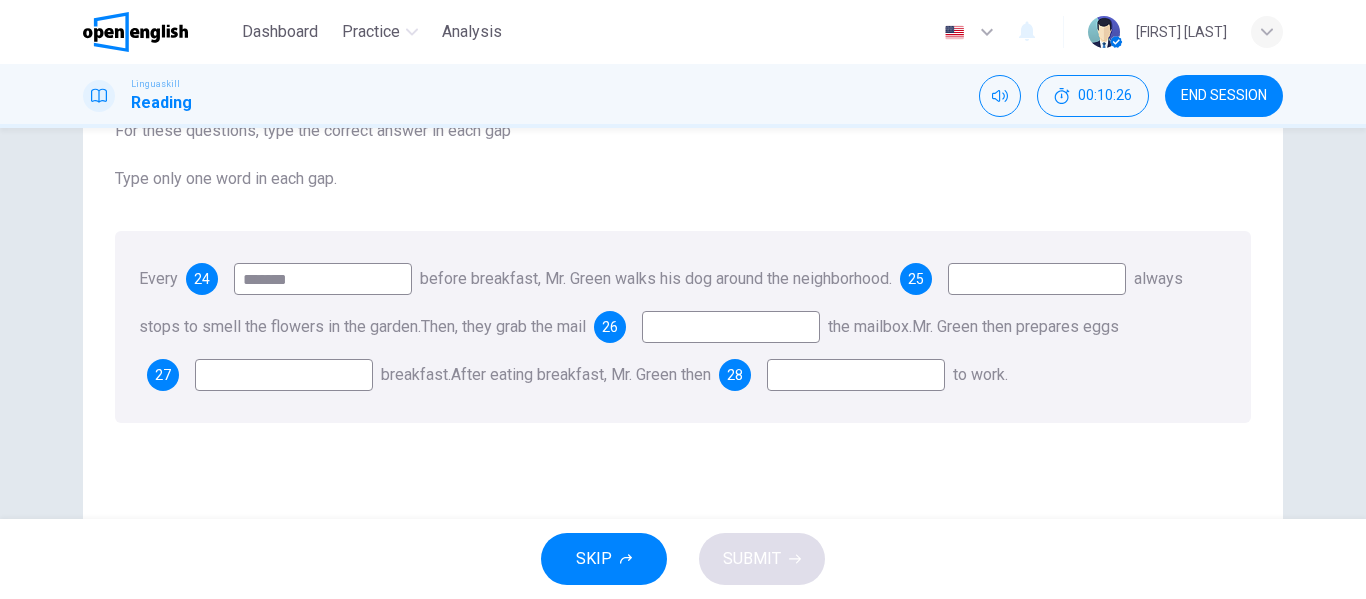 type on "*******" 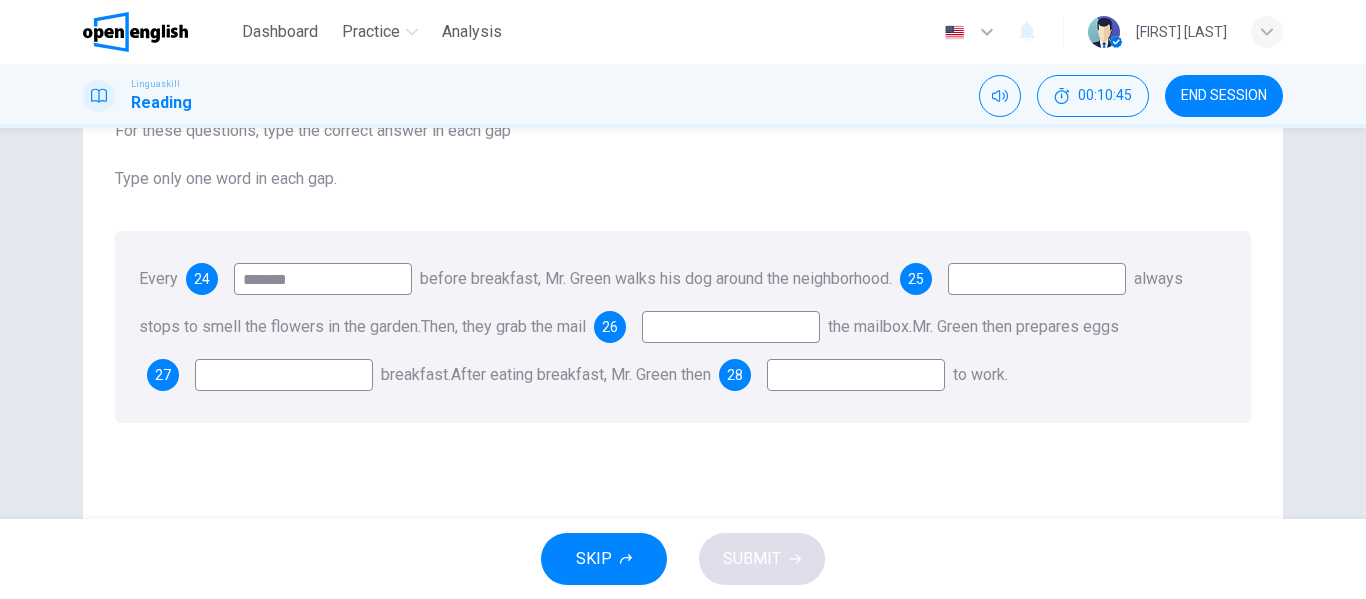 click at bounding box center (1037, 279) 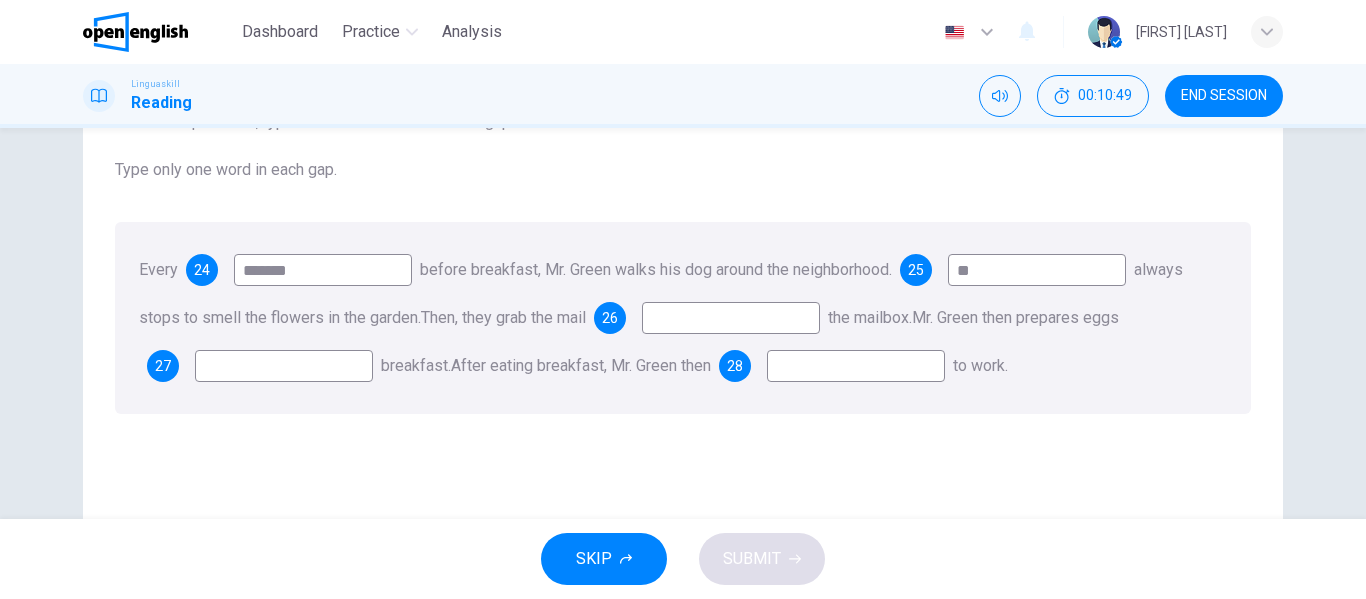 scroll, scrollTop: 155, scrollLeft: 0, axis: vertical 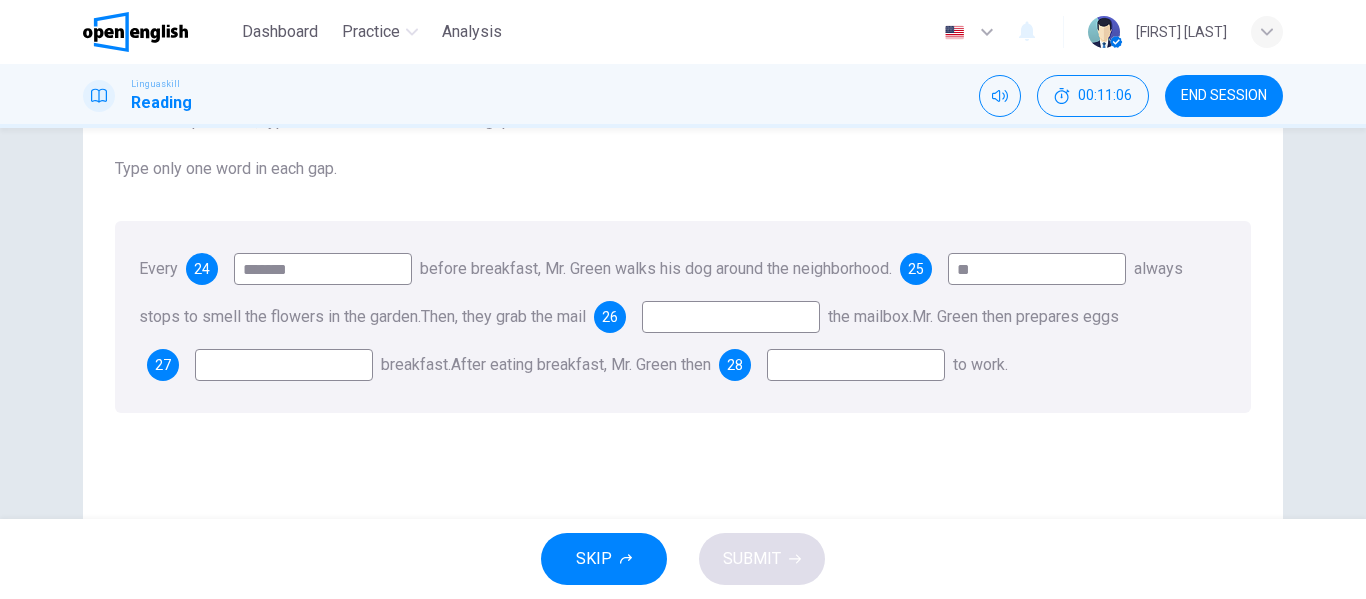 type on "**" 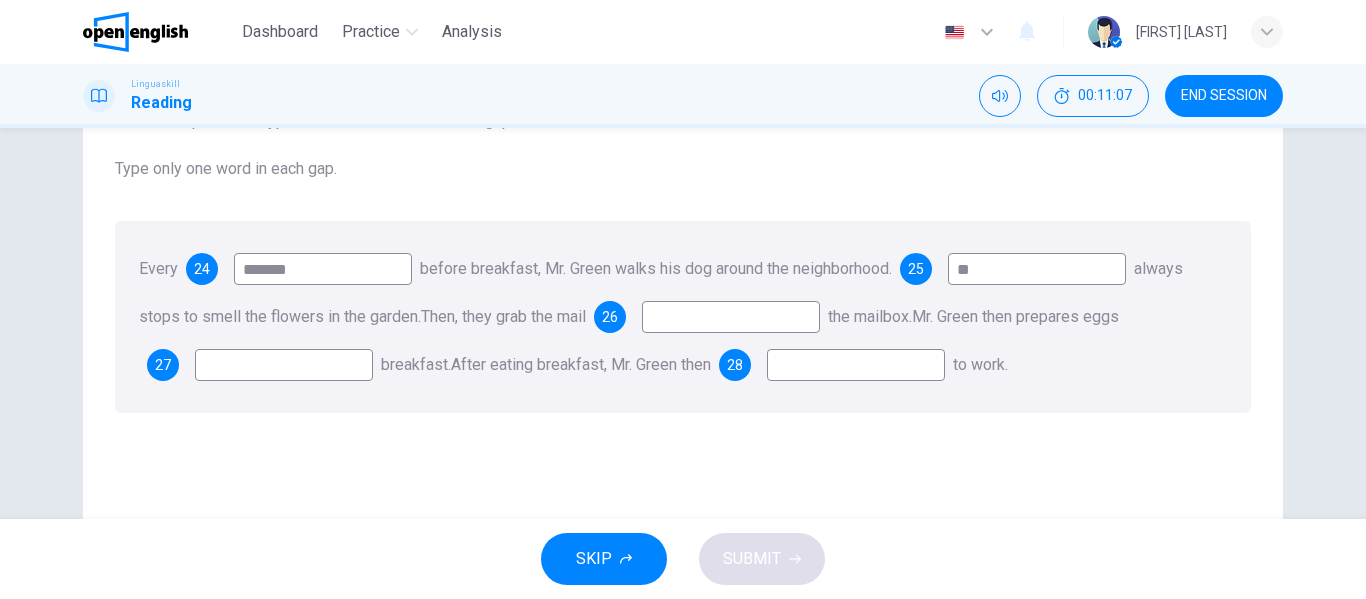 click at bounding box center (731, 317) 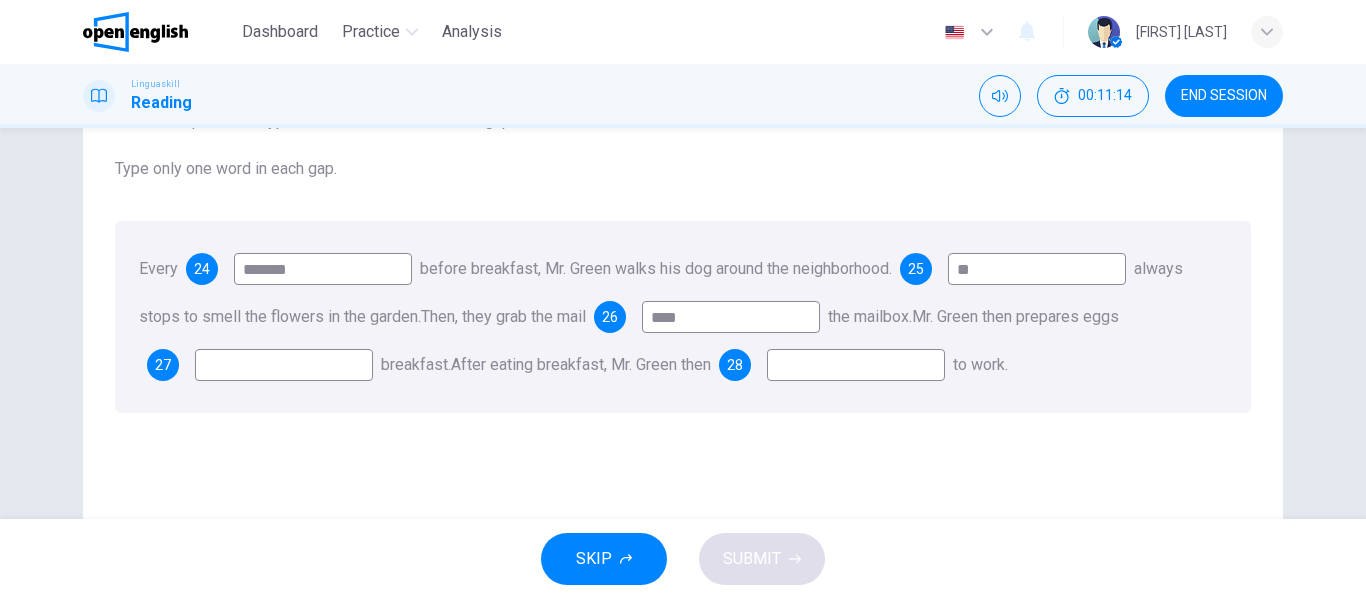 type on "****" 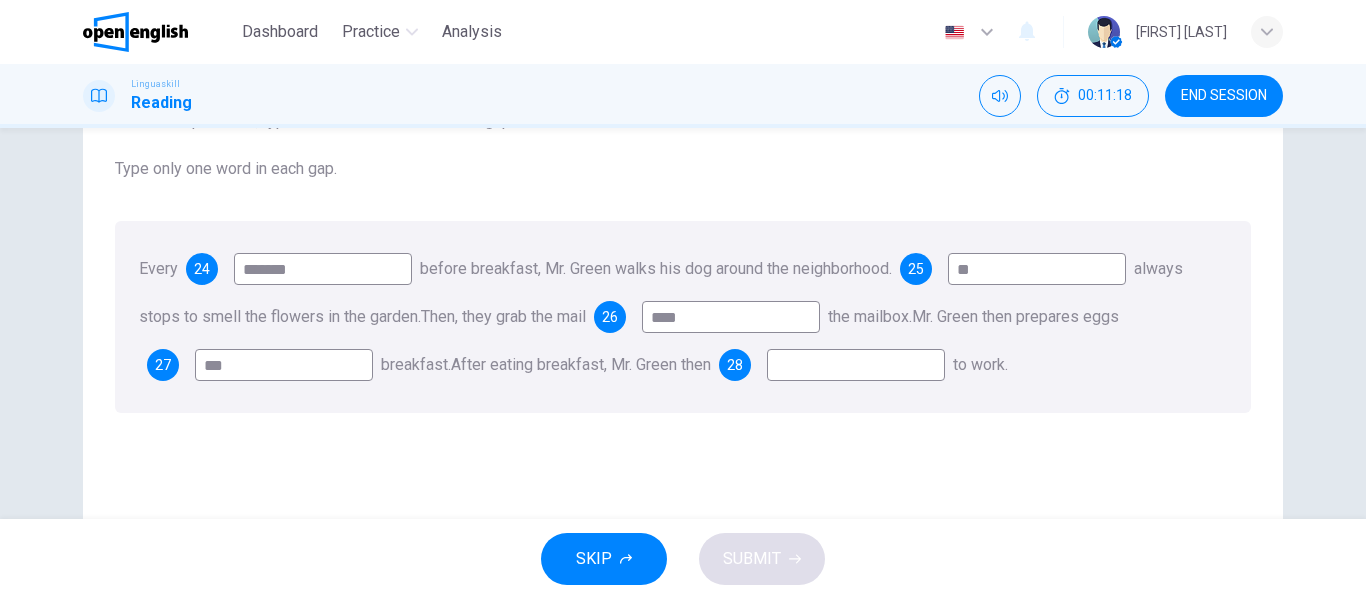 type on "***" 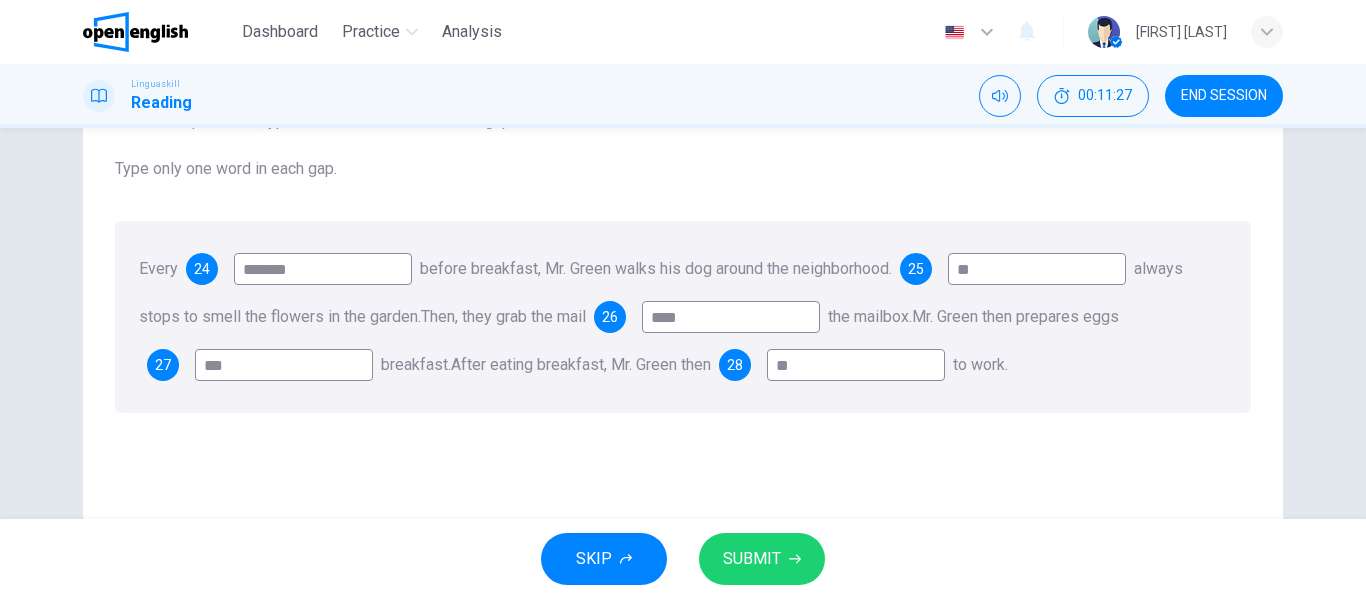 type on "**" 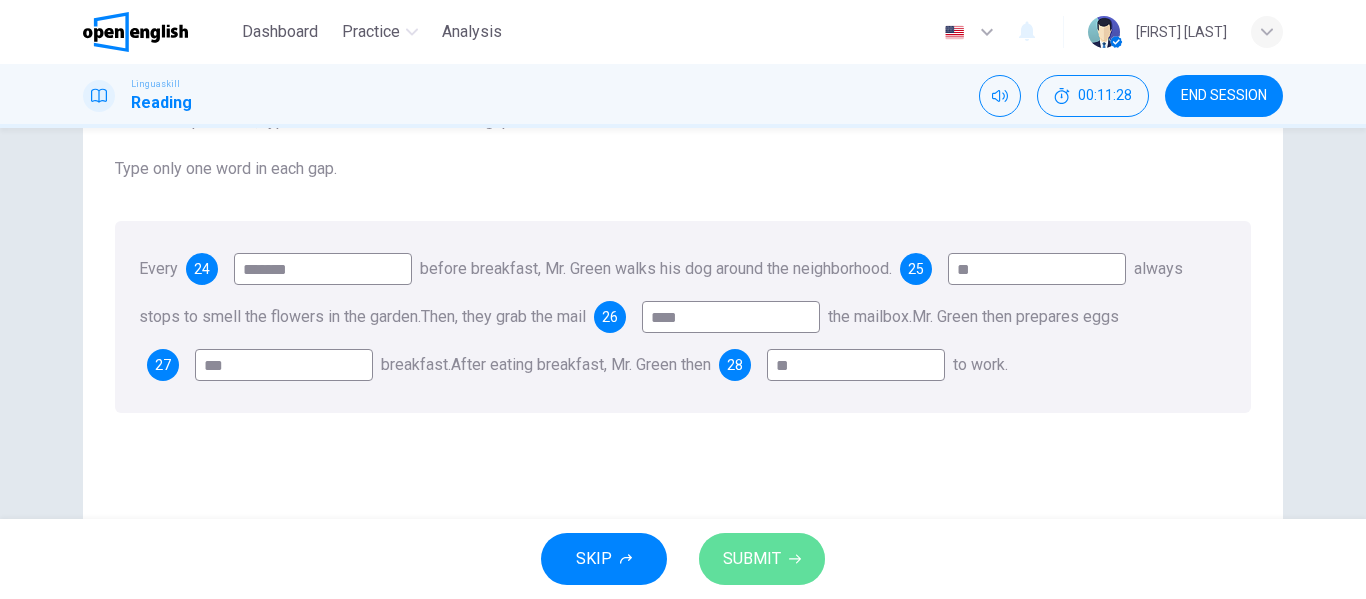click on "SUBMIT" at bounding box center (752, 559) 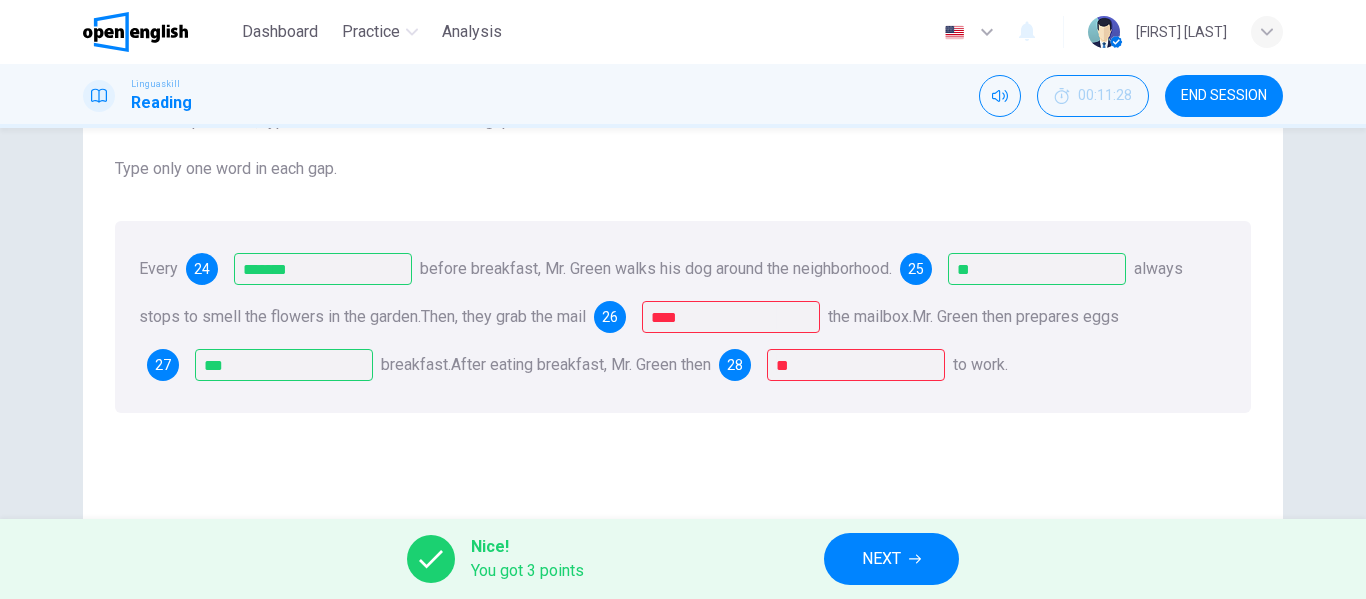 click on "Every  24 *******  before breakfast, Mr. Green walks his dog around the neighborhood. 25 **  always stops to smell the flowers in the garden.  Then, they grab the mail  26 ****  the mailbox. Mr. Green then prepares eggs  27 ***  breakfast. After eating breakfast, Mr. Green then  28 **  to work." at bounding box center (683, 317) 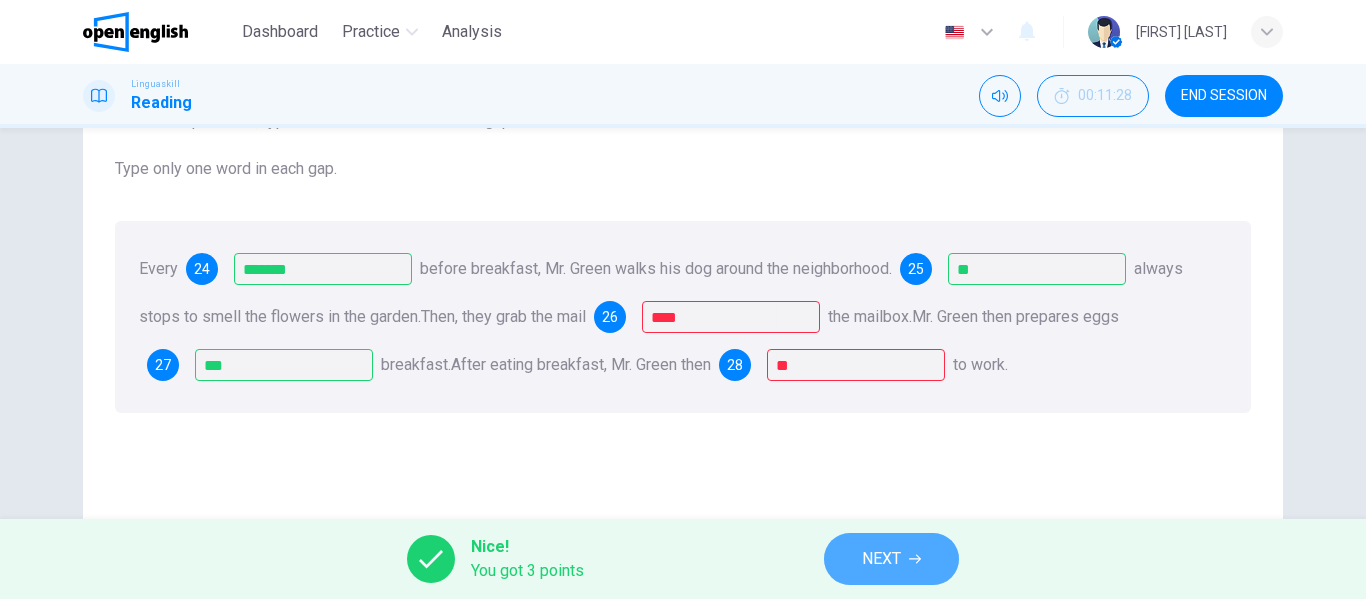 click on "NEXT" at bounding box center [881, 559] 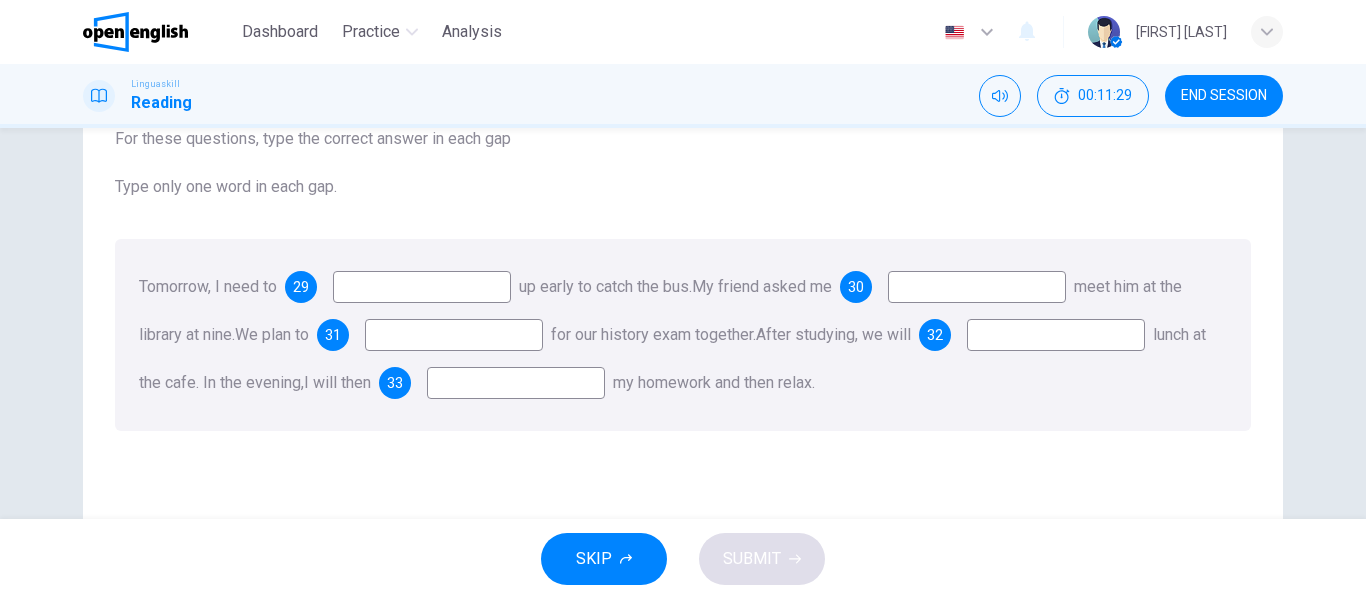 scroll, scrollTop: 143, scrollLeft: 0, axis: vertical 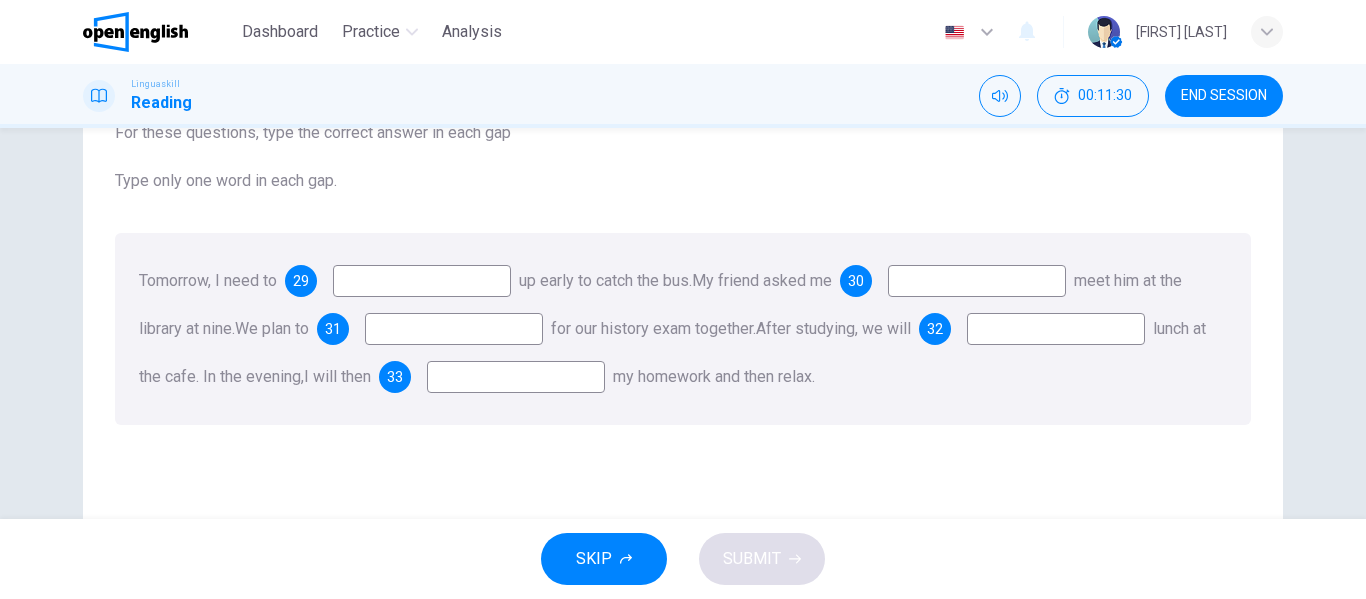 click at bounding box center (422, 281) 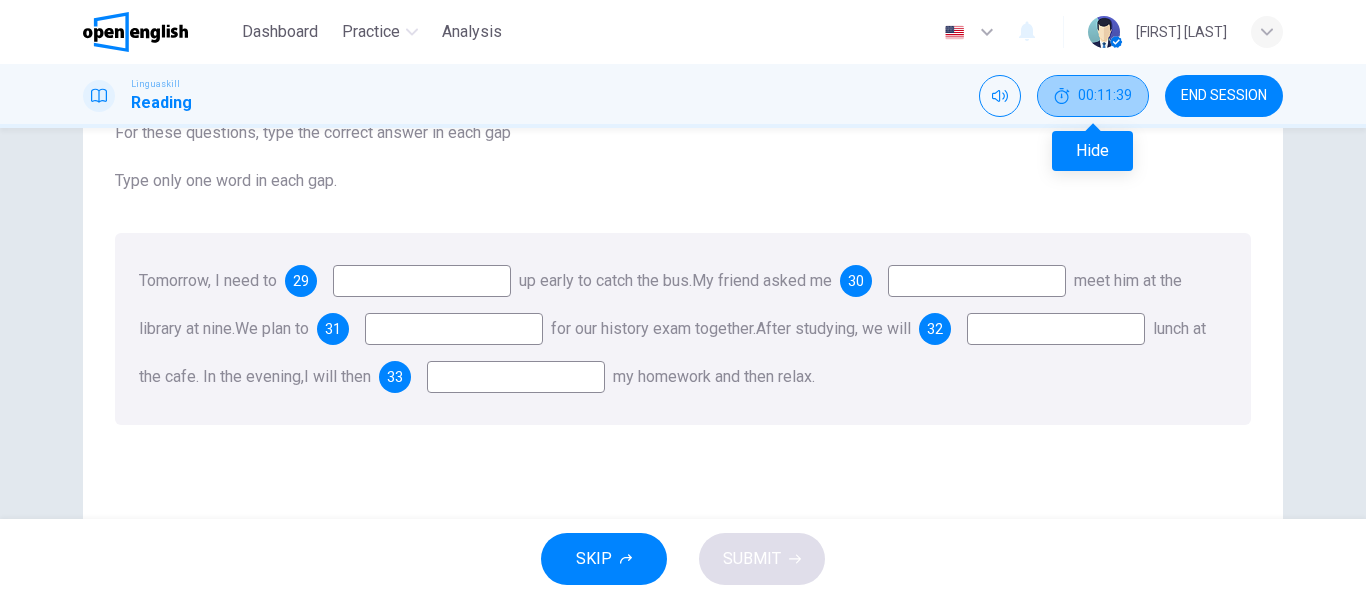click on "00:11:39" at bounding box center [1093, 96] 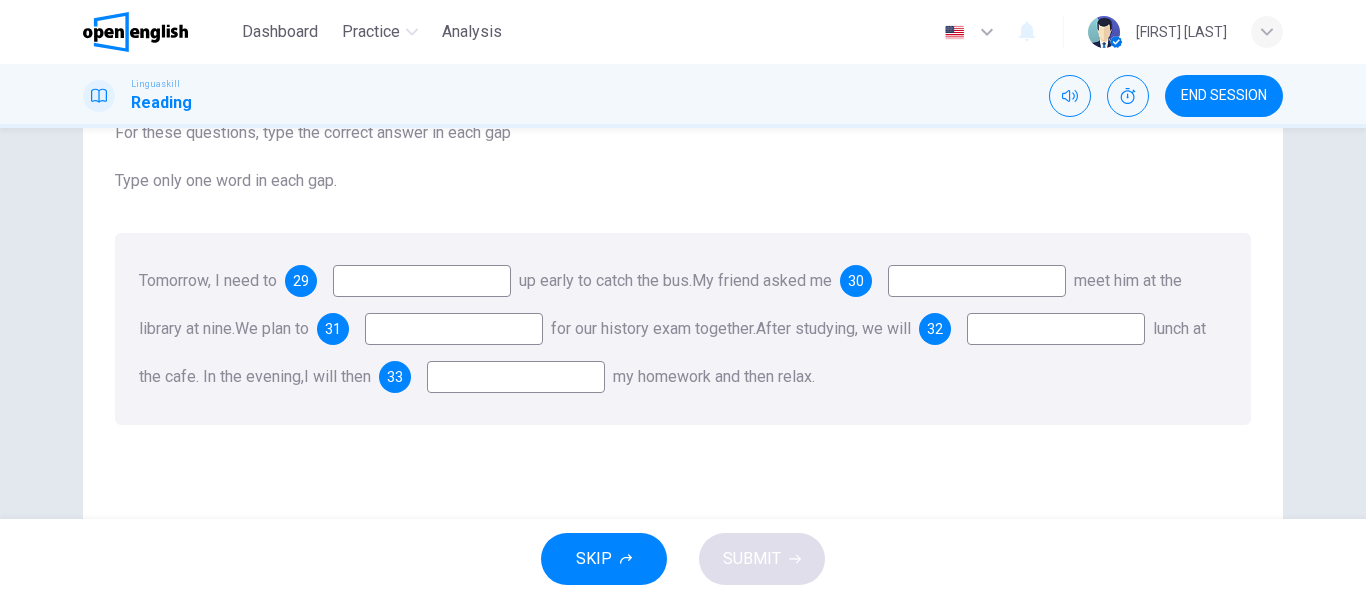 scroll, scrollTop: 84, scrollLeft: 0, axis: vertical 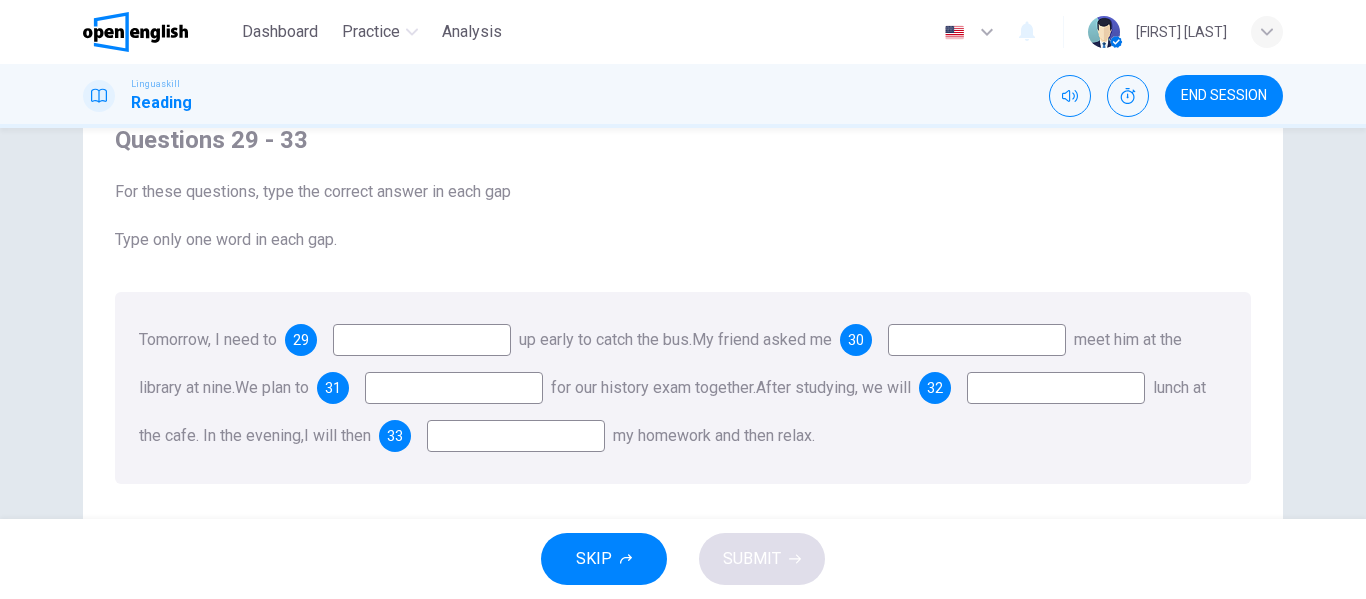 click at bounding box center [422, 340] 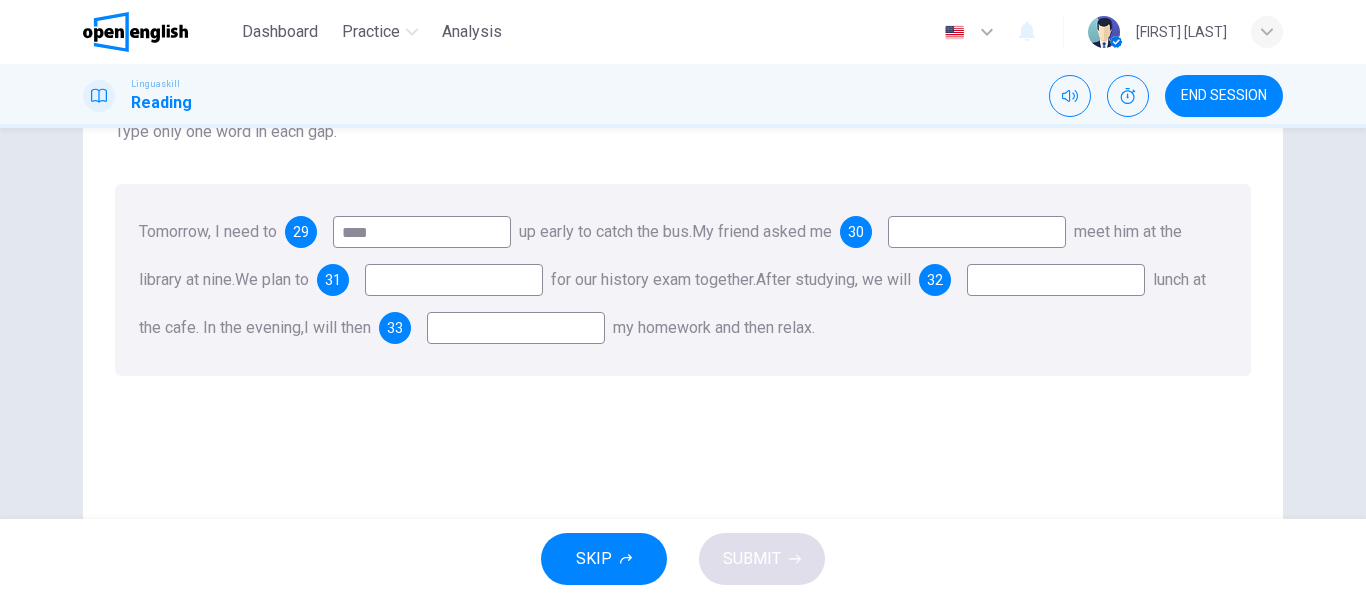 scroll, scrollTop: 193, scrollLeft: 0, axis: vertical 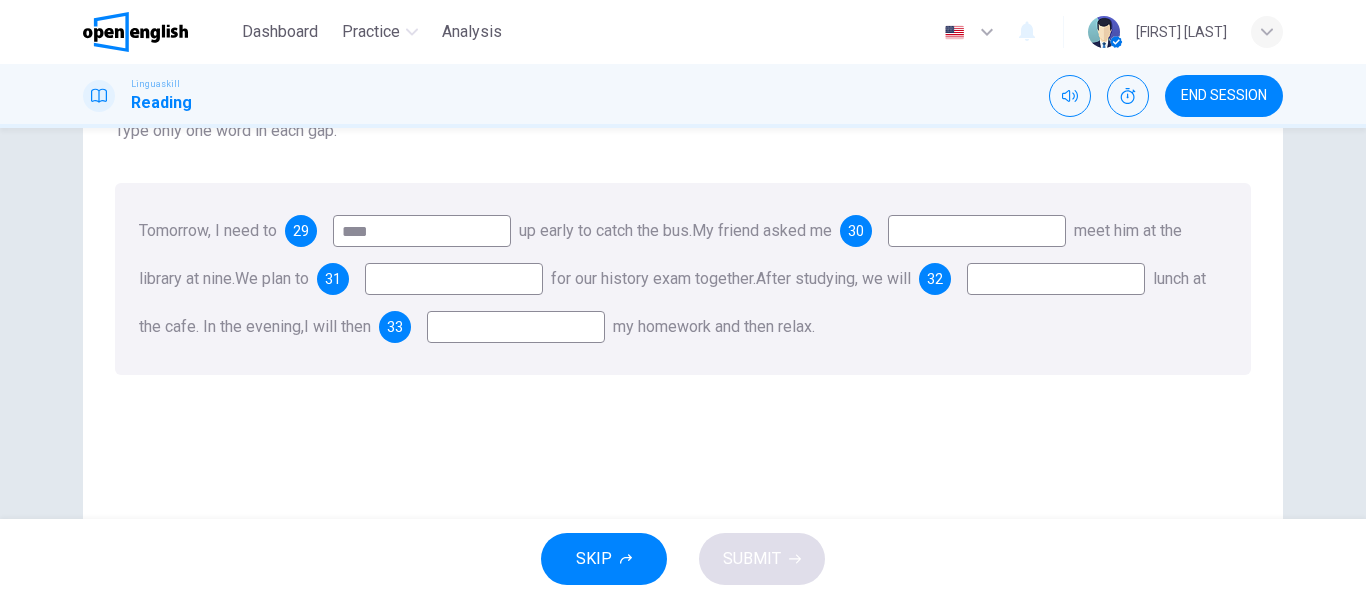 type on "****" 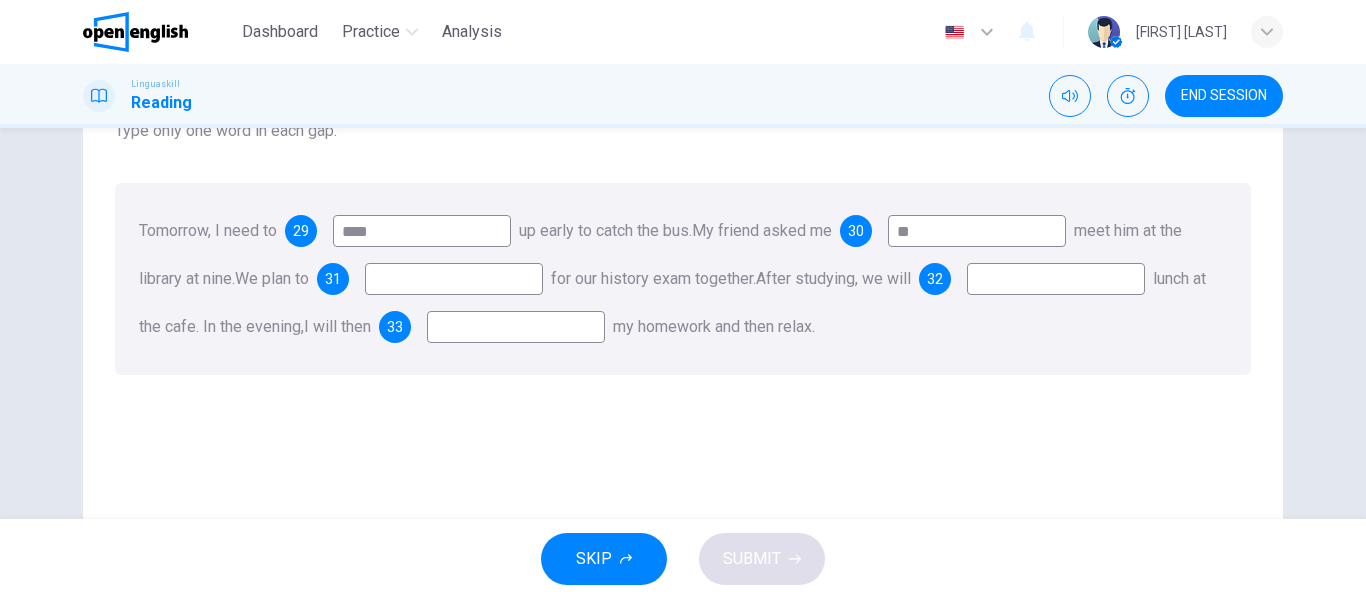 type on "*" 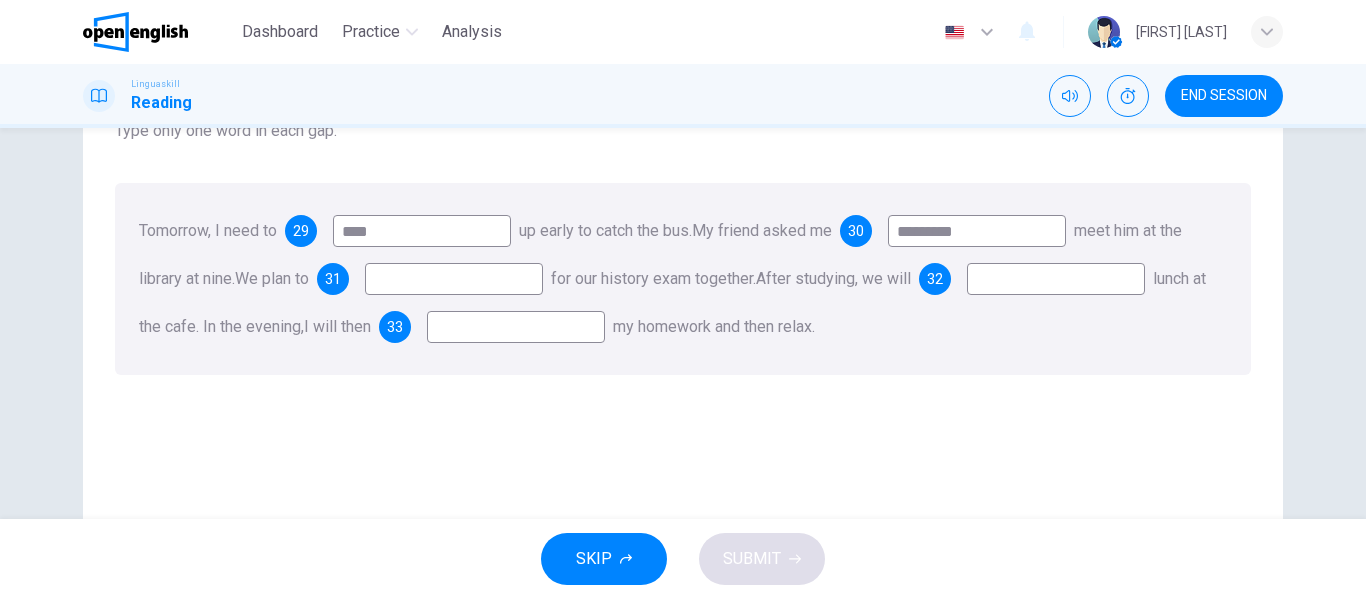 type on "*********" 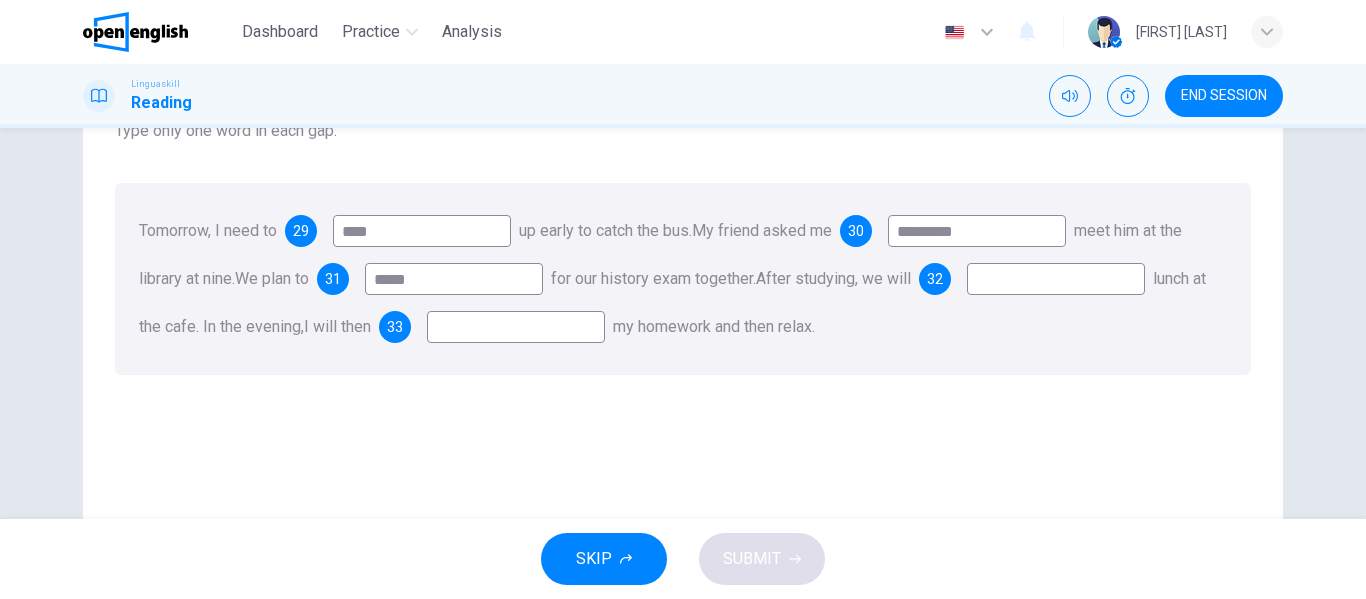 type on "*****" 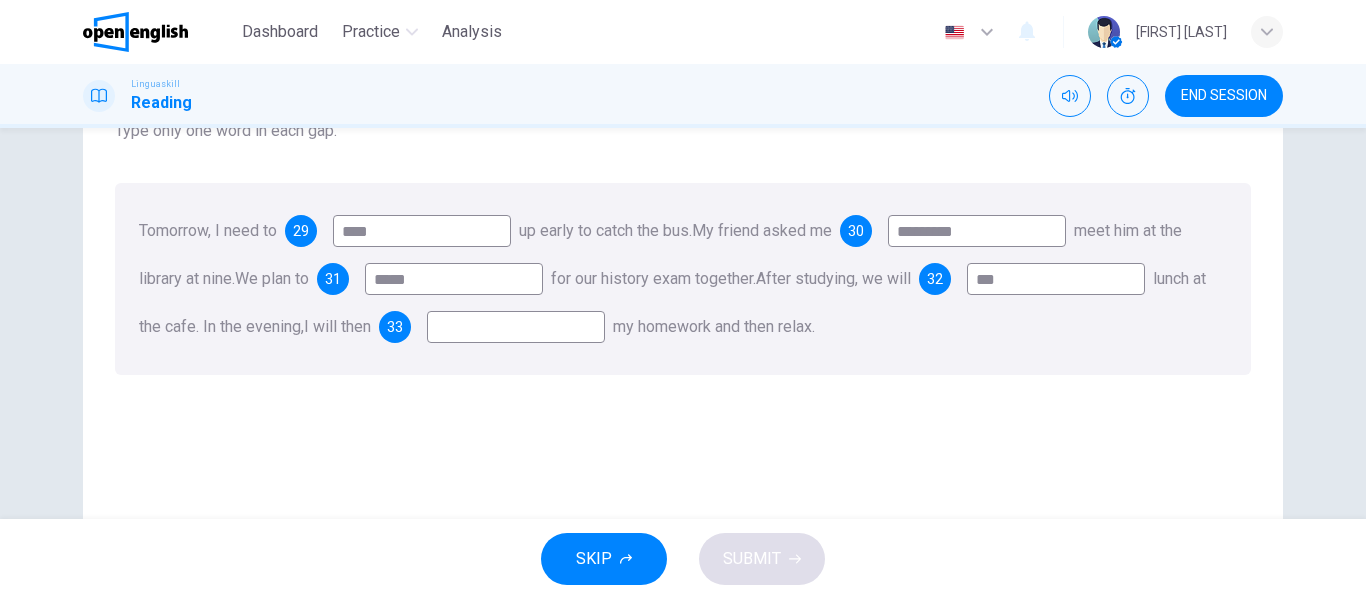 type on "***" 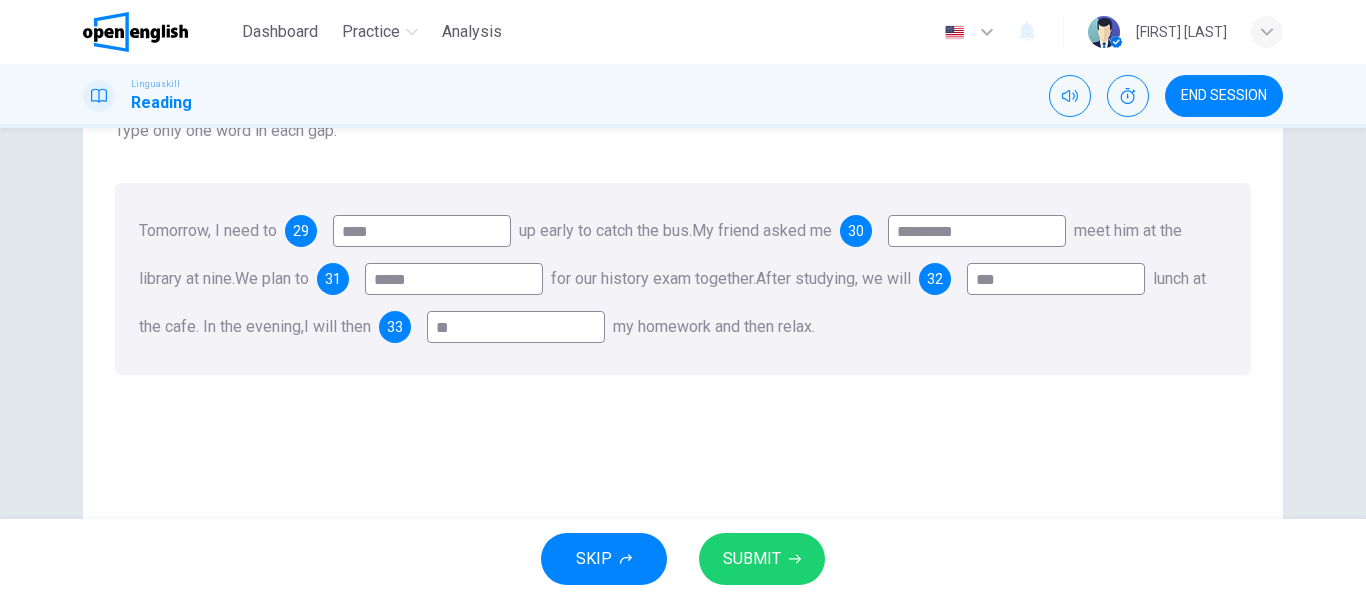 type on "*" 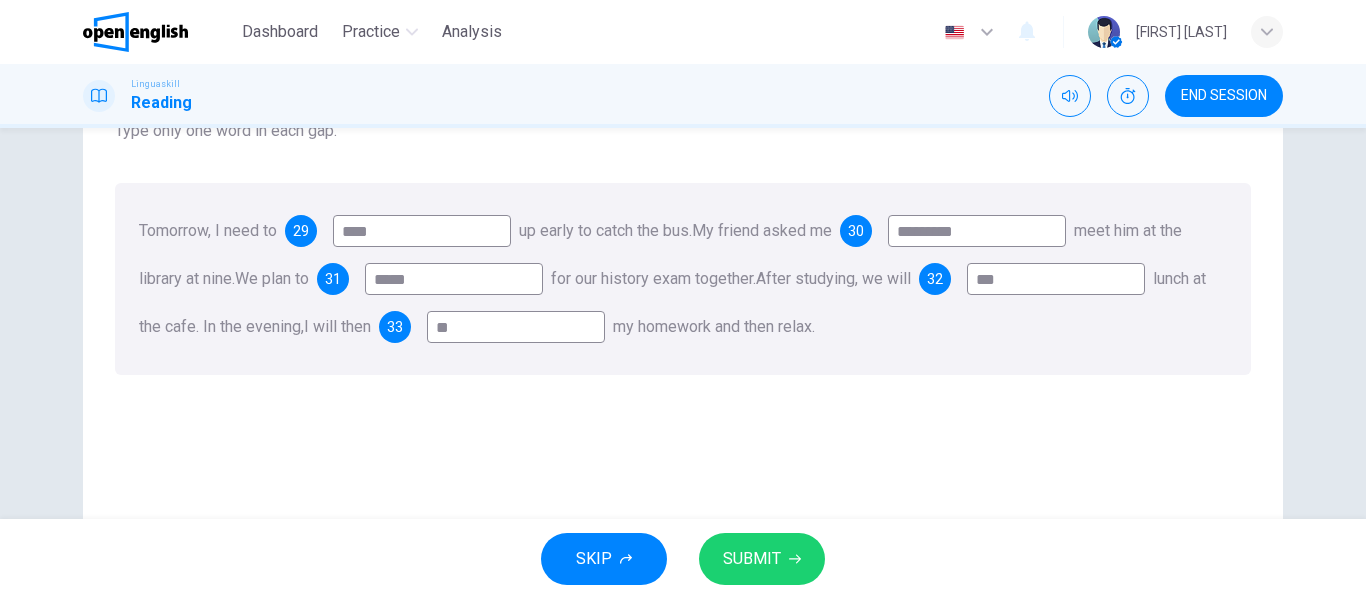 type on "**" 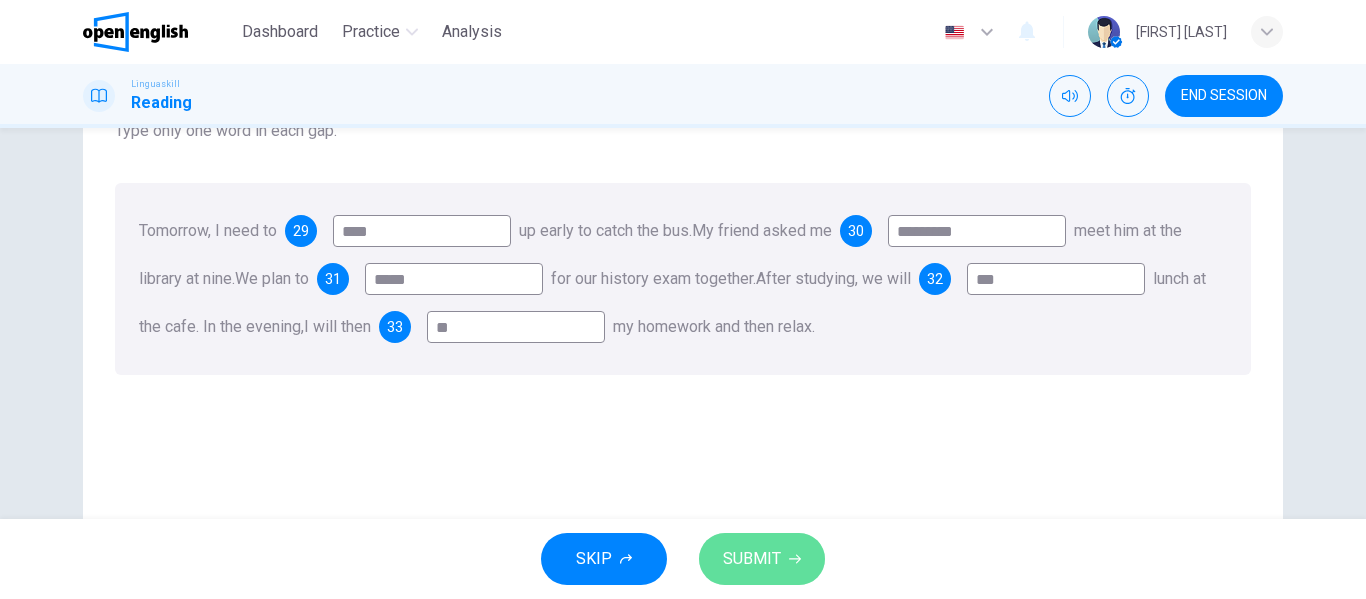 click on "SUBMIT" at bounding box center (752, 559) 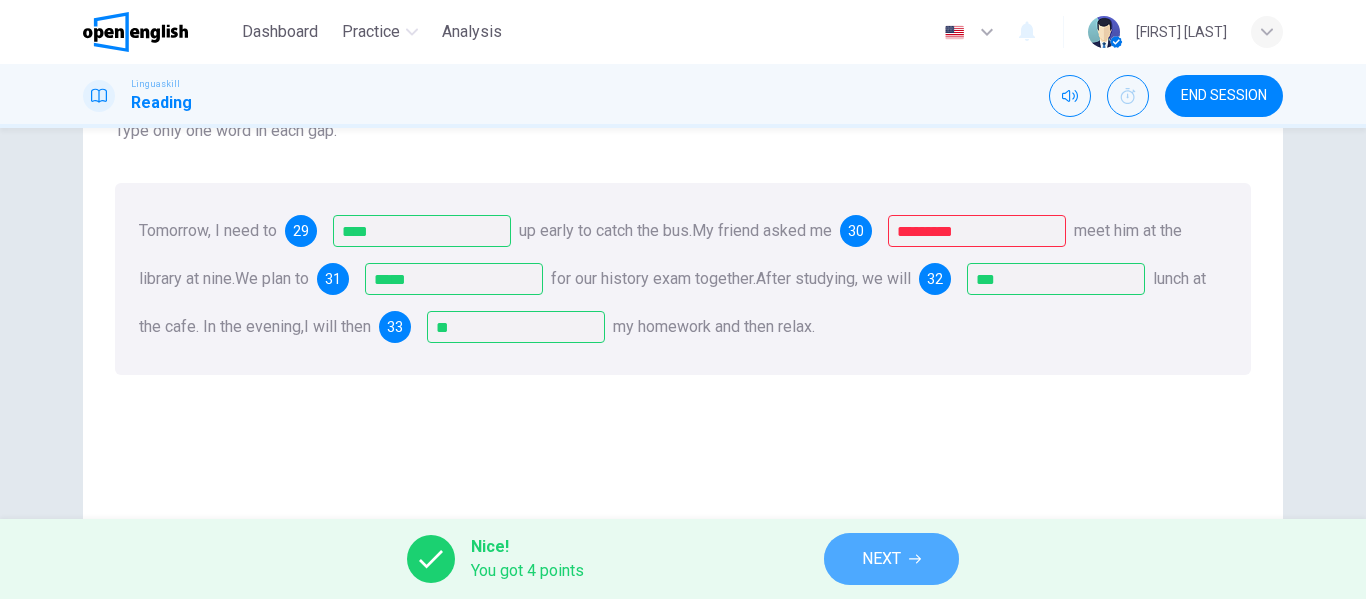 click on "NEXT" at bounding box center [891, 559] 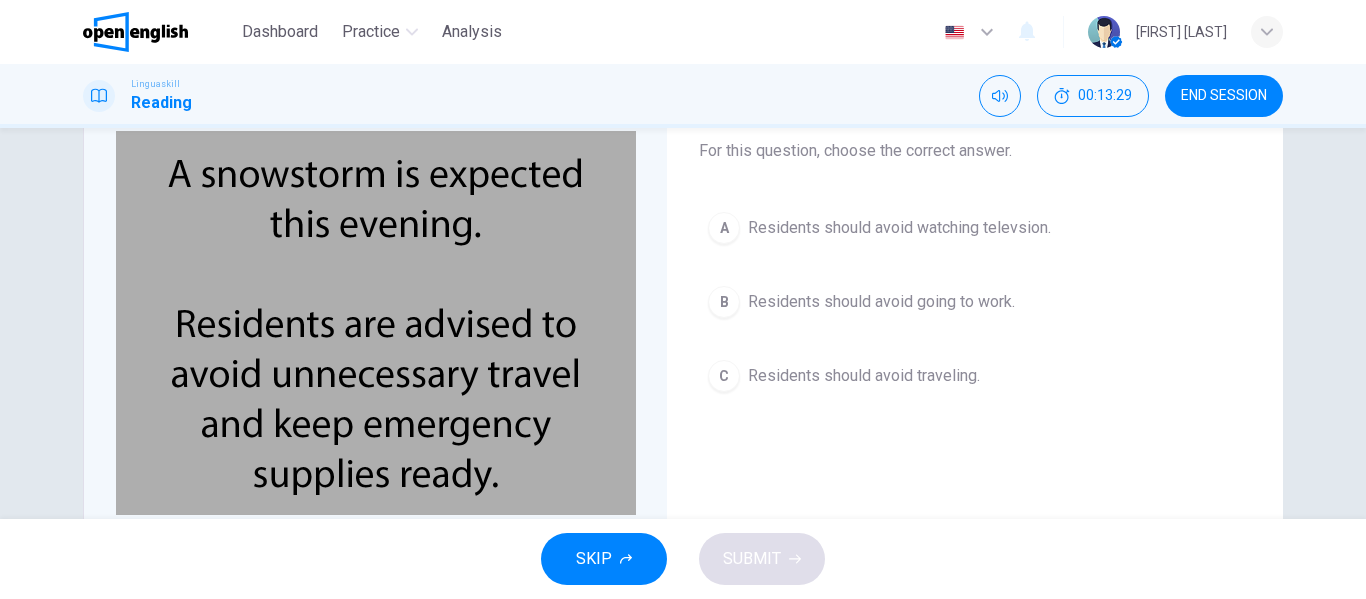 scroll, scrollTop: 126, scrollLeft: 0, axis: vertical 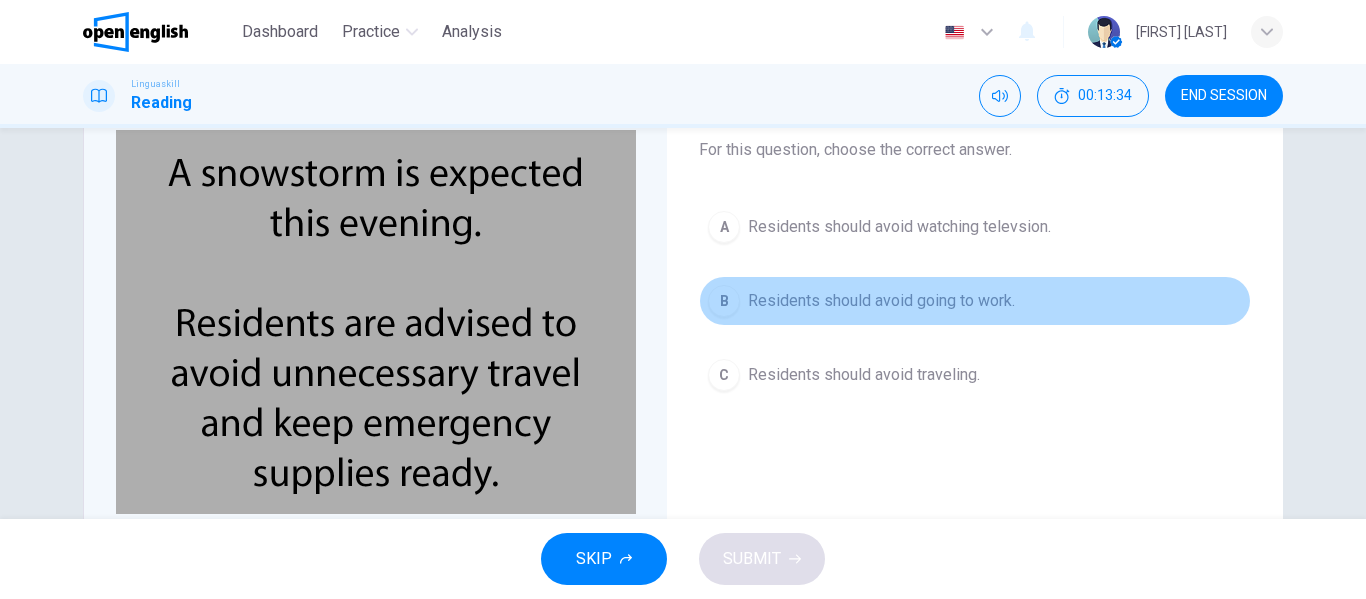 click on "B Residents should avoid going to work." at bounding box center (975, 301) 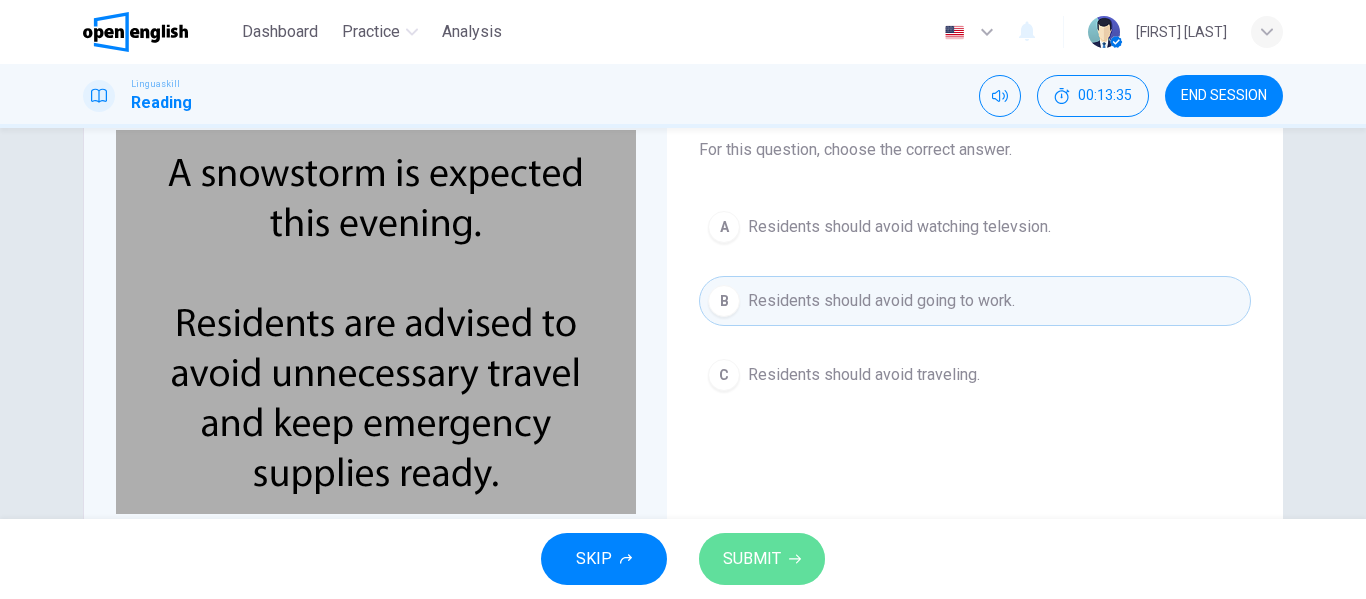 click on "SUBMIT" at bounding box center [752, 559] 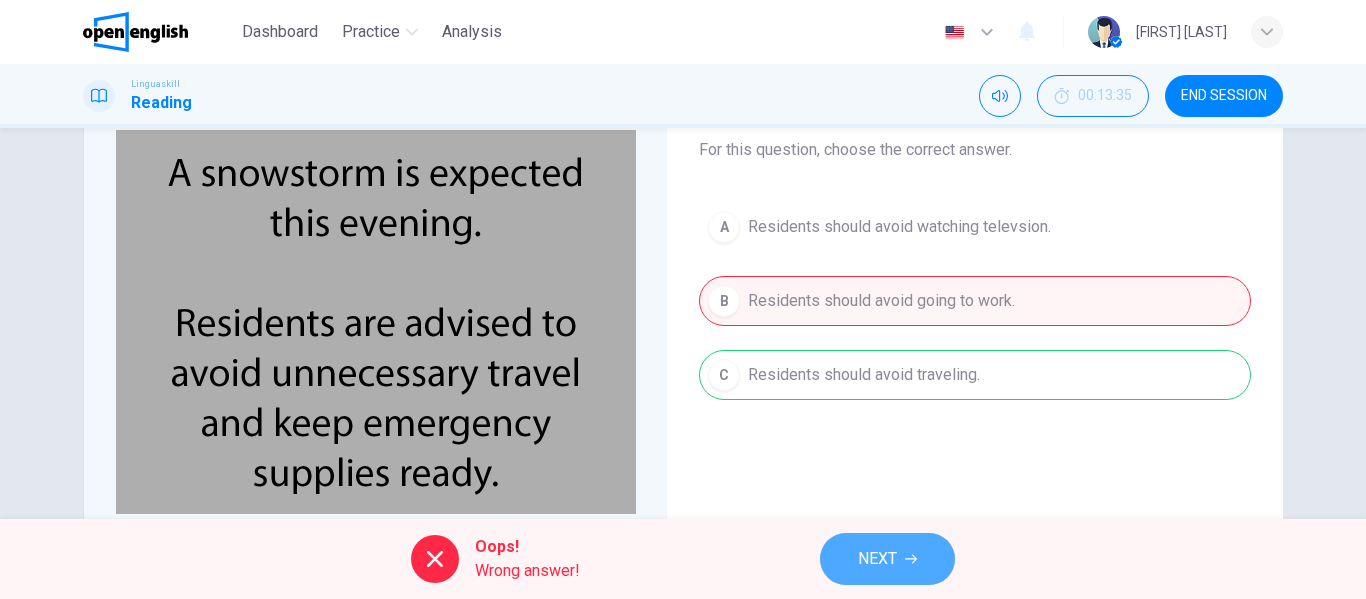 click on "NEXT" at bounding box center (887, 559) 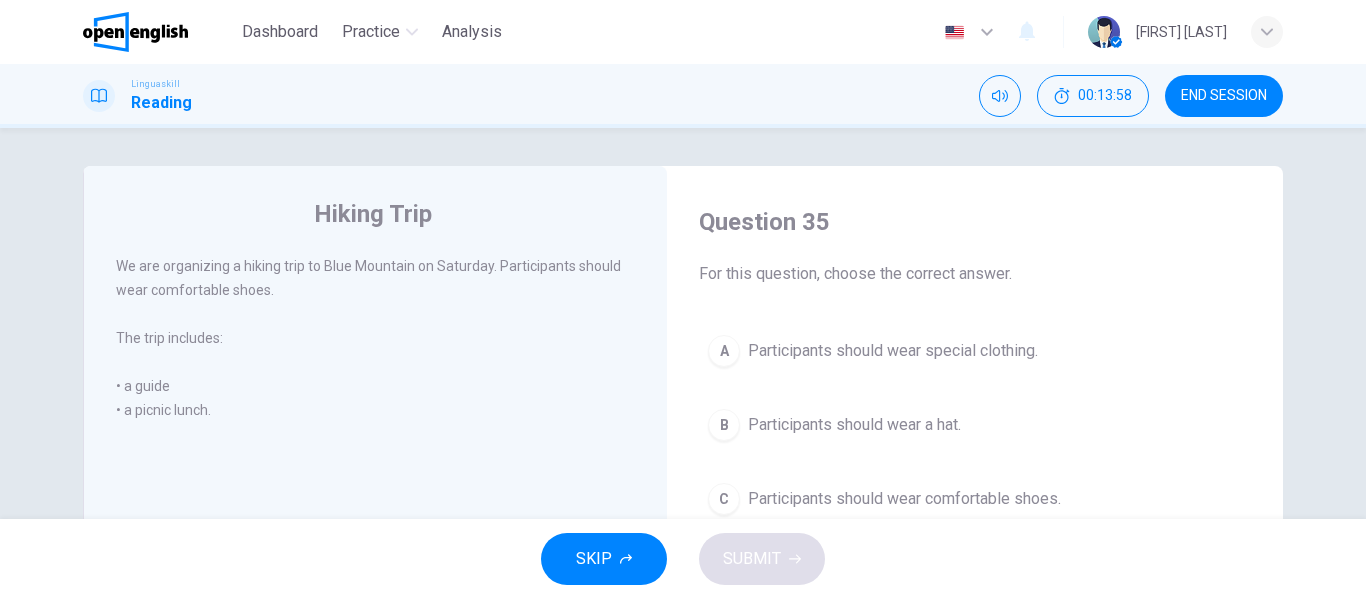 scroll, scrollTop: 53, scrollLeft: 0, axis: vertical 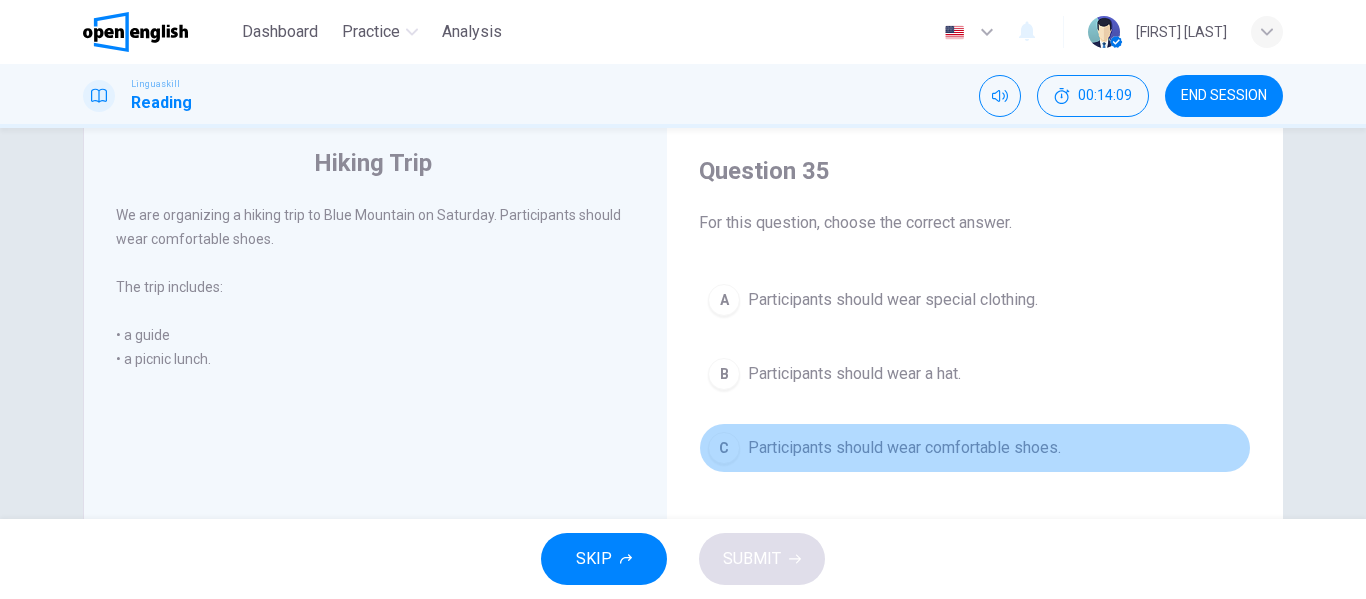 click on "Participants should wear comfortable shoes." at bounding box center (904, 448) 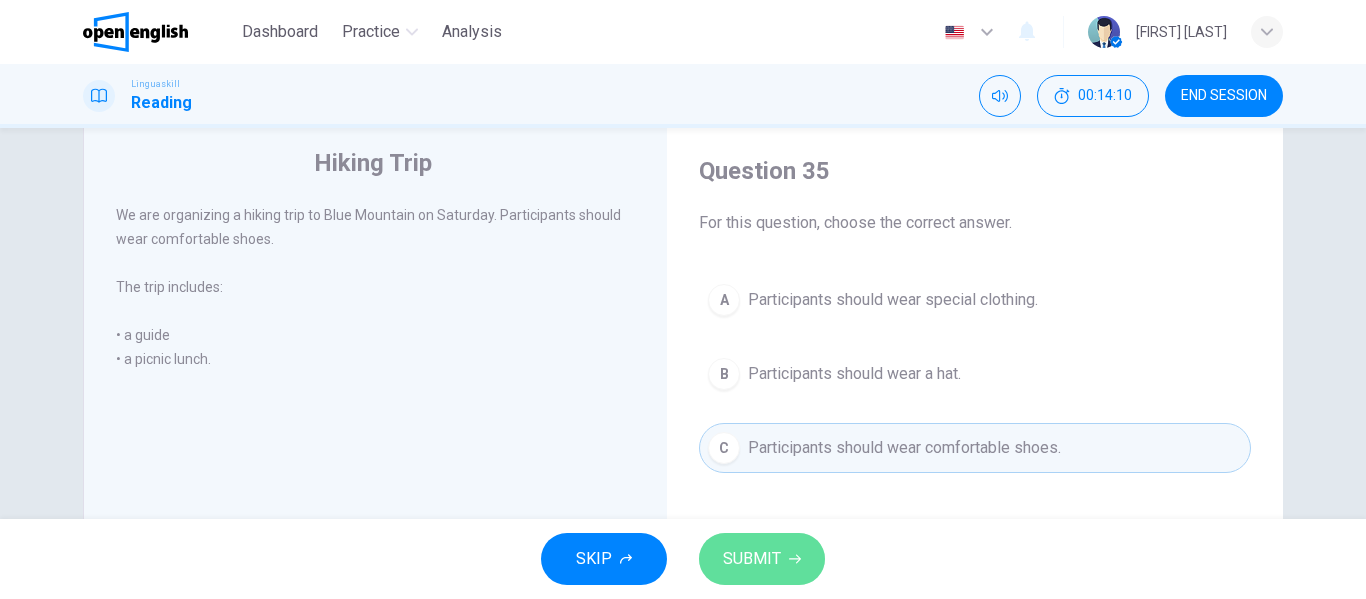 click on "SUBMIT" at bounding box center [752, 559] 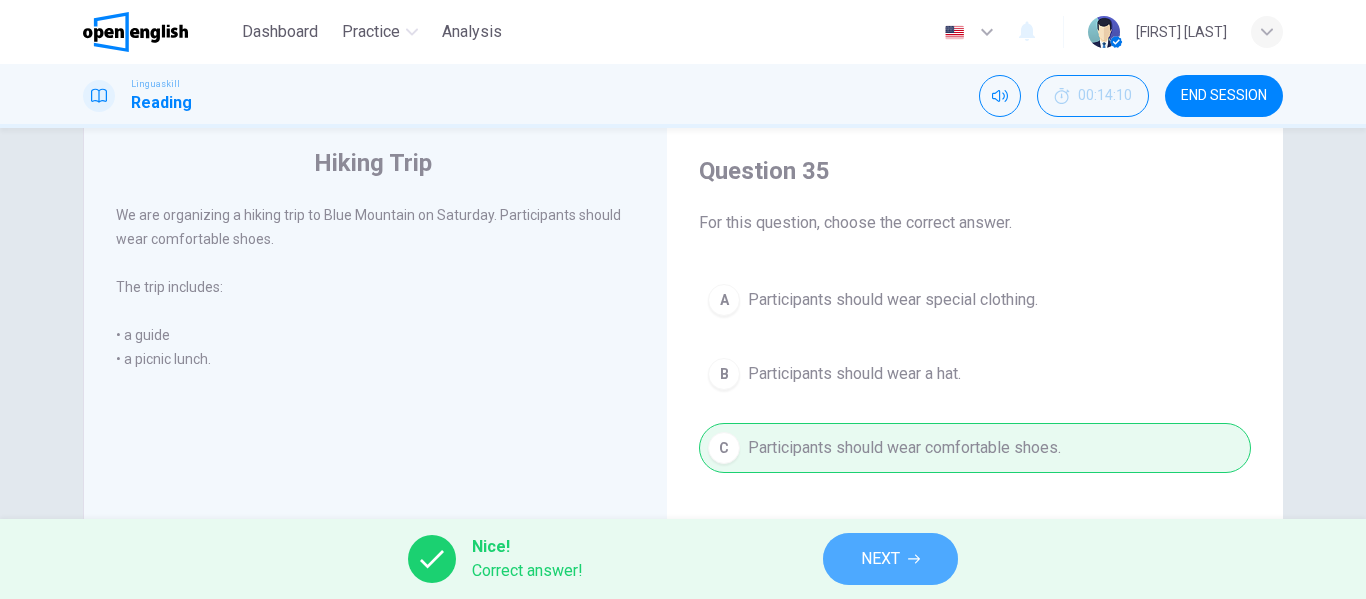 click on "NEXT" at bounding box center (880, 559) 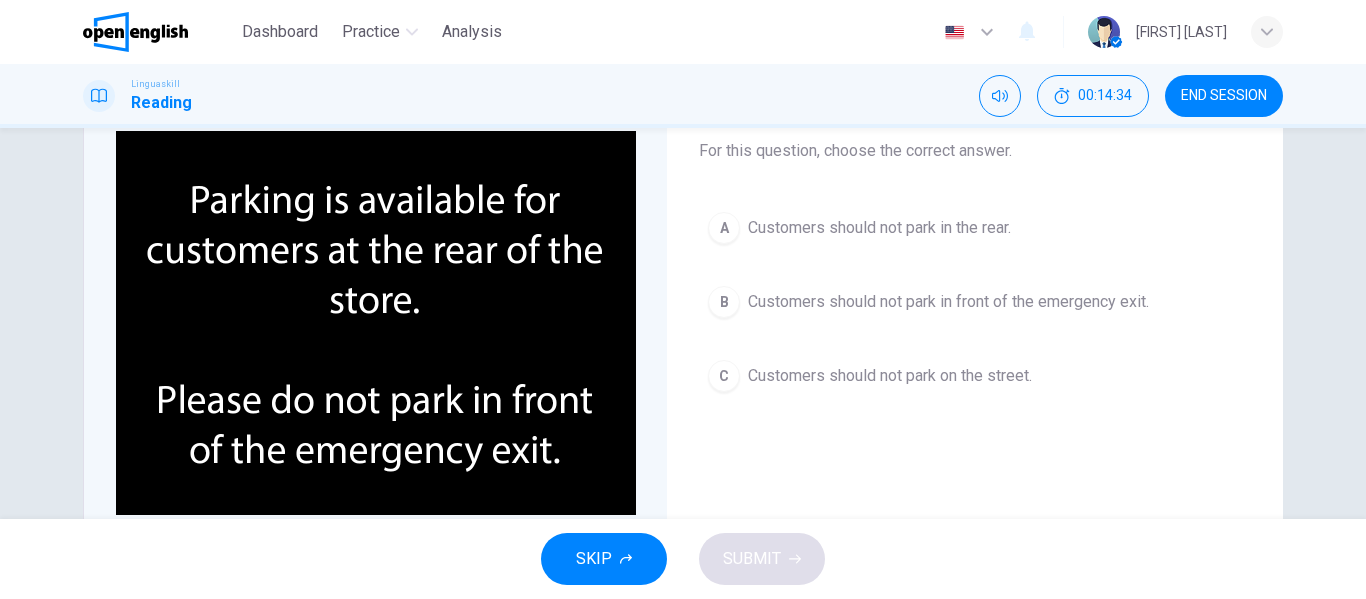 scroll, scrollTop: 126, scrollLeft: 0, axis: vertical 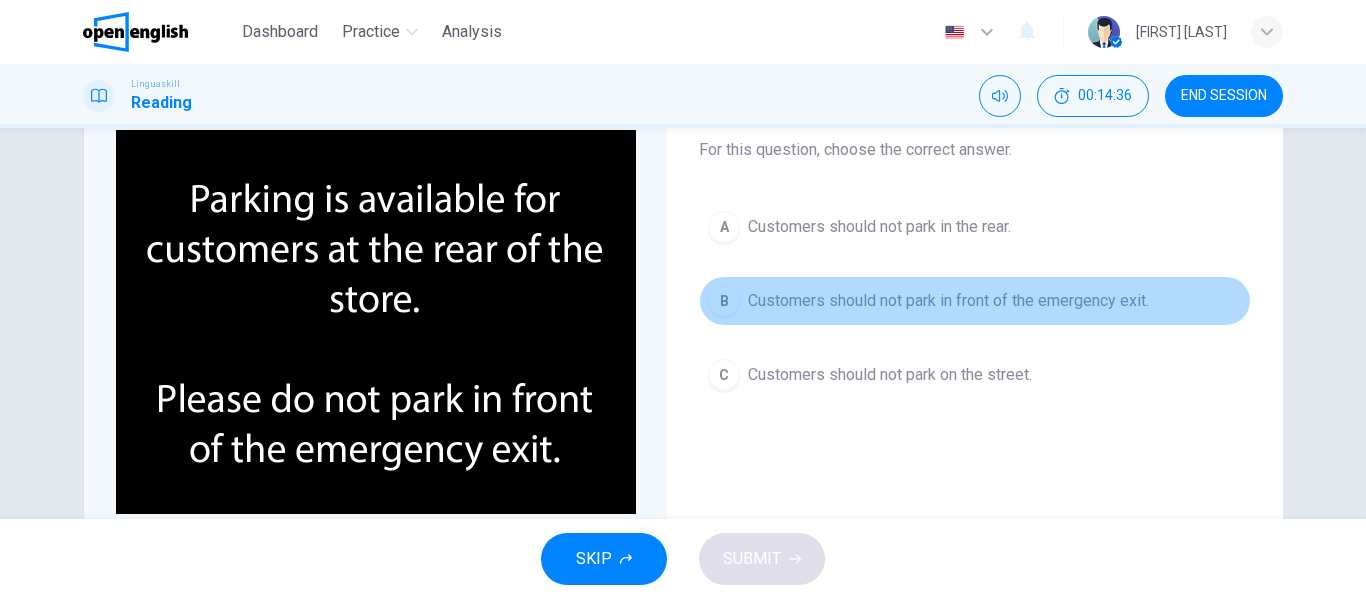 click on "B" at bounding box center [724, 301] 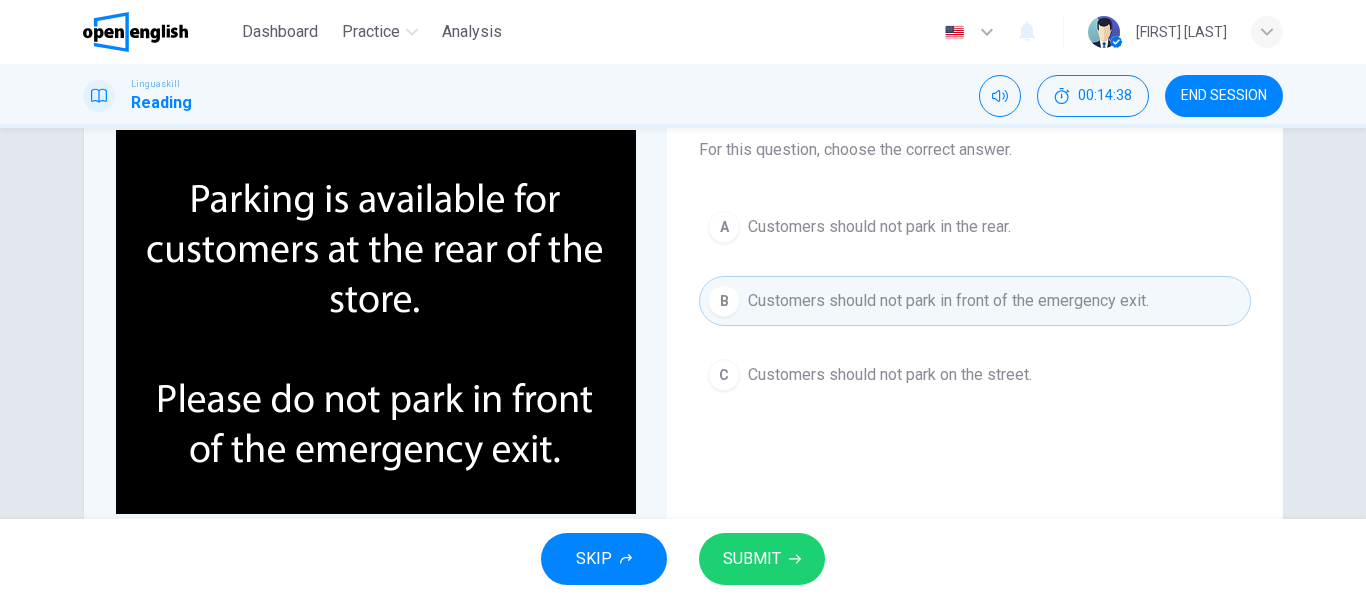 click on "SUBMIT" at bounding box center (762, 559) 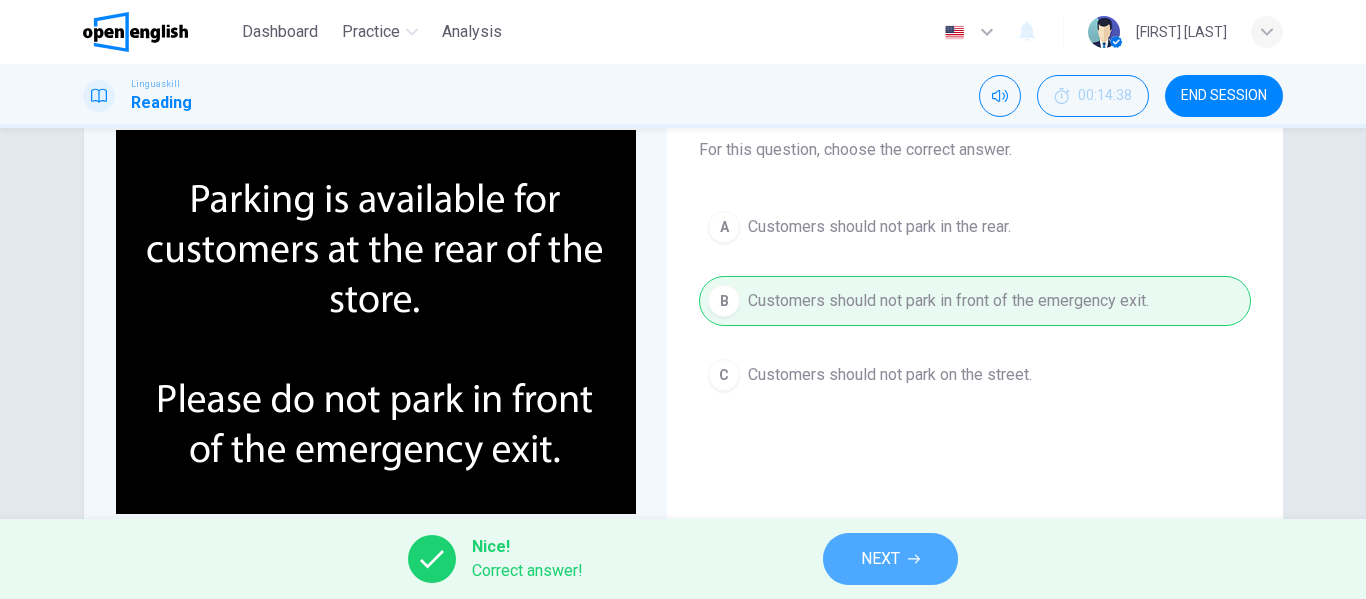 click on "NEXT" at bounding box center (890, 559) 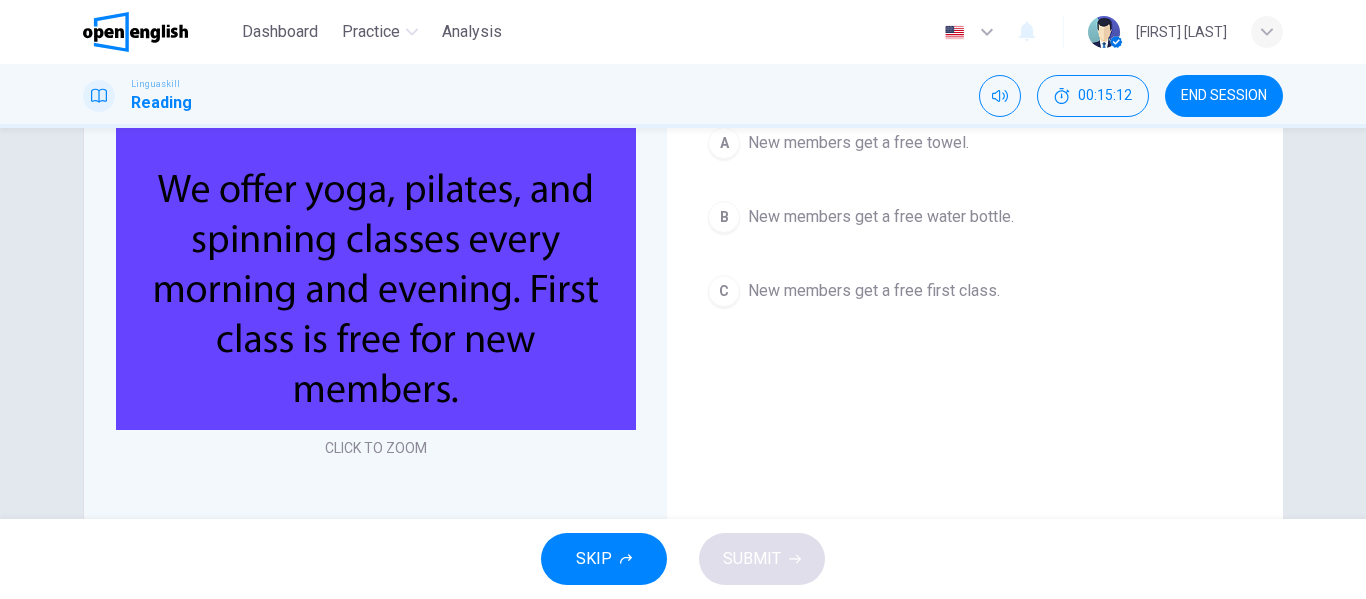 scroll, scrollTop: 143, scrollLeft: 0, axis: vertical 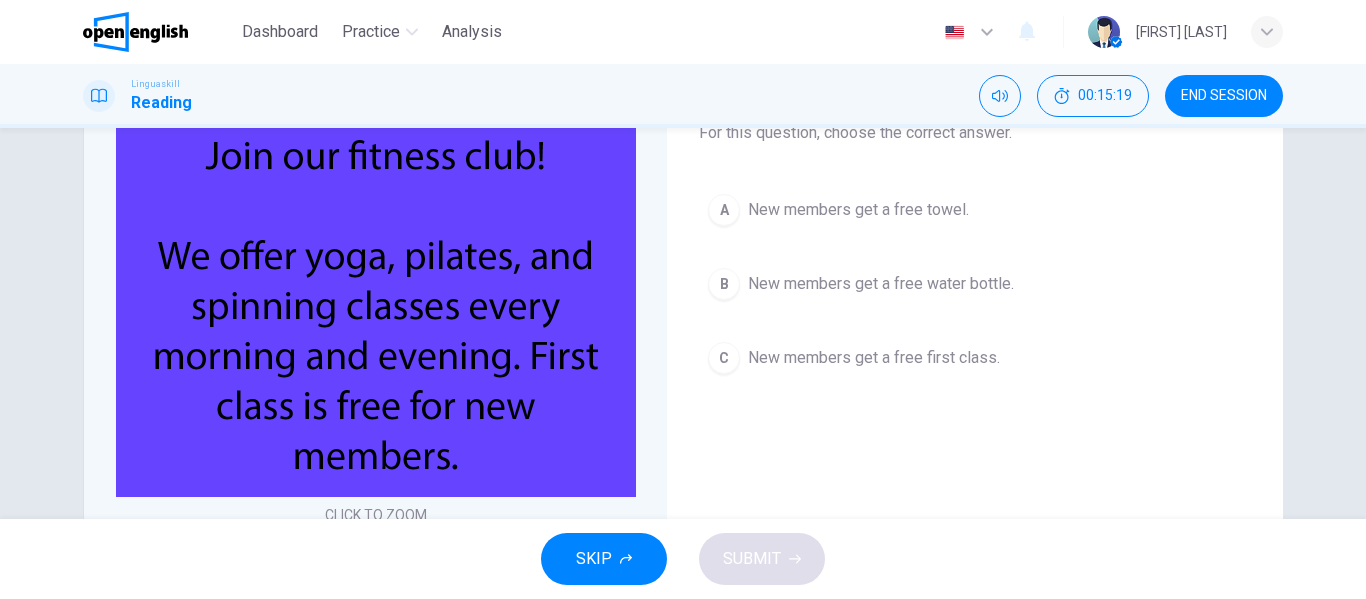 click on "New members get a free first class." at bounding box center (874, 358) 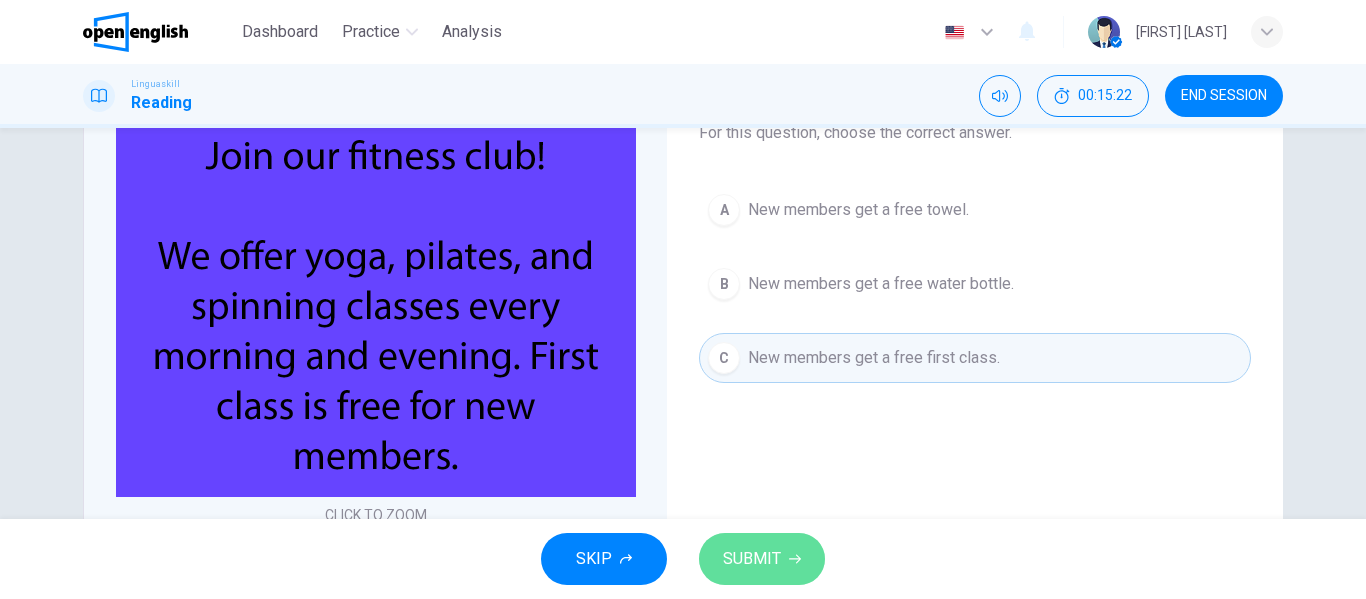 click on "SUBMIT" at bounding box center (752, 559) 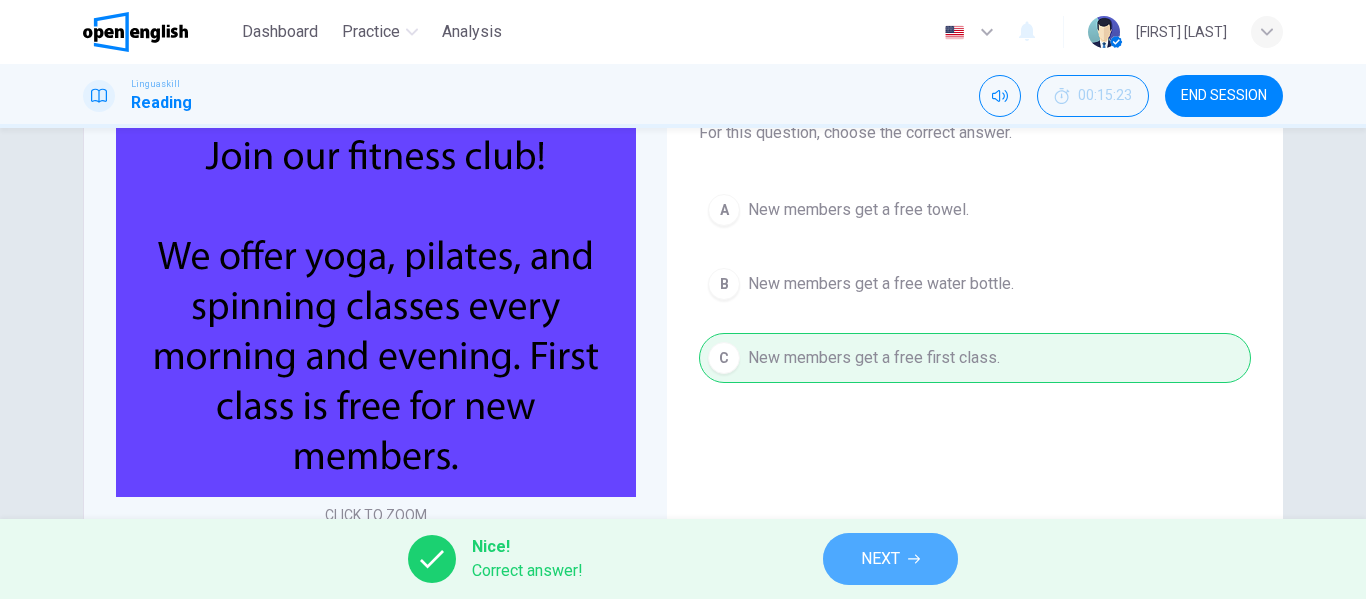 click on "NEXT" at bounding box center (890, 559) 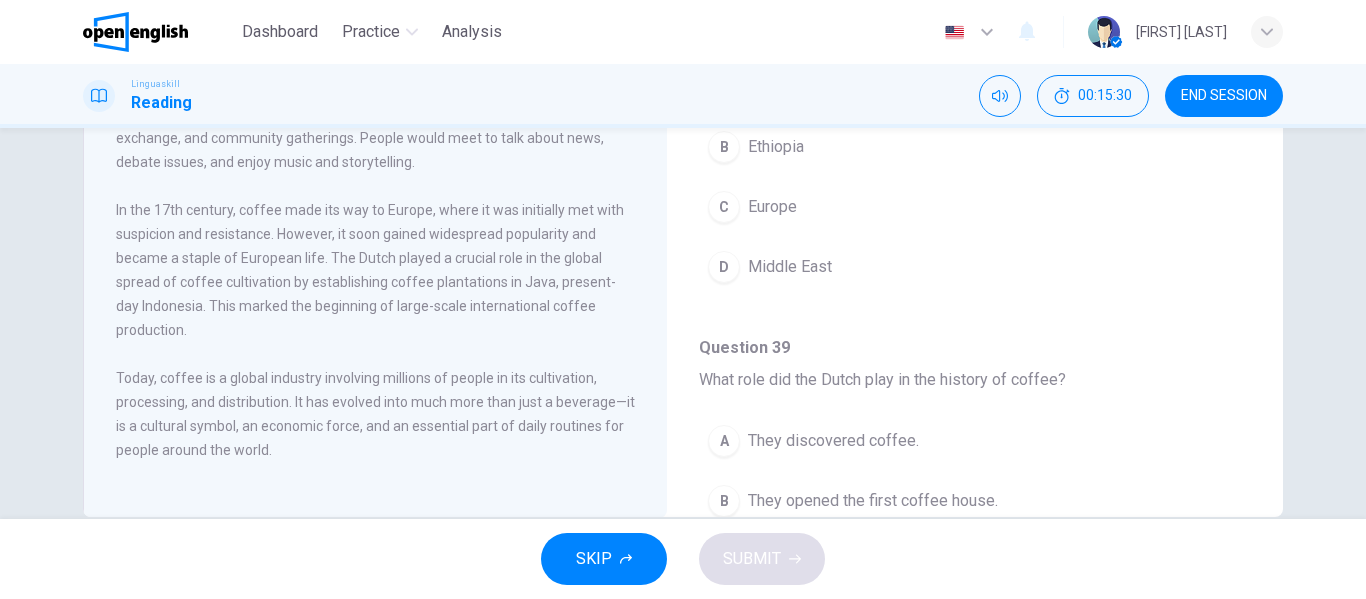 scroll, scrollTop: 384, scrollLeft: 0, axis: vertical 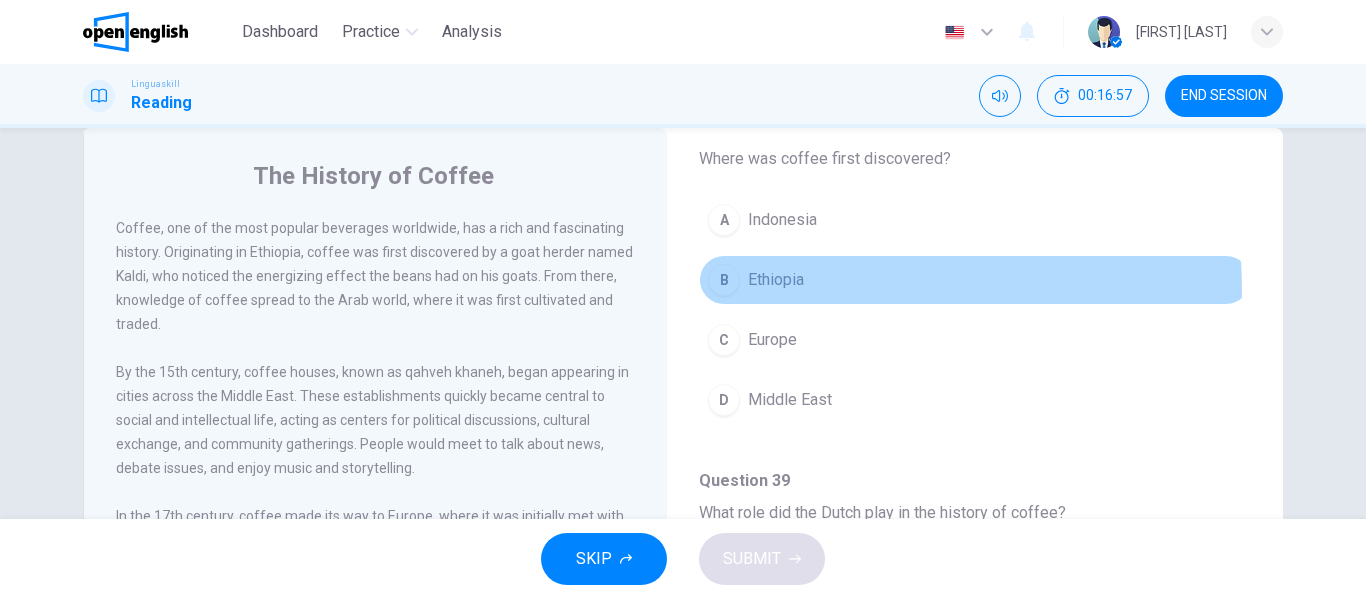 click on "B Ethiopia" at bounding box center (975, 280) 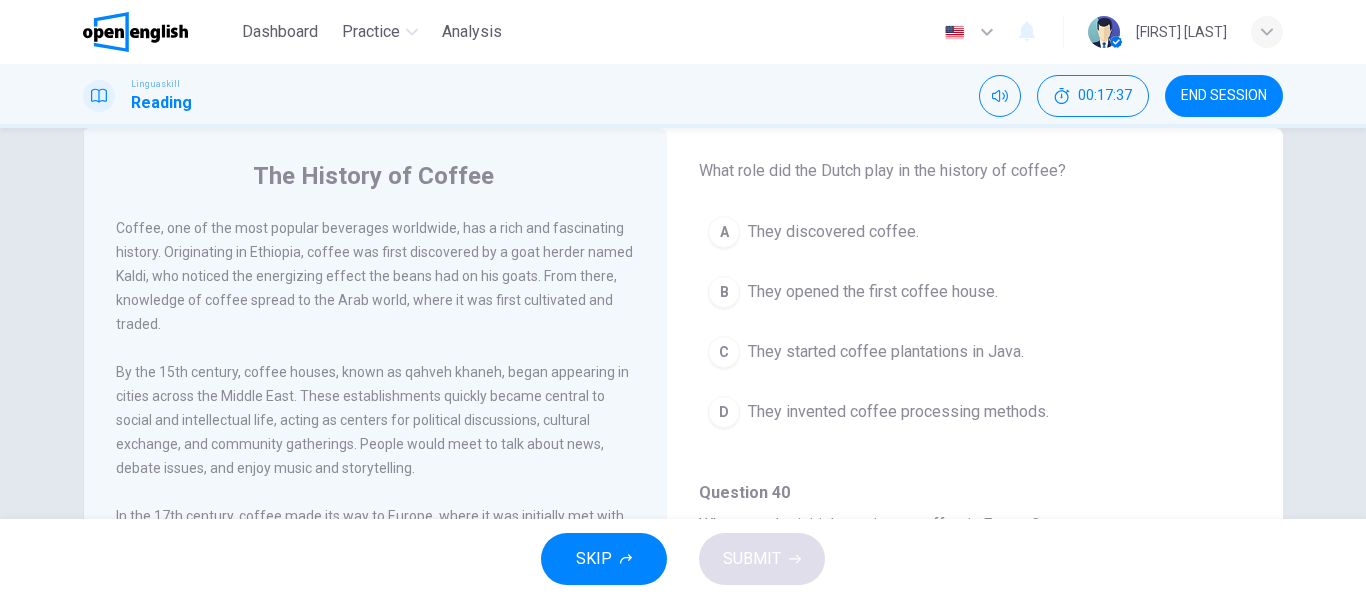 scroll, scrollTop: 514, scrollLeft: 0, axis: vertical 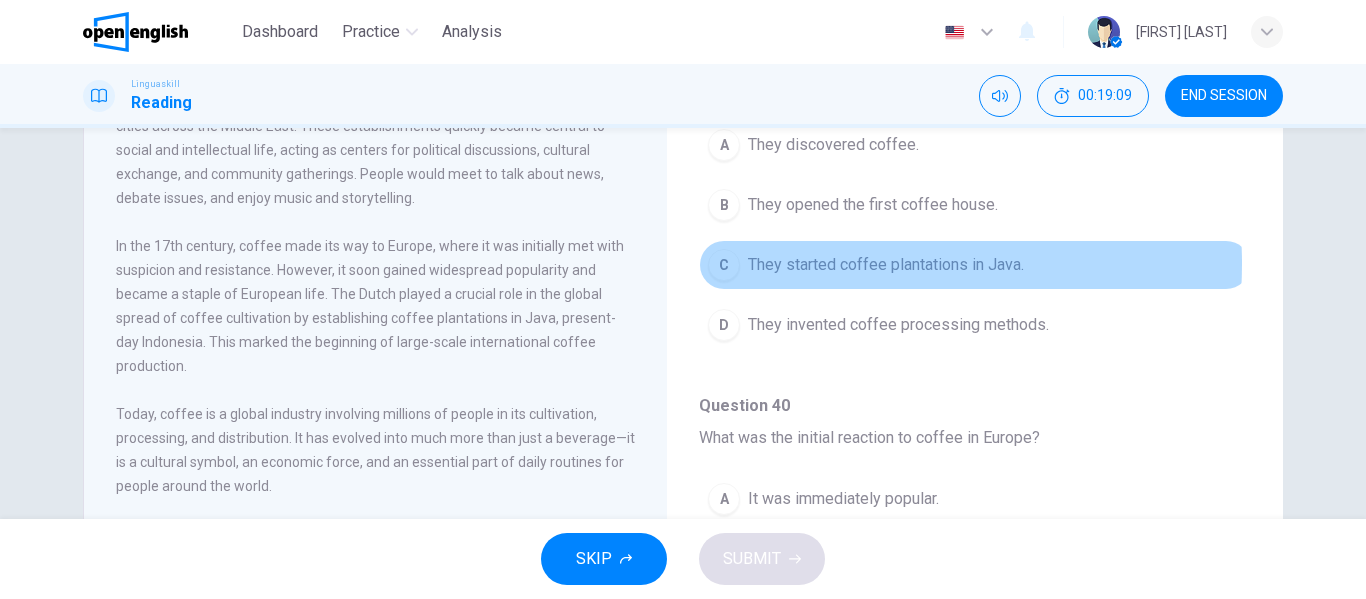 click on "They started coffee plantations in Java." at bounding box center [886, 265] 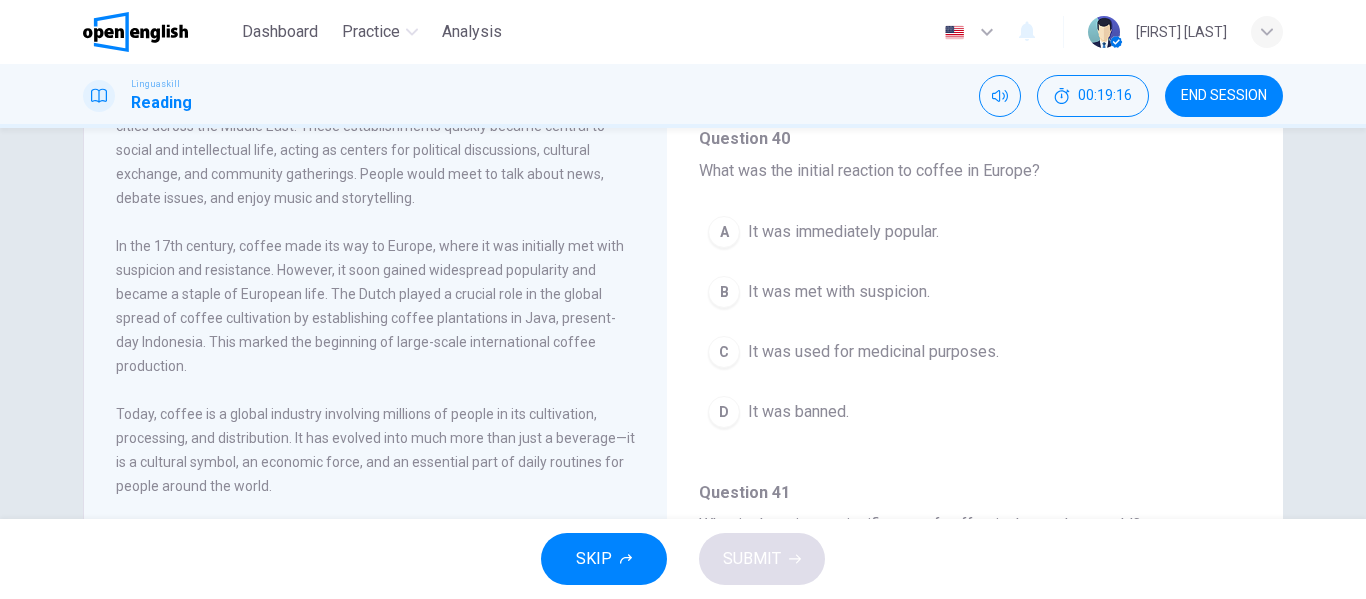 scroll, scrollTop: 600, scrollLeft: 0, axis: vertical 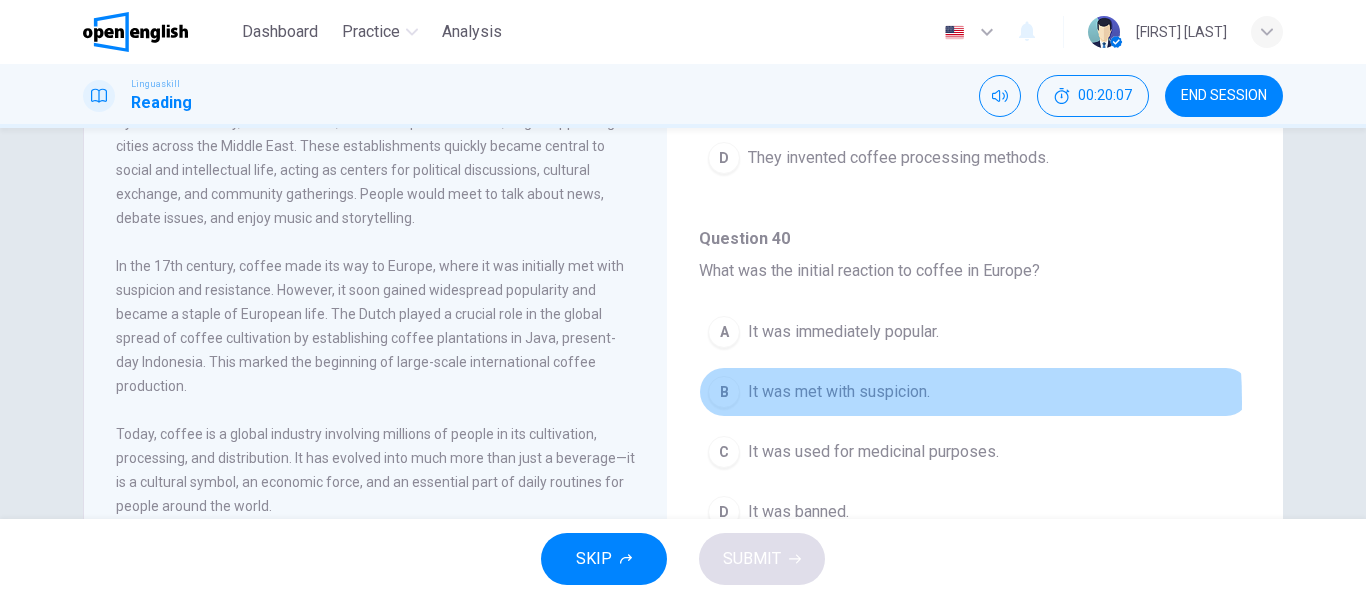 click on "B It was met with suspicion." at bounding box center (975, 392) 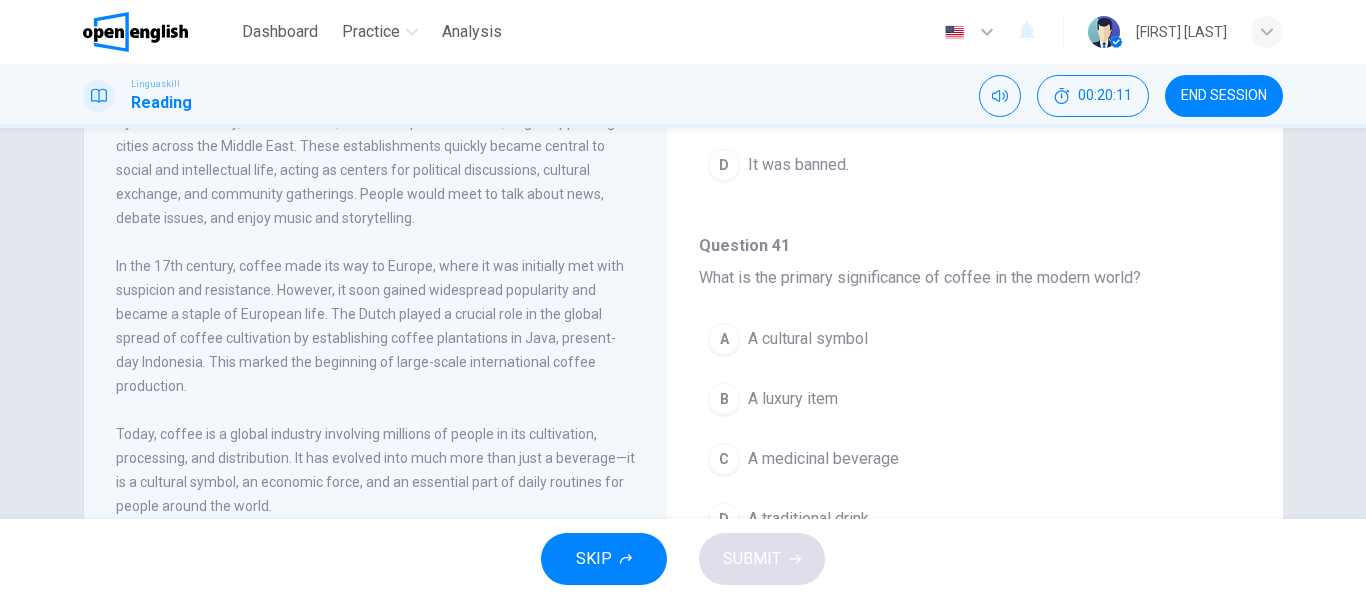 scroll, scrollTop: 867, scrollLeft: 0, axis: vertical 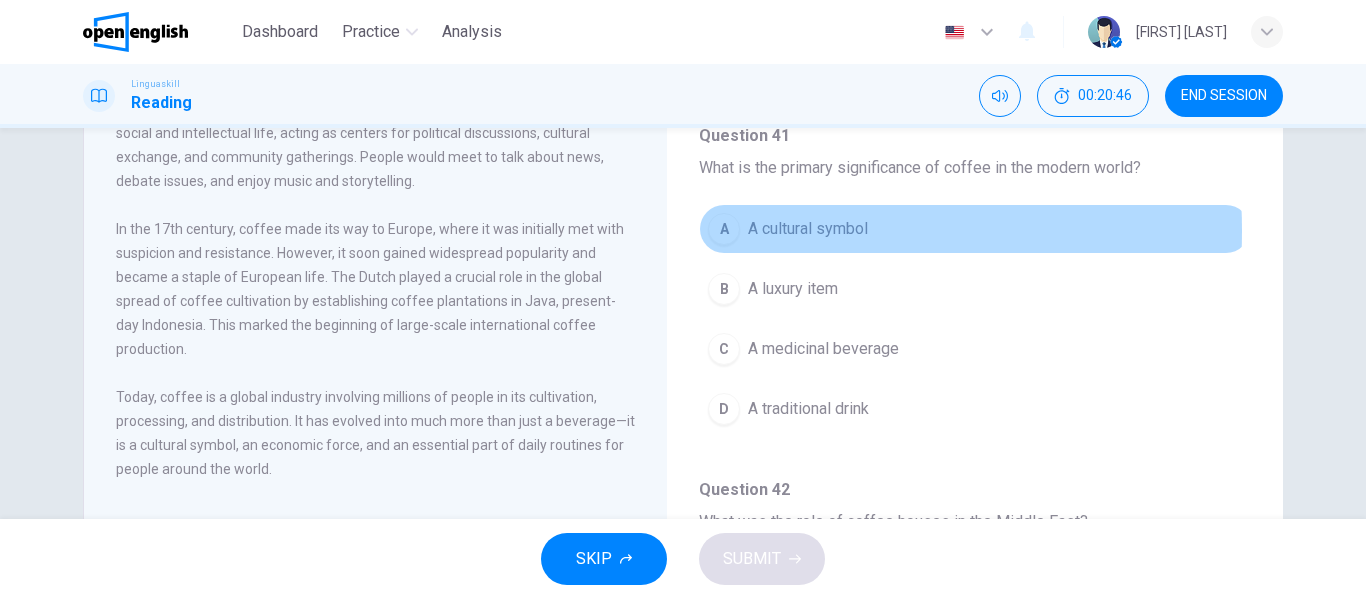 click on "A" at bounding box center [724, 229] 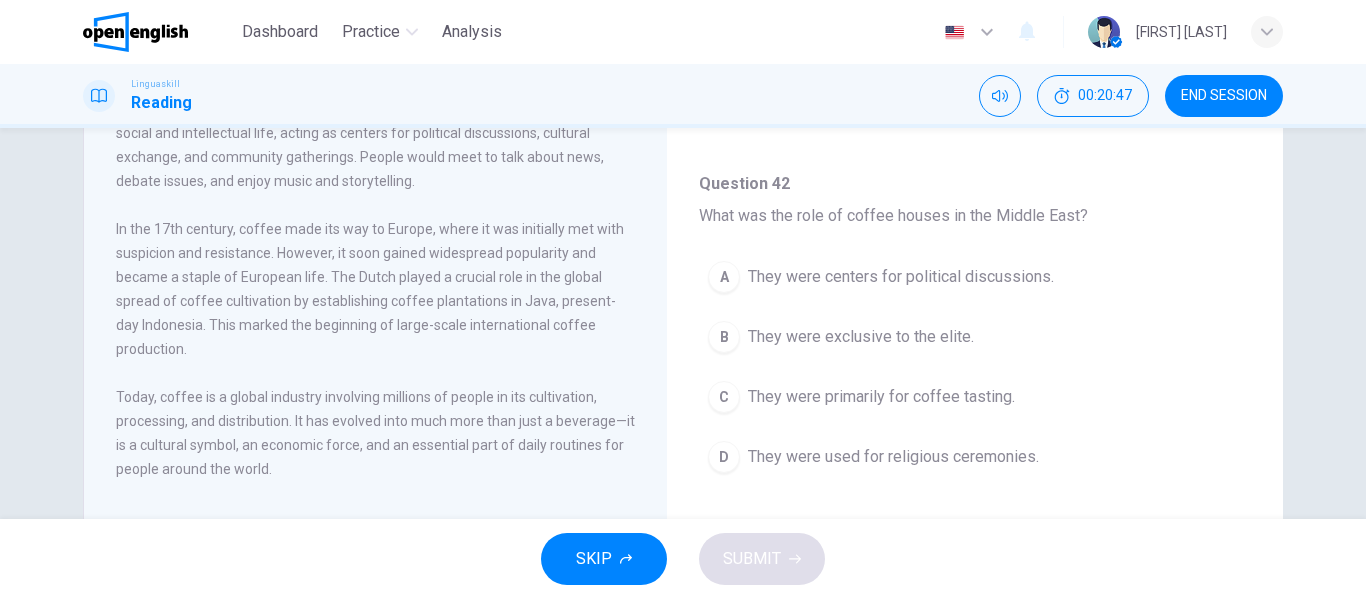 scroll, scrollTop: 1251, scrollLeft: 0, axis: vertical 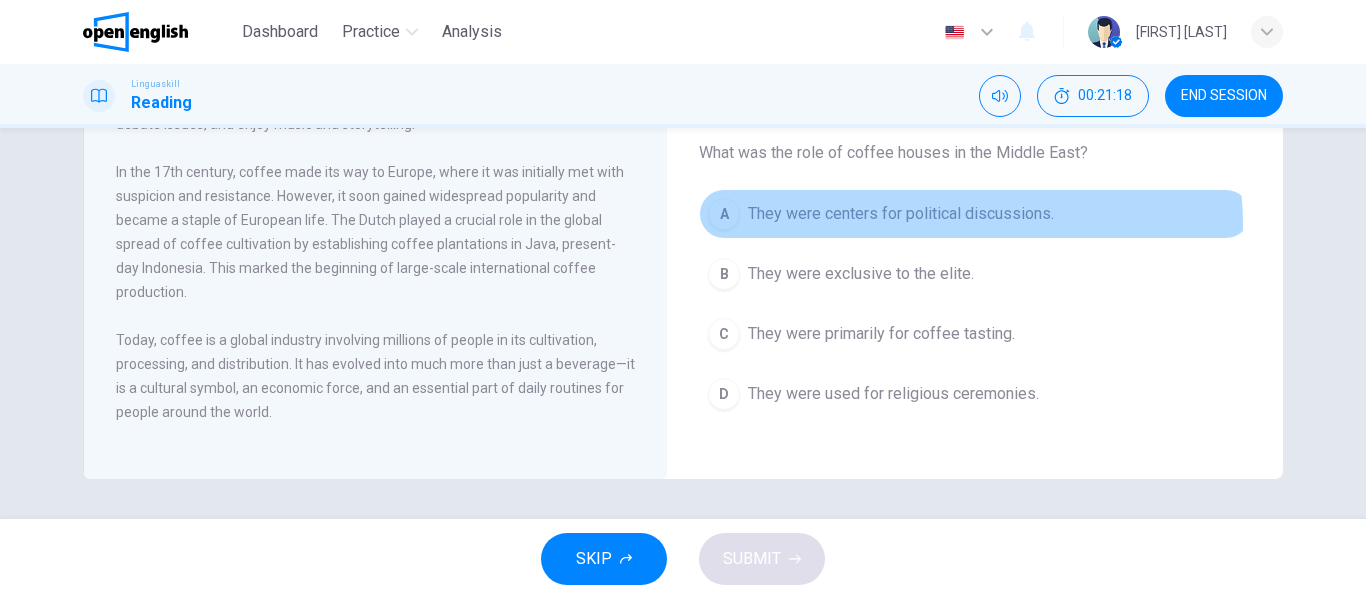 click on "They were centers for political discussions." at bounding box center [901, 214] 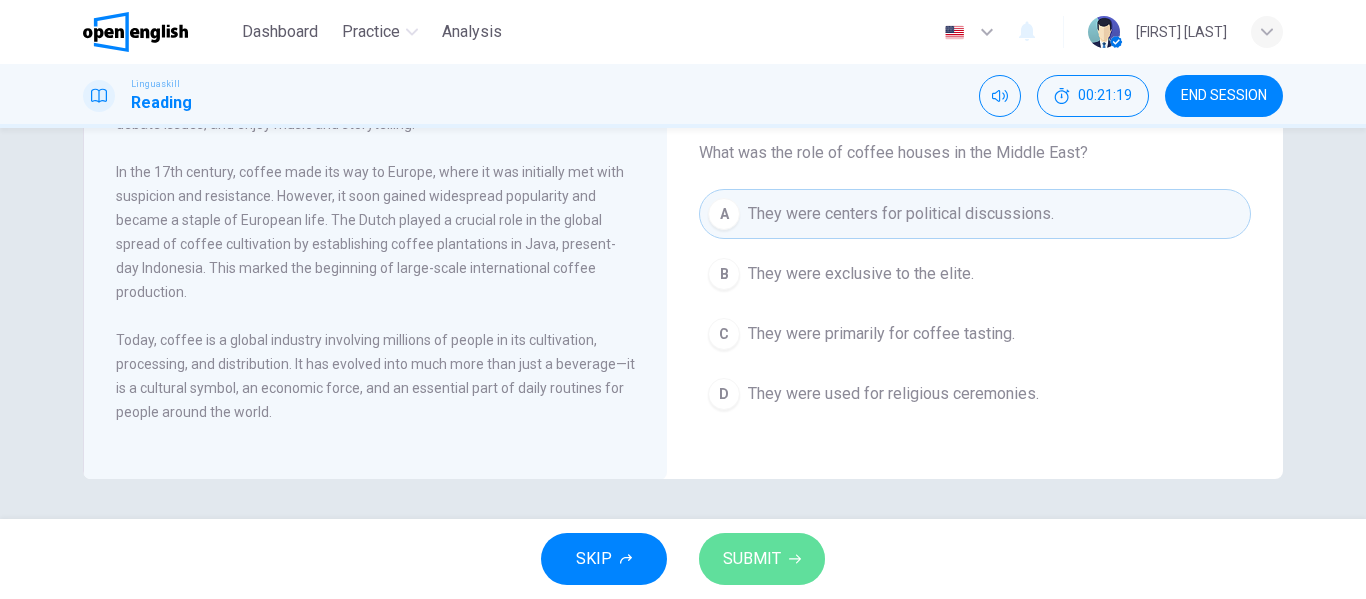 click on "SUBMIT" at bounding box center (762, 559) 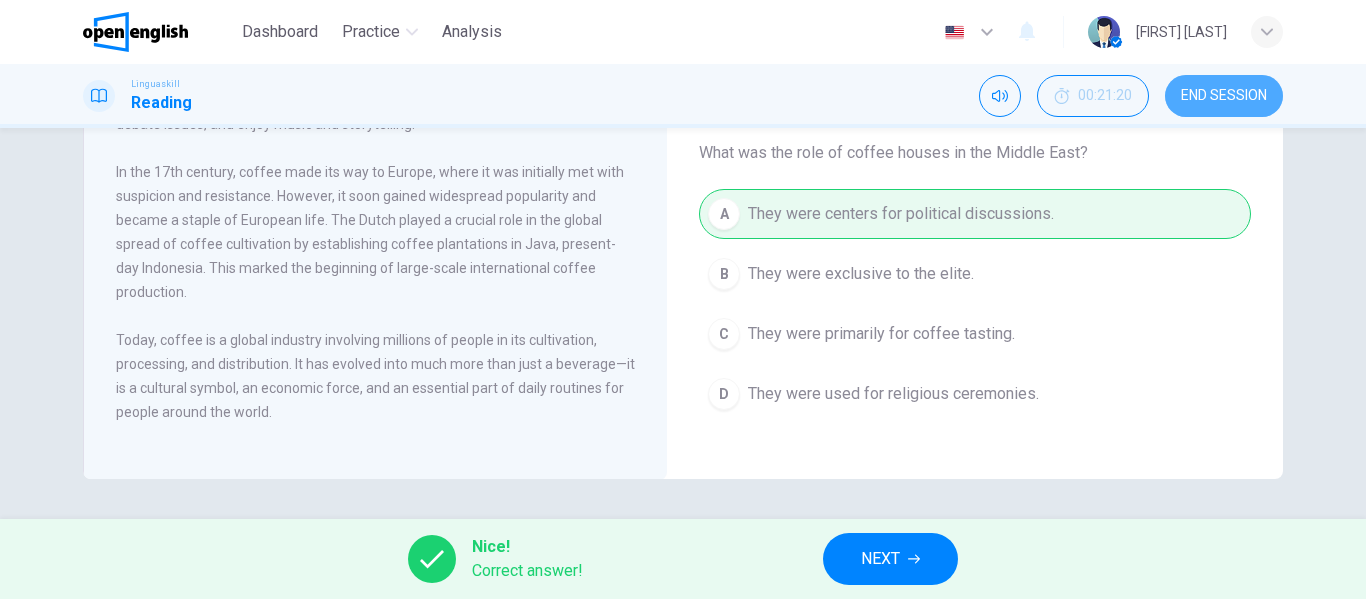 click on "END SESSION" at bounding box center (1224, 96) 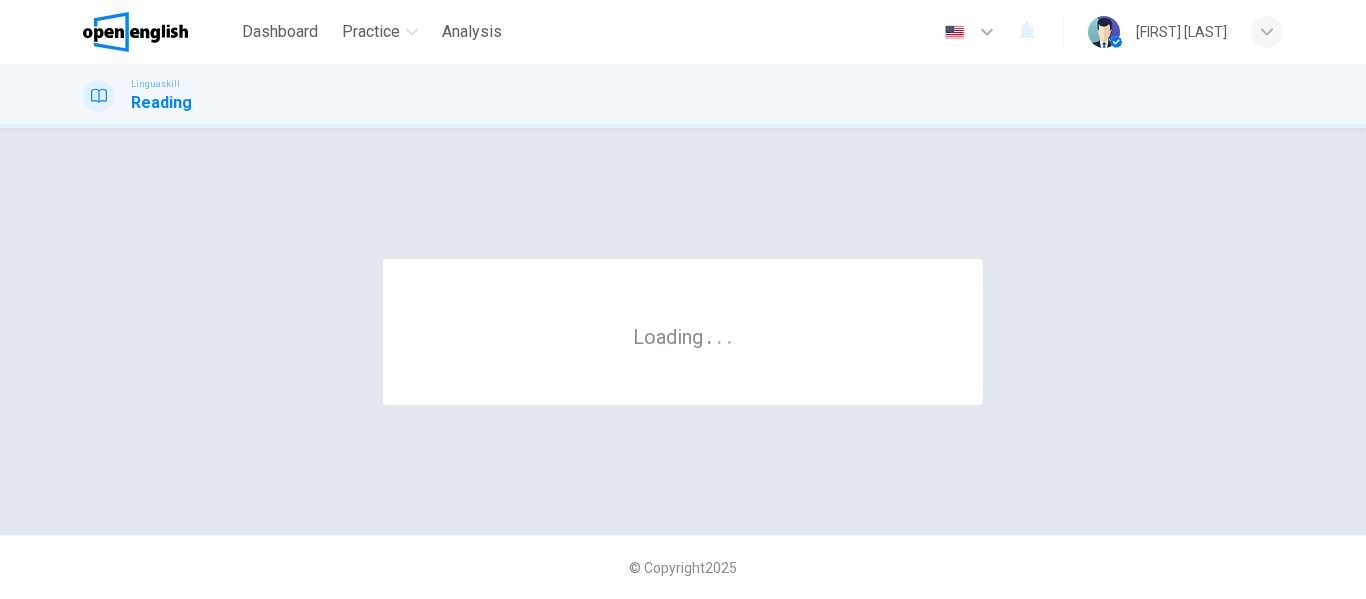 scroll, scrollTop: 0, scrollLeft: 0, axis: both 